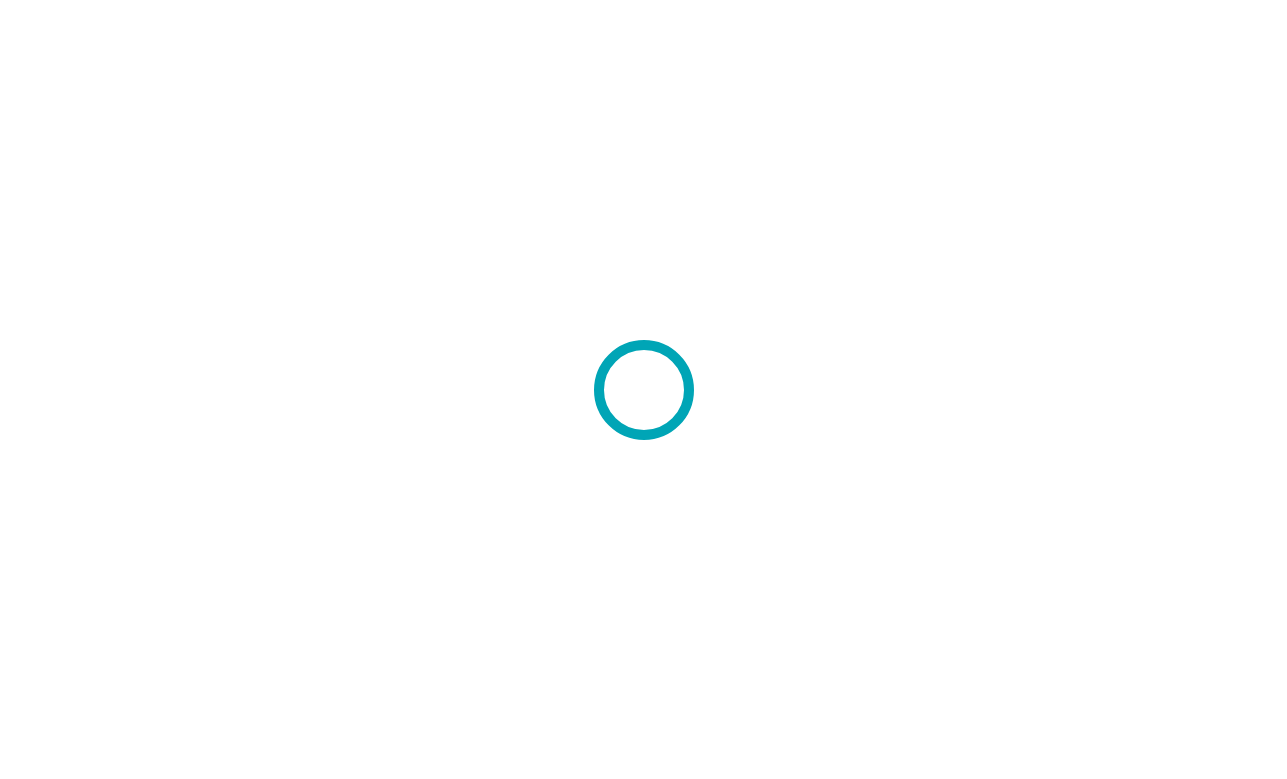 scroll, scrollTop: 0, scrollLeft: 0, axis: both 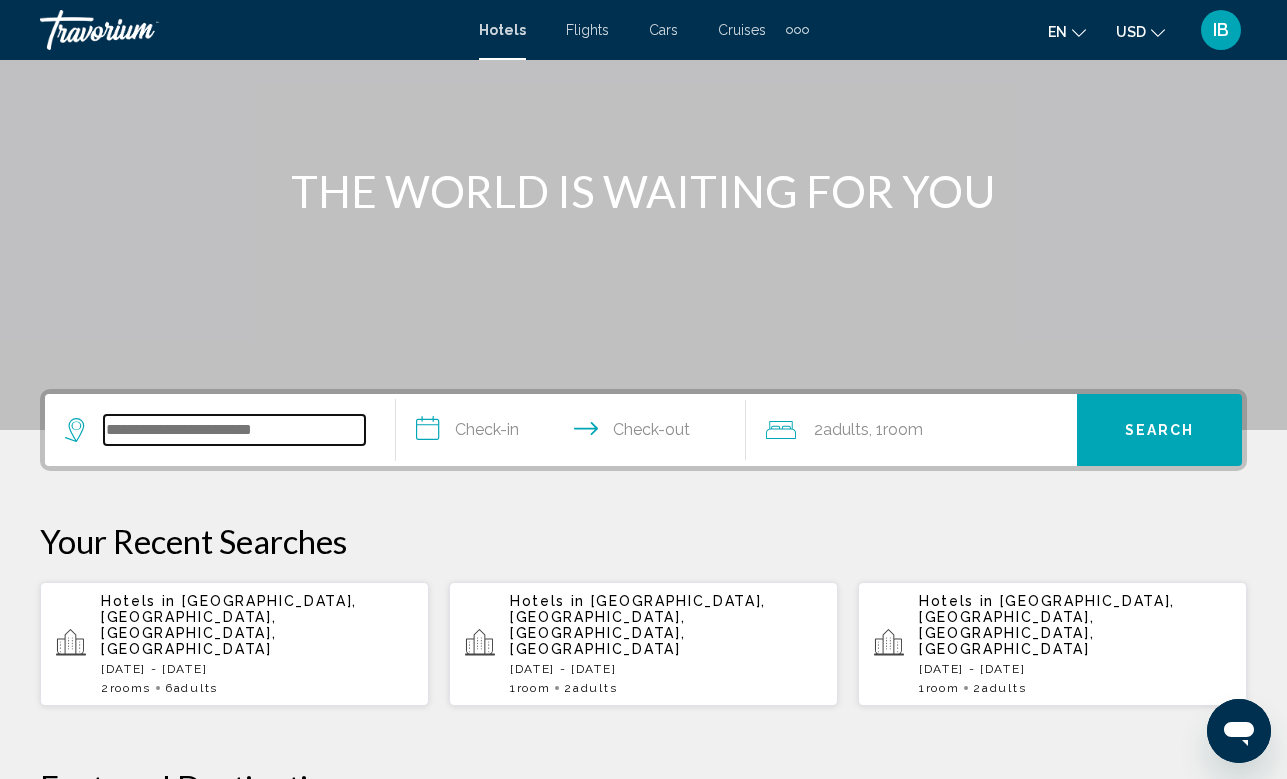 click at bounding box center [234, 430] 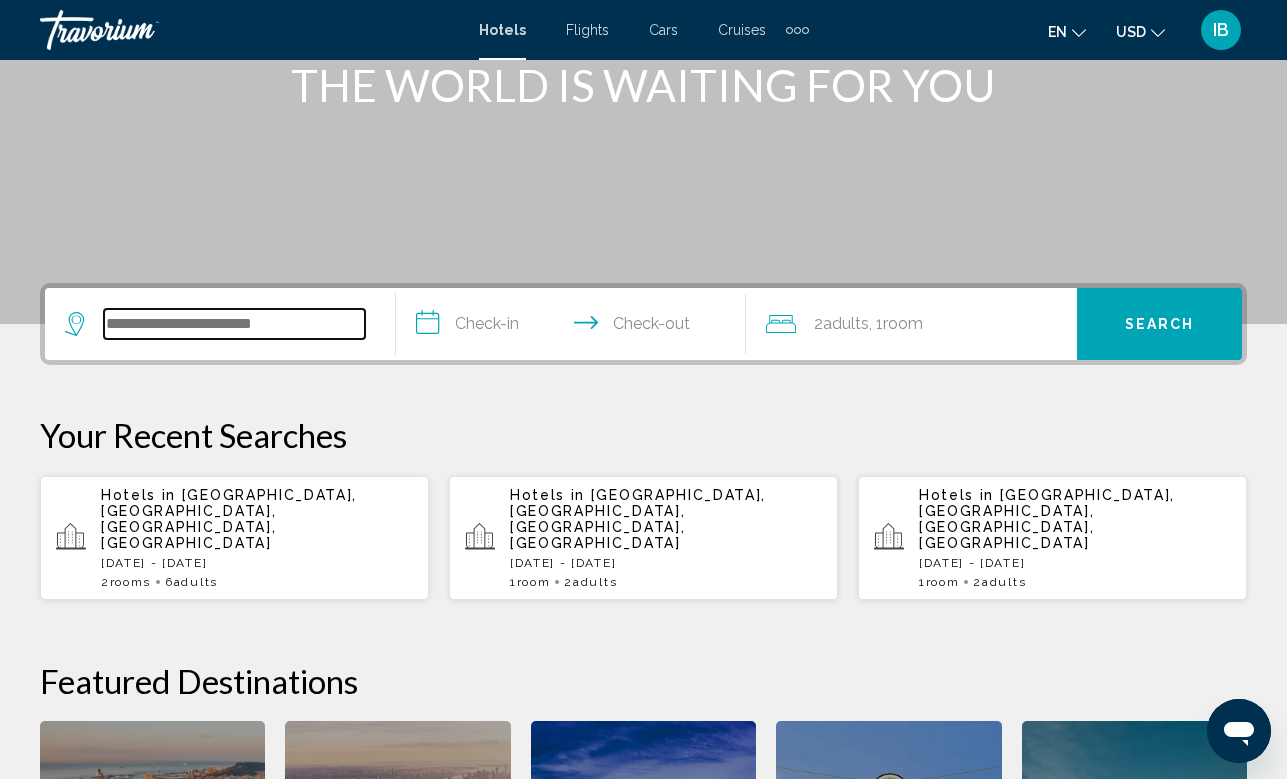 scroll, scrollTop: 274, scrollLeft: 0, axis: vertical 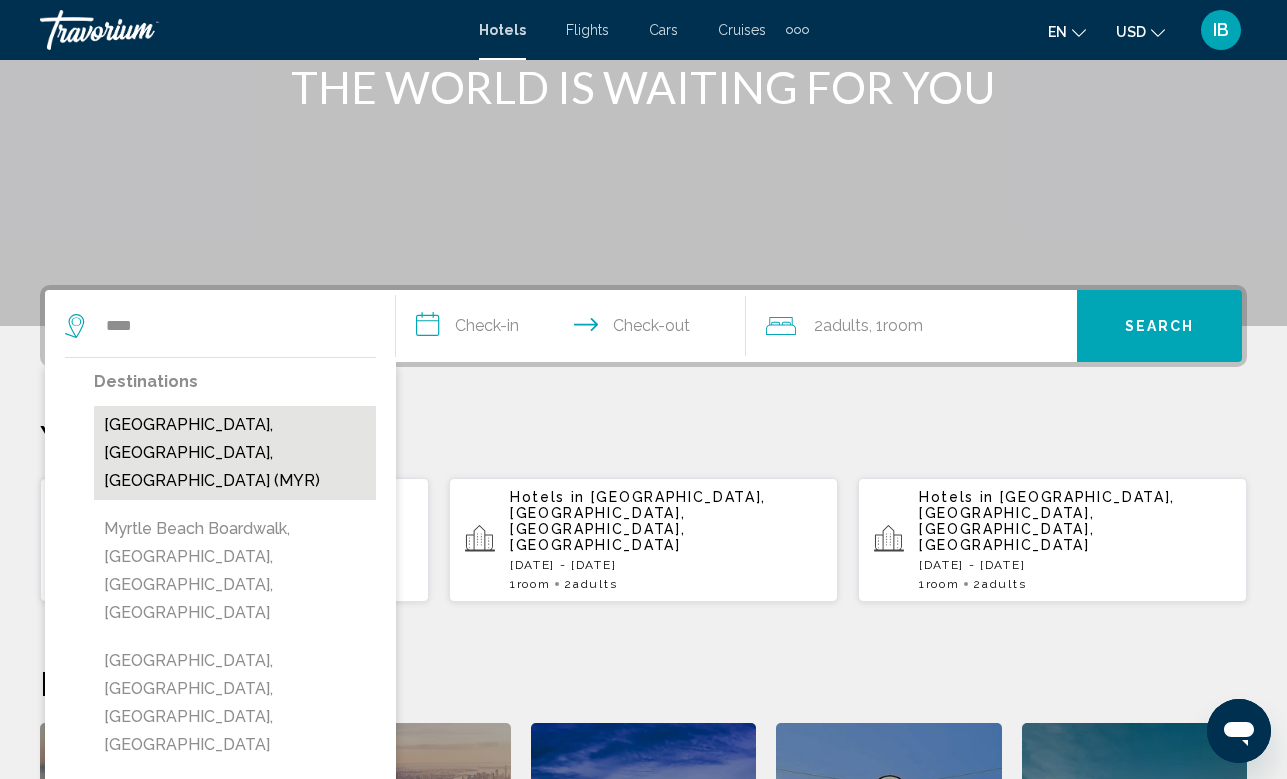drag, startPoint x: 161, startPoint y: 391, endPoint x: 152, endPoint y: 427, distance: 37.107952 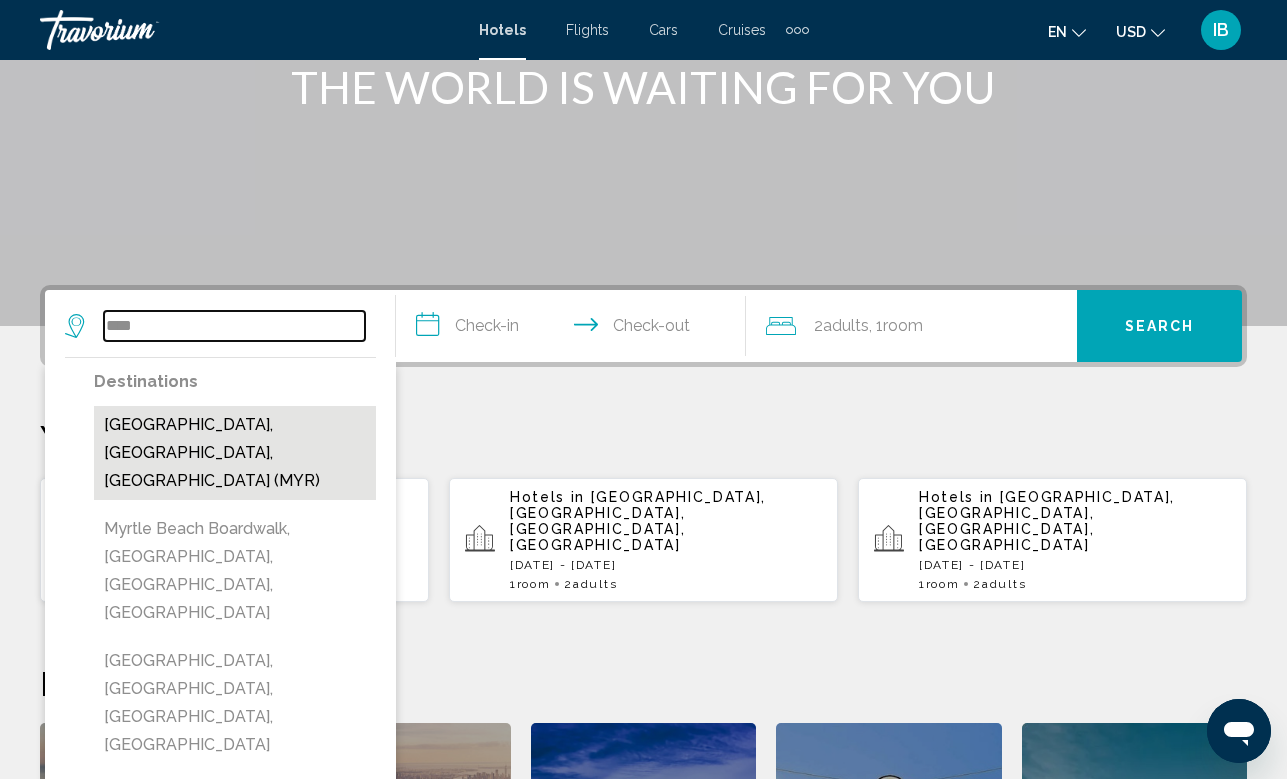 type on "**********" 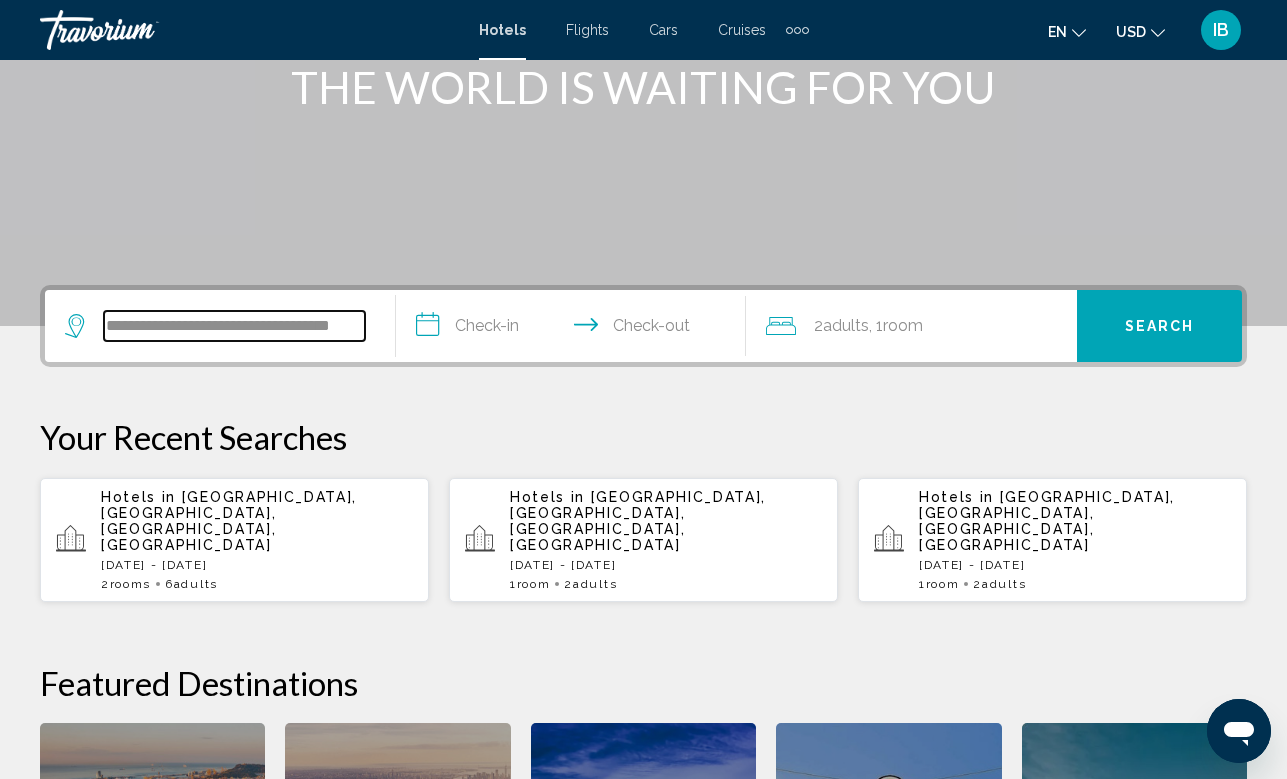 scroll, scrollTop: 494, scrollLeft: 0, axis: vertical 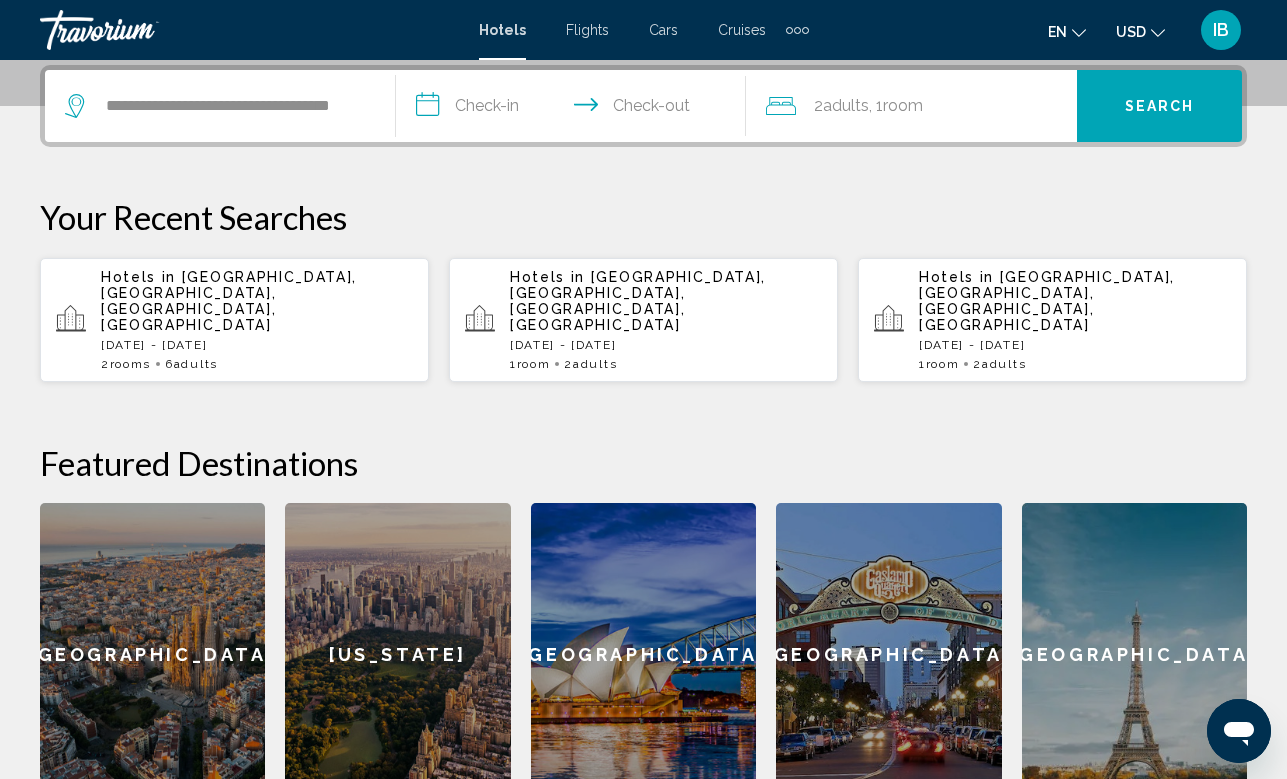 click on "**********" at bounding box center (575, 109) 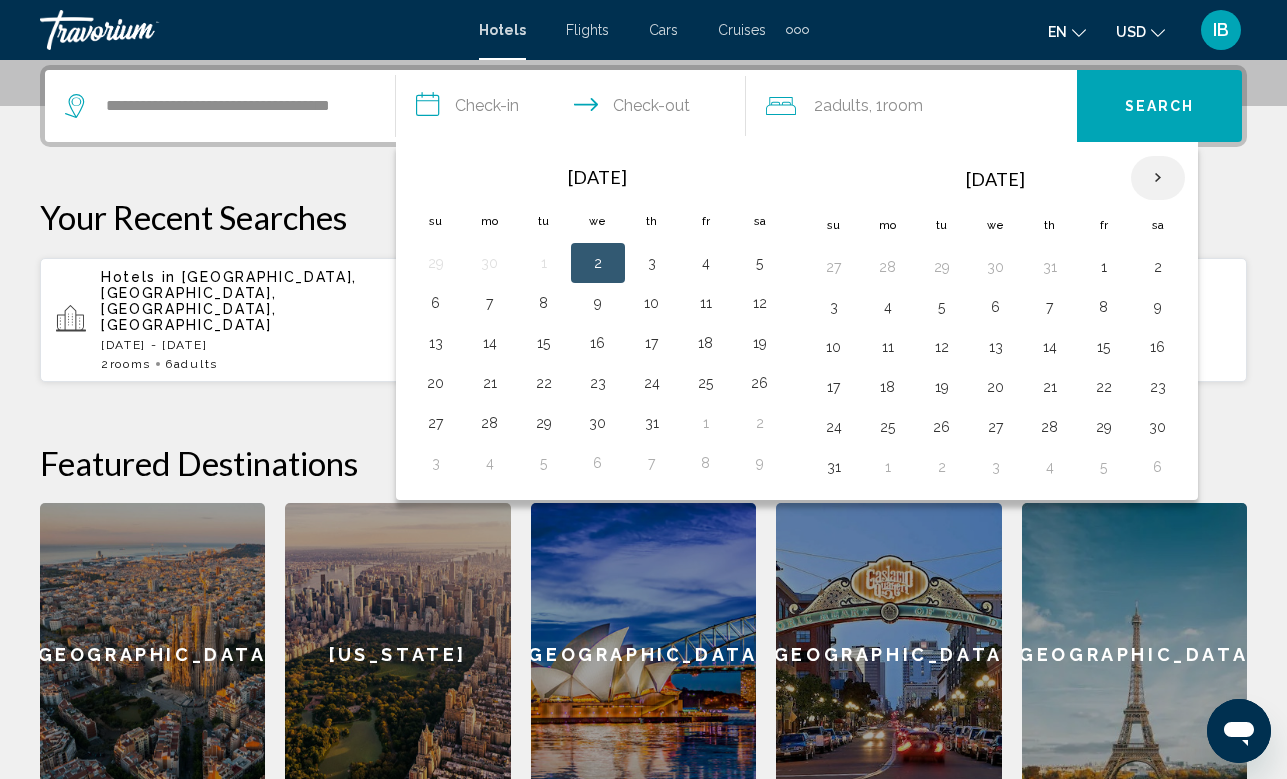 click at bounding box center (1158, 178) 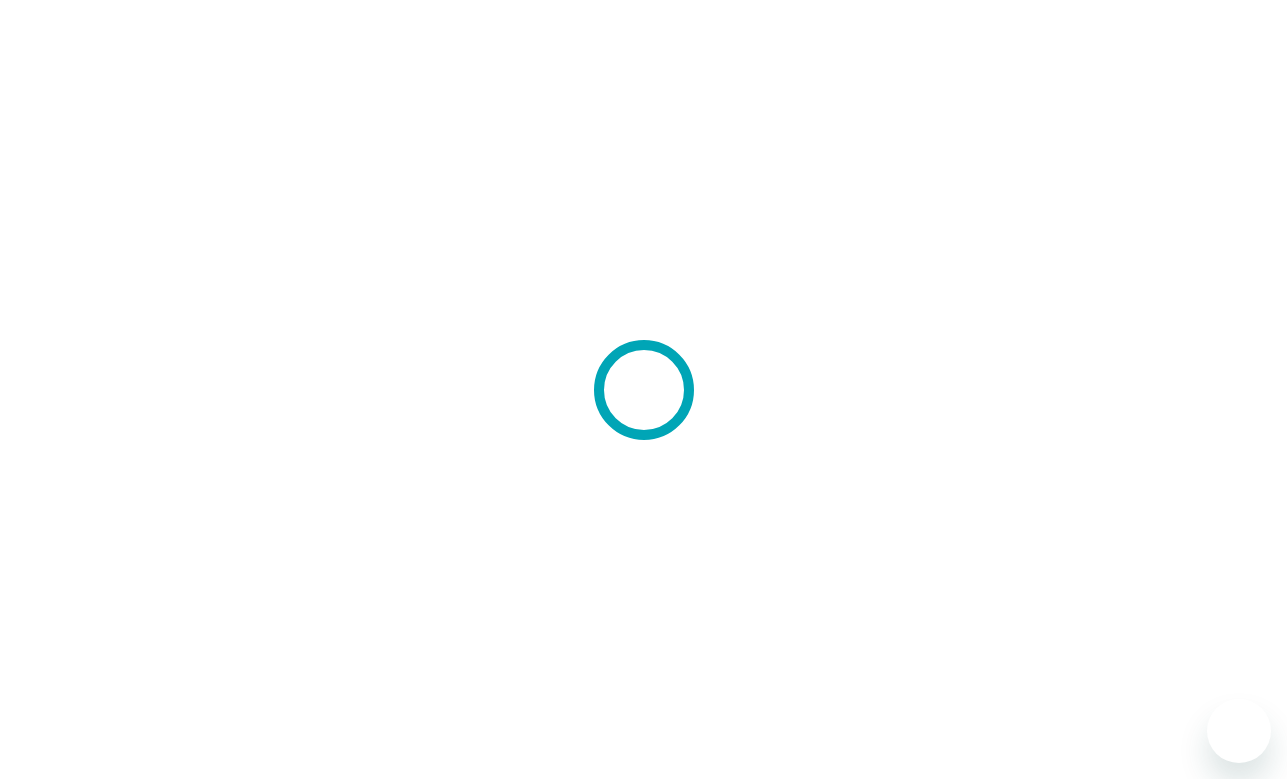 scroll, scrollTop: 0, scrollLeft: 0, axis: both 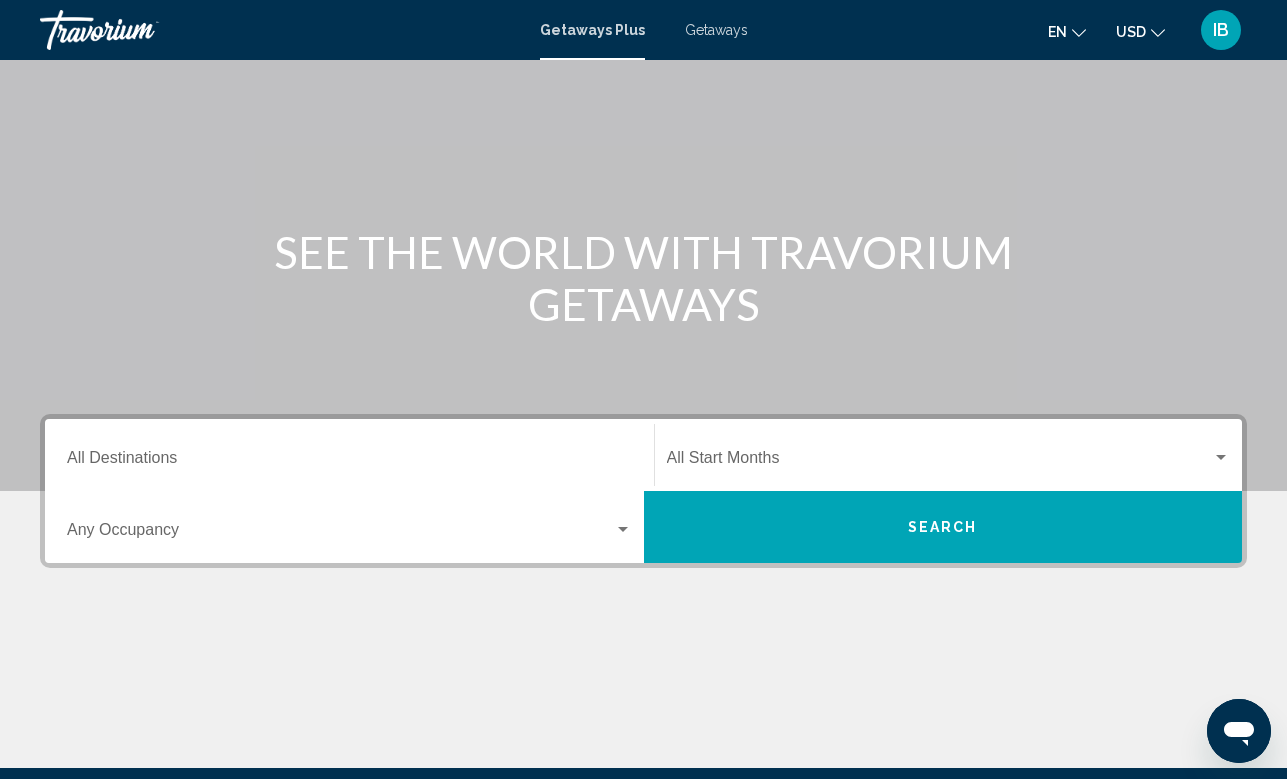 click on "Destination All Destinations" at bounding box center [349, 462] 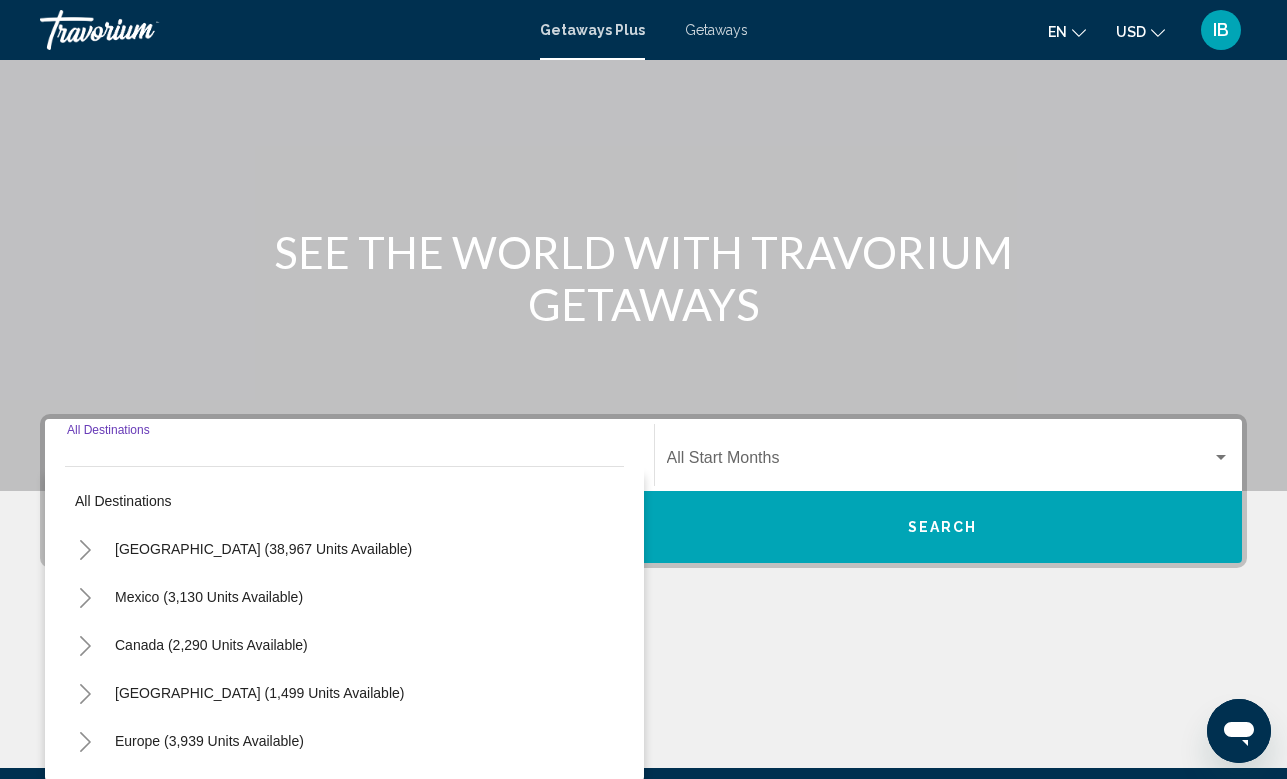 scroll, scrollTop: 343, scrollLeft: 0, axis: vertical 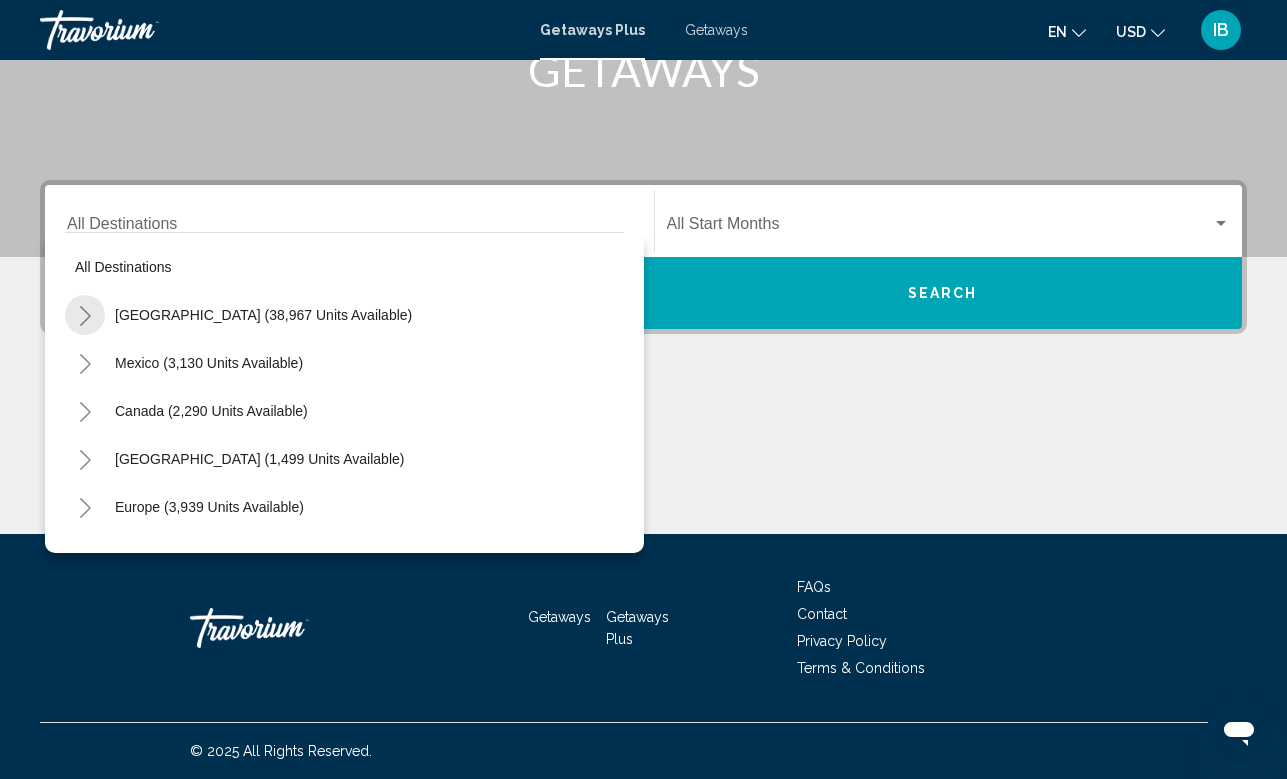click 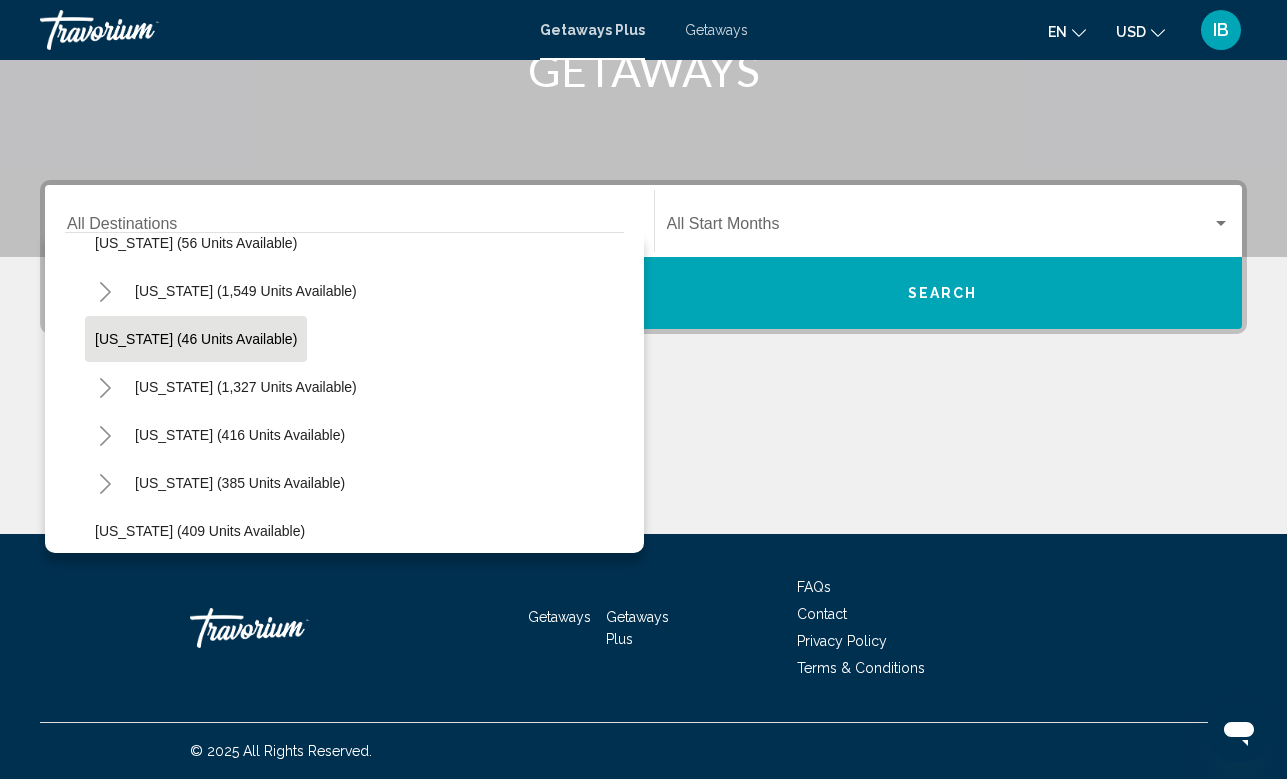 scroll, scrollTop: 1353, scrollLeft: 0, axis: vertical 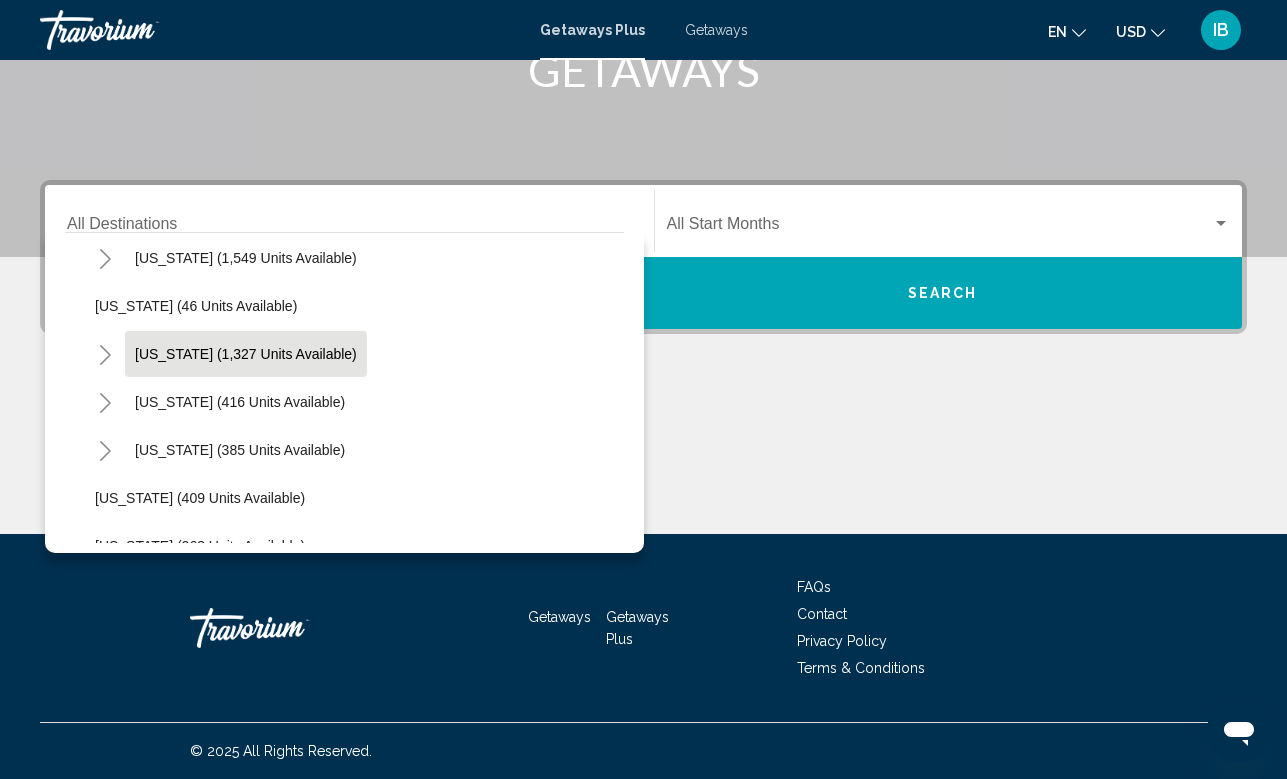 click on "South Carolina (1,327 units available)" 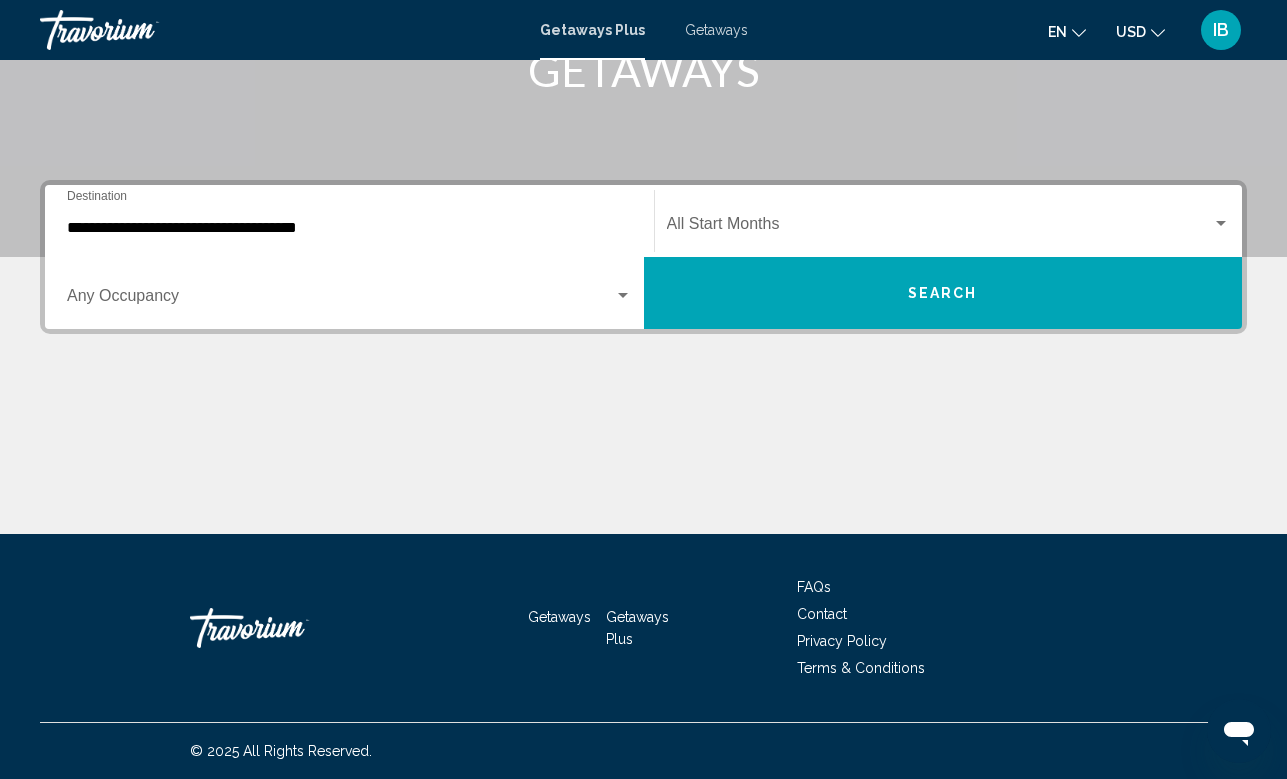 click on "Start Month All Start Months" 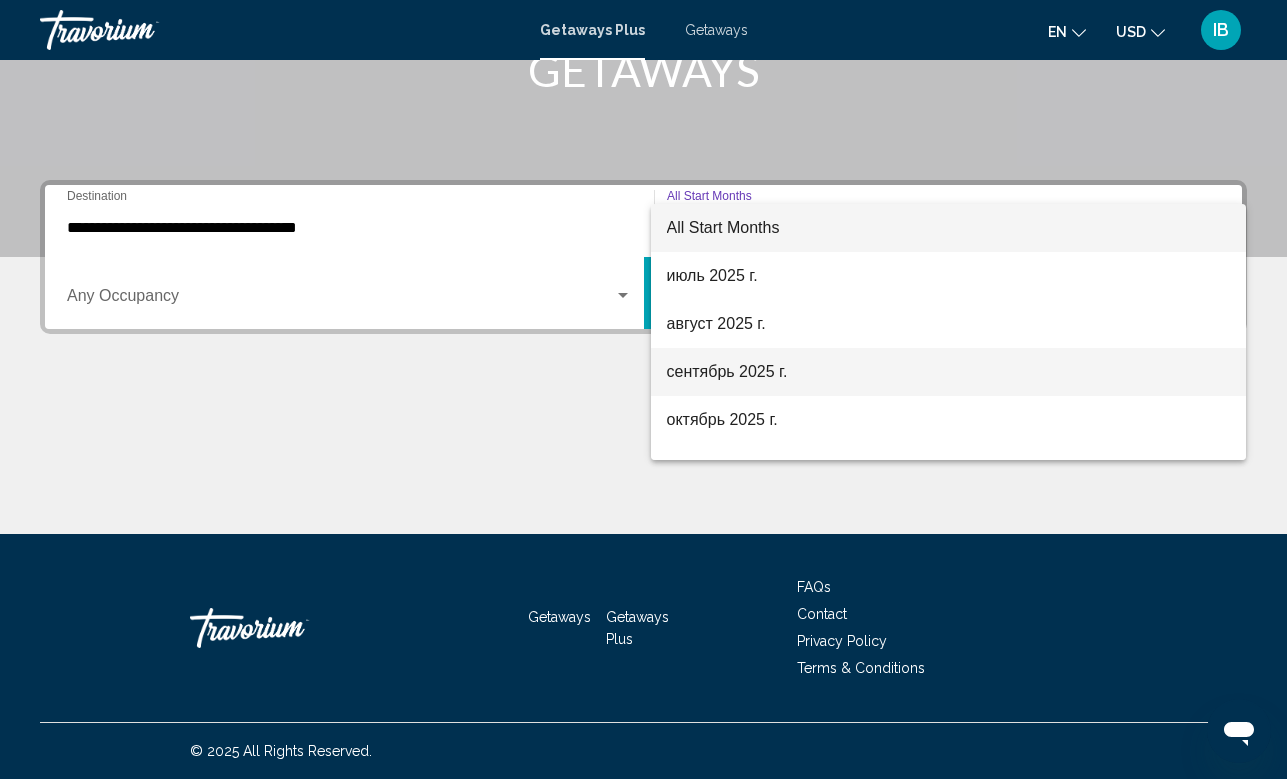 click on "сентябрь 2025 г." at bounding box center (949, 372) 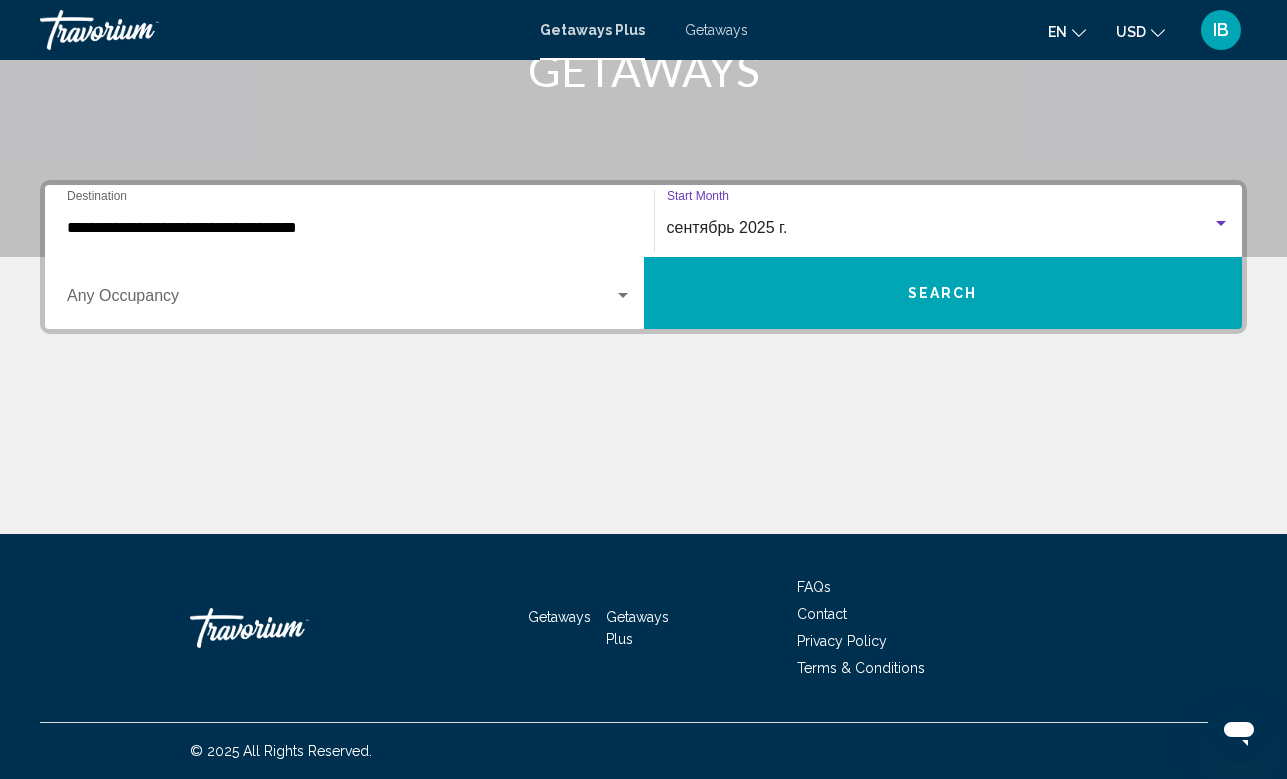 click at bounding box center [340, 300] 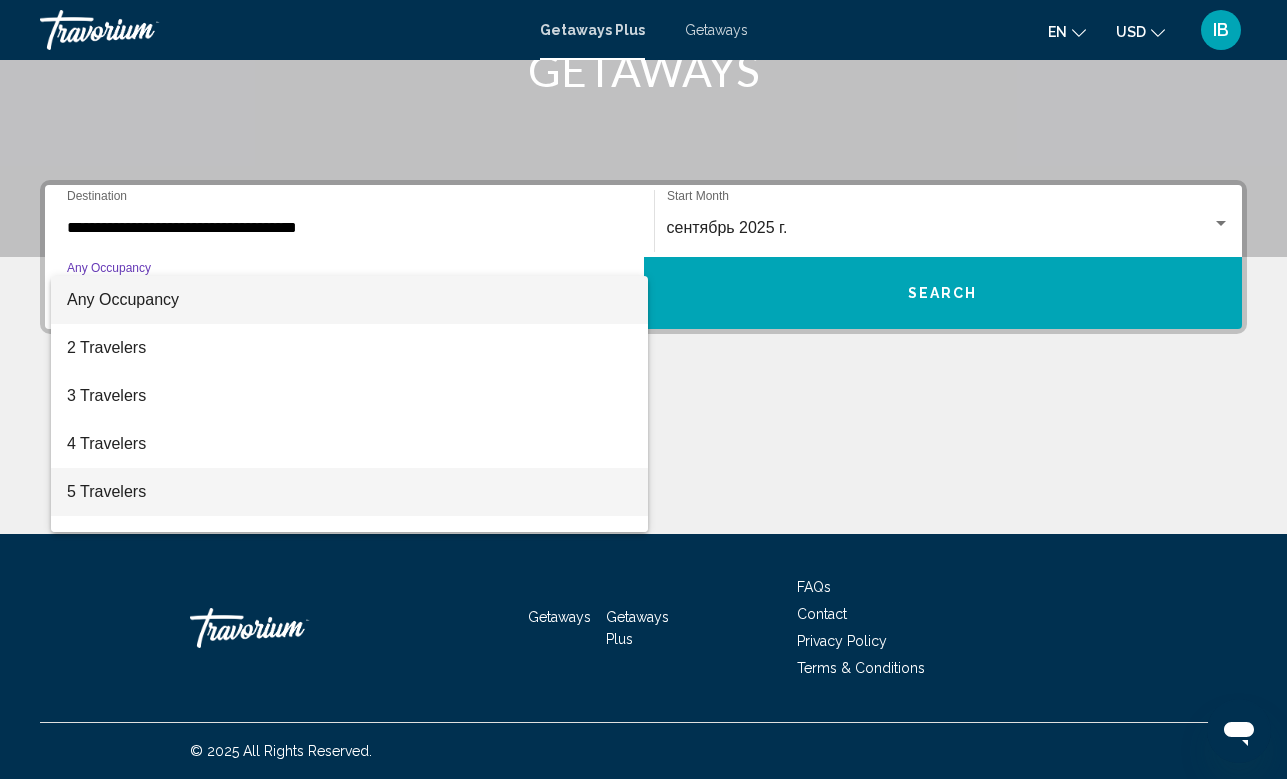 click on "5 Travelers" at bounding box center [349, 492] 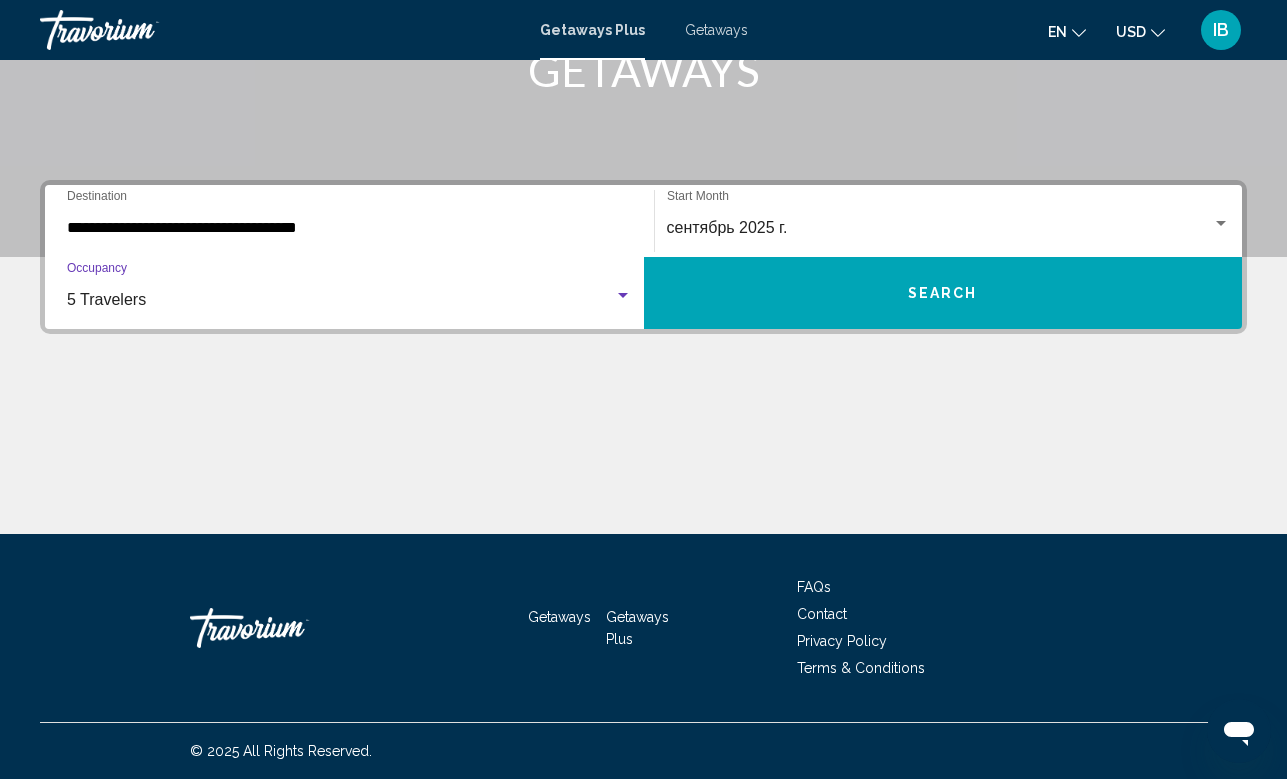 click on "Search" at bounding box center [943, 293] 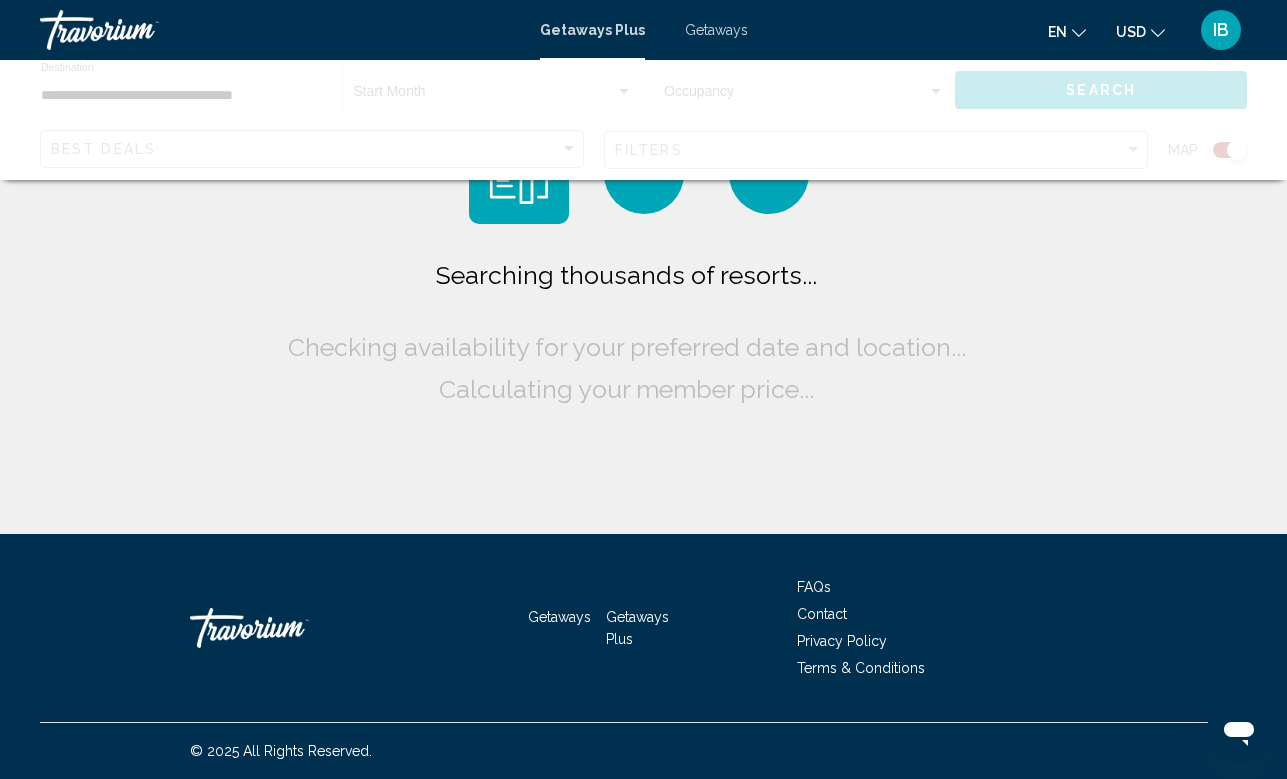 scroll, scrollTop: 0, scrollLeft: 0, axis: both 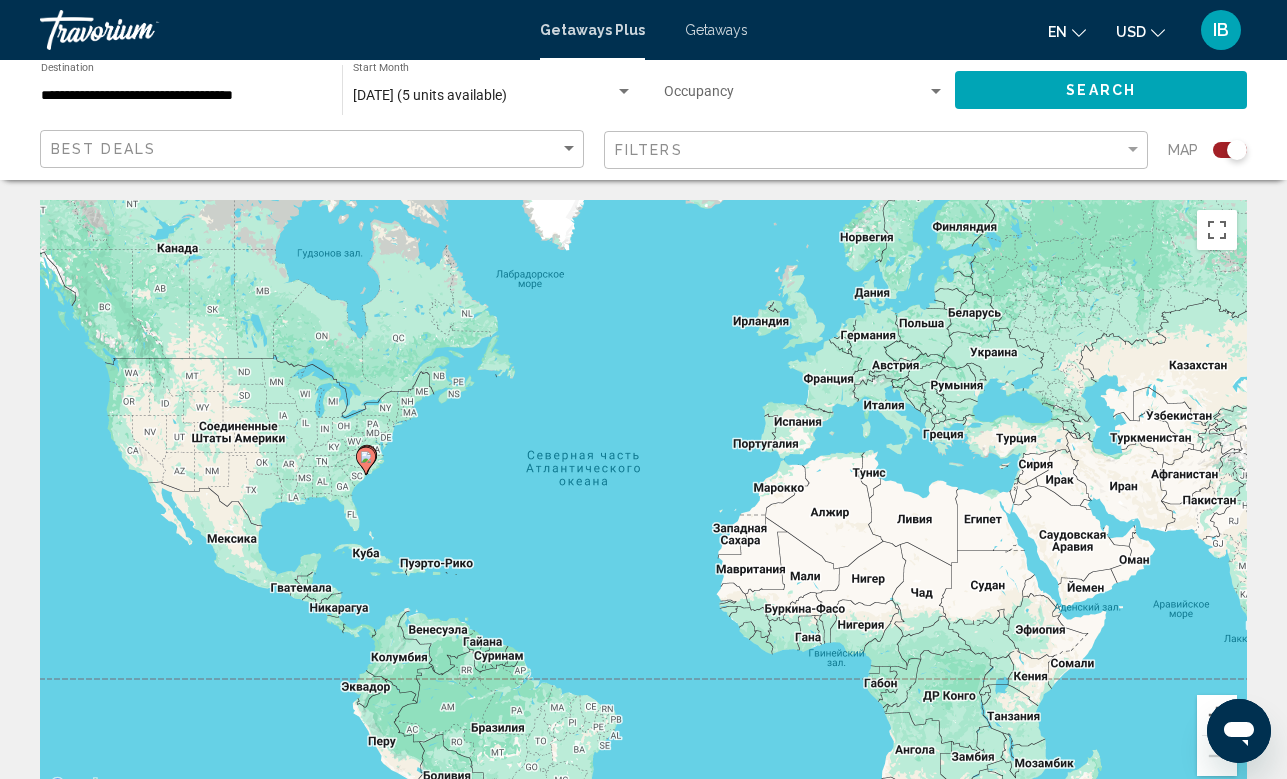 click on "September 2025 (5 units available)" at bounding box center (430, 95) 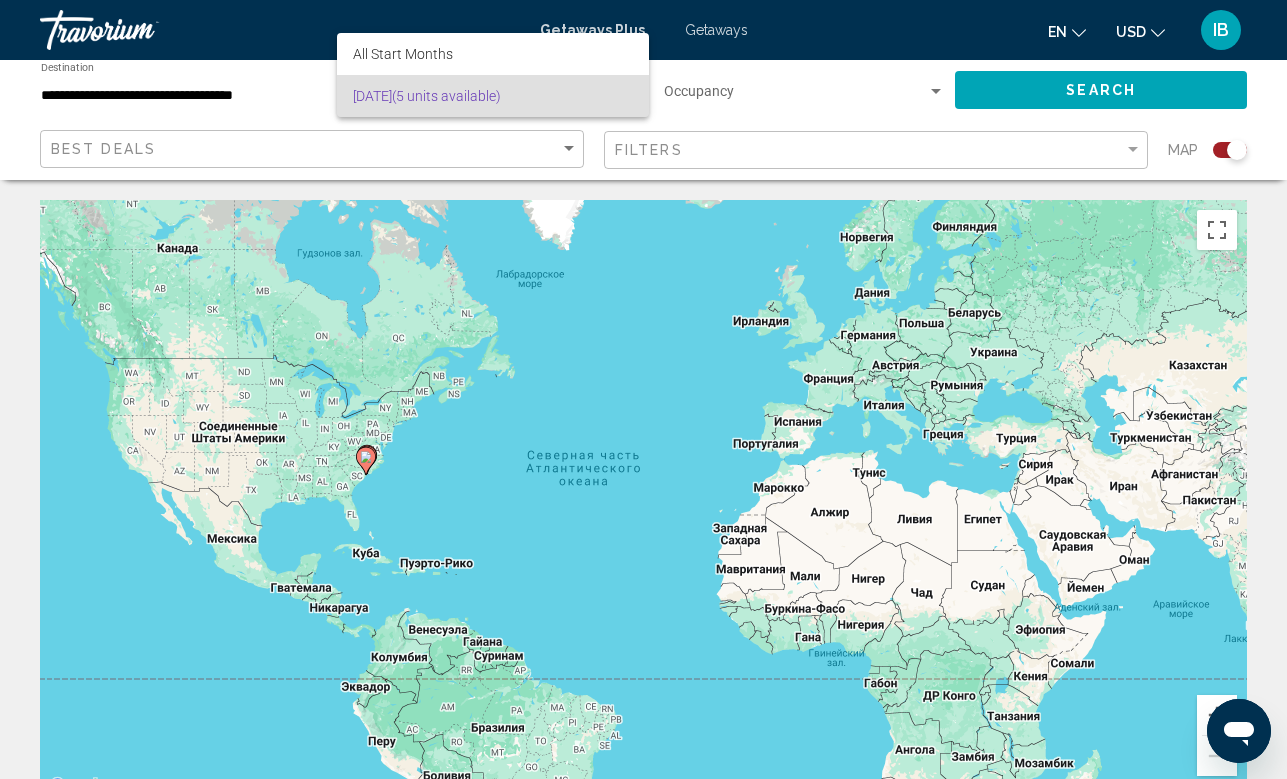 click at bounding box center [643, 389] 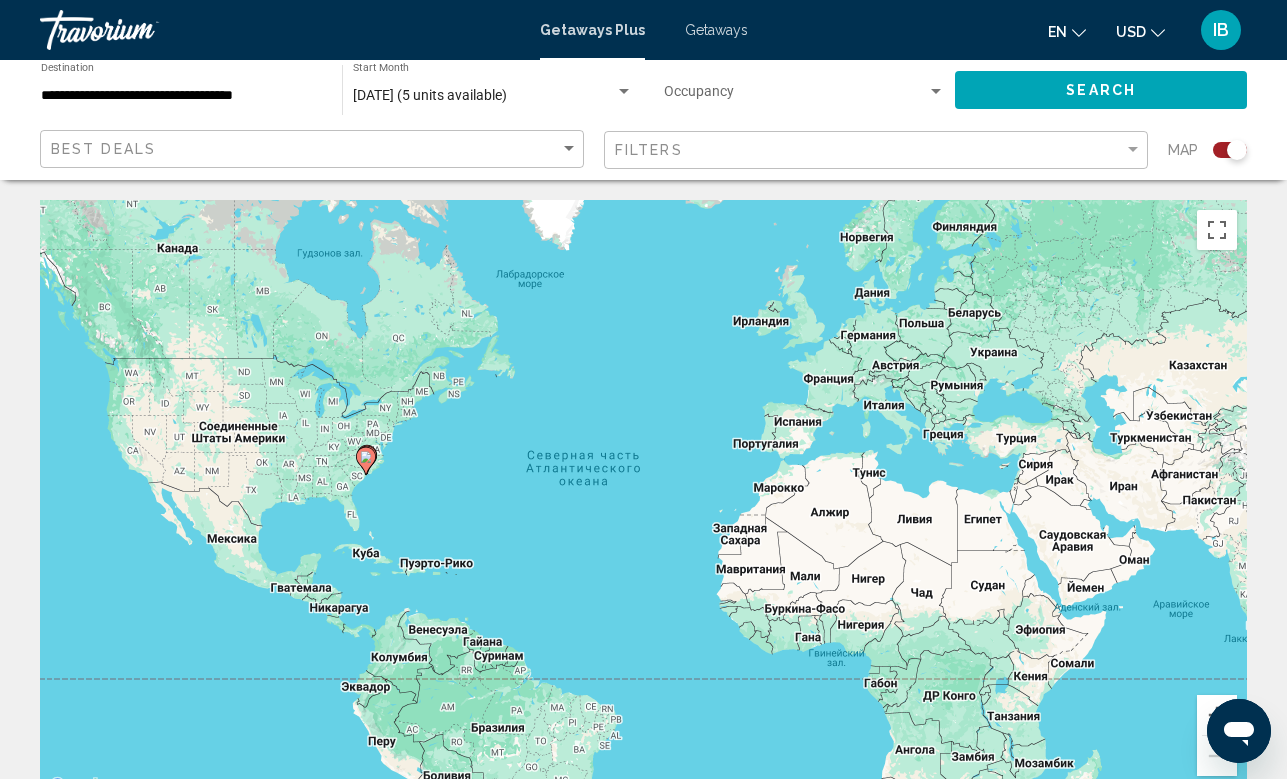 click 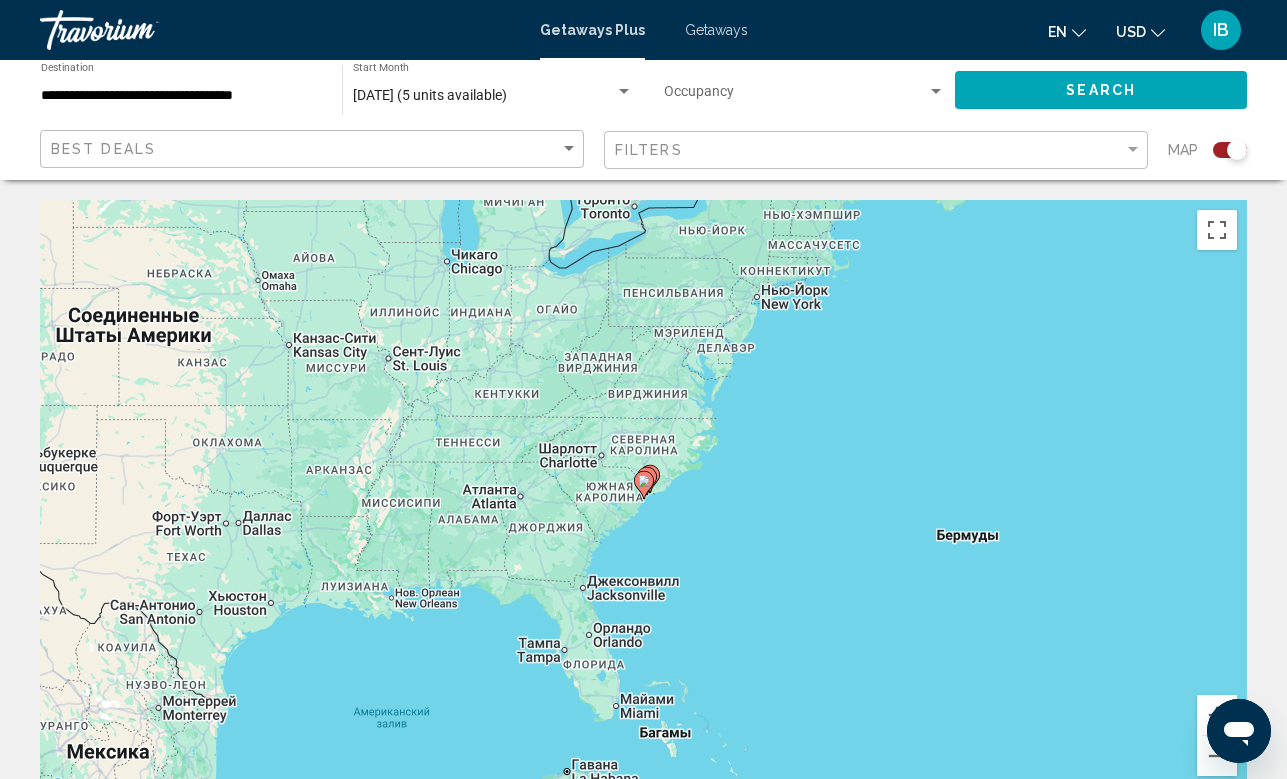 click at bounding box center (650, 479) 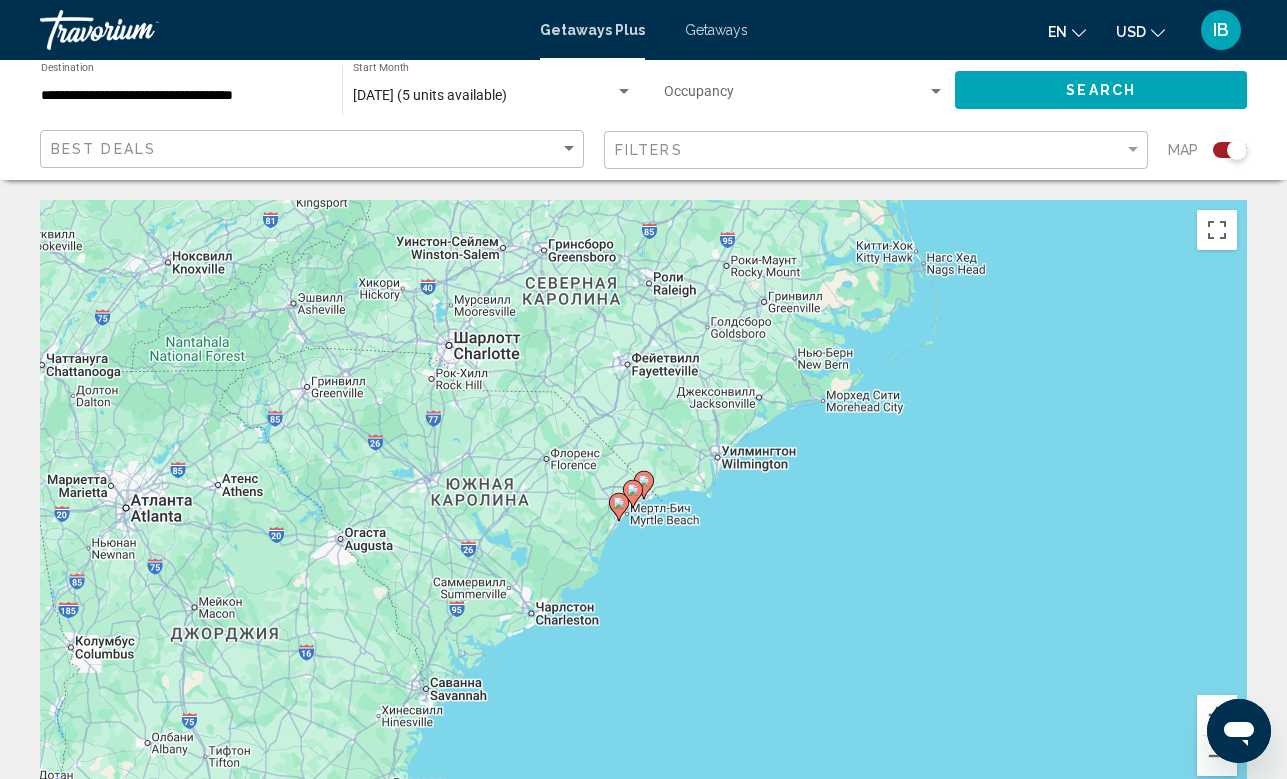 click 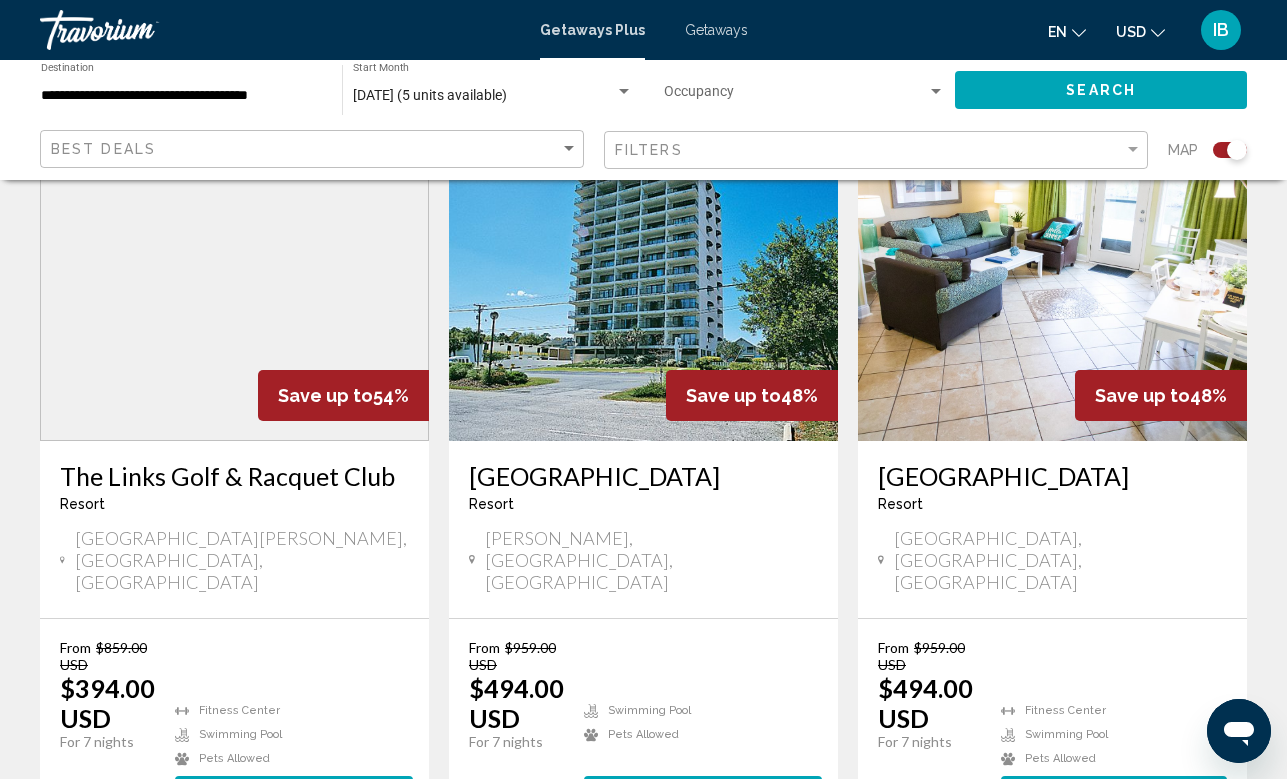 scroll, scrollTop: 769, scrollLeft: 0, axis: vertical 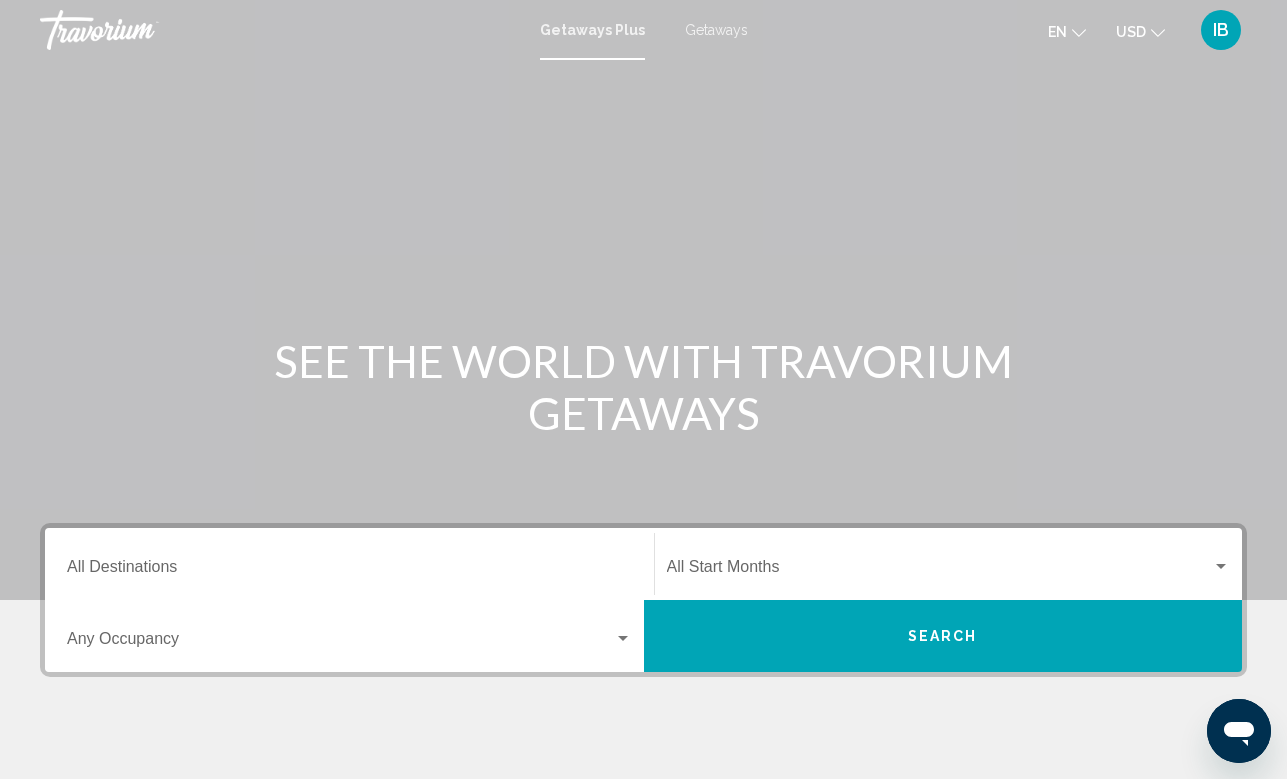click on "Destination All Destinations" at bounding box center (349, 571) 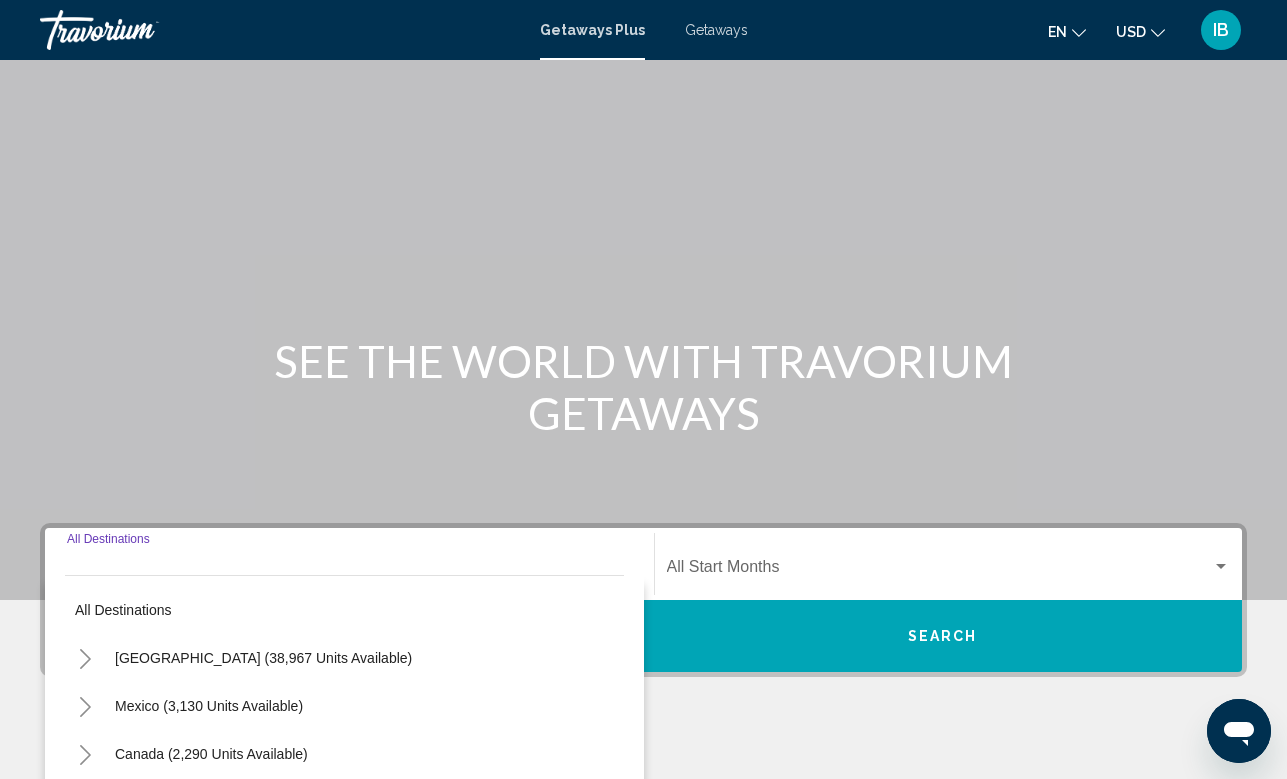 scroll, scrollTop: 343, scrollLeft: 0, axis: vertical 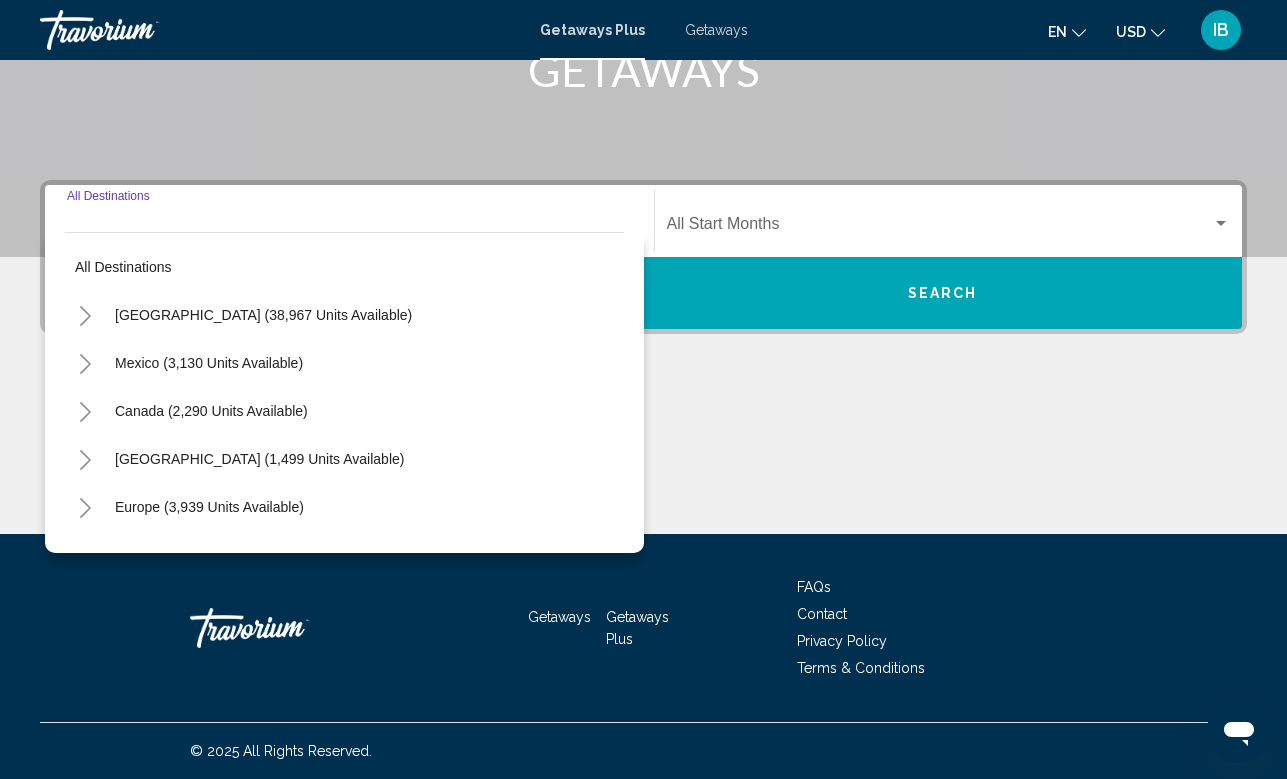 click 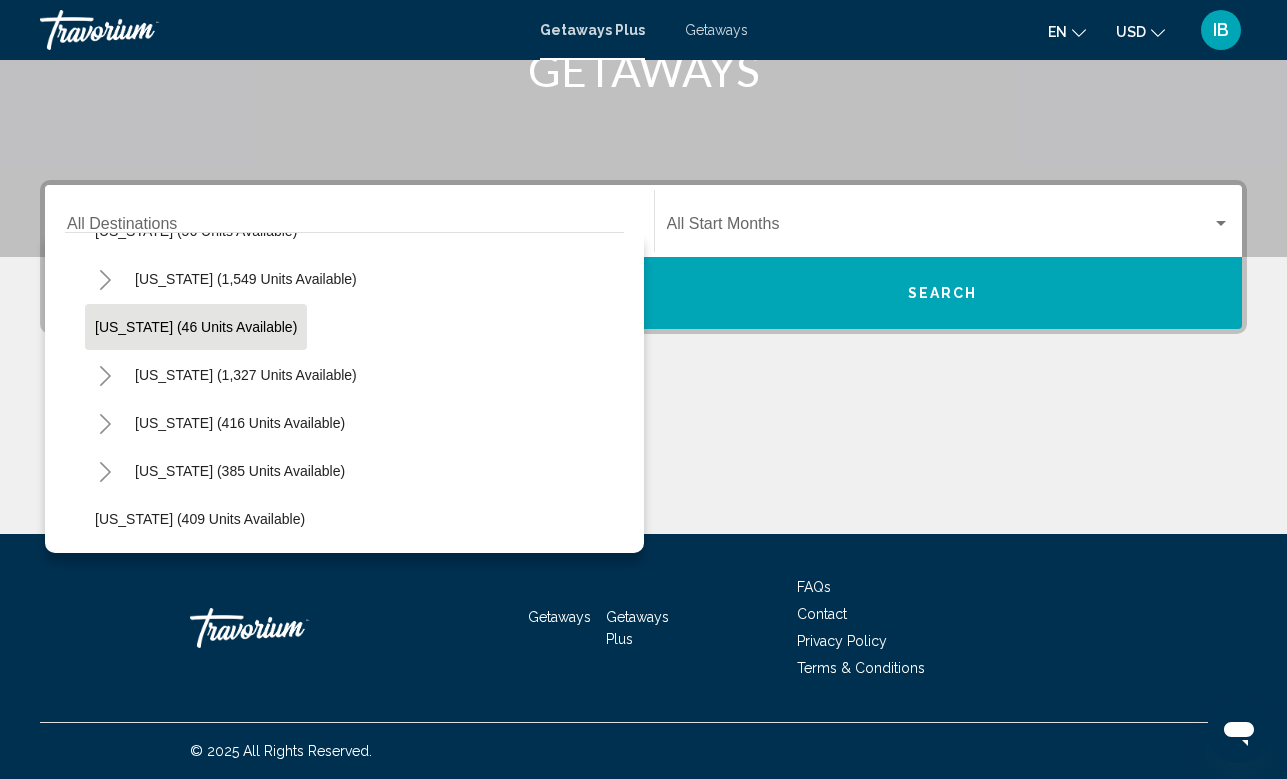 scroll, scrollTop: 1343, scrollLeft: 0, axis: vertical 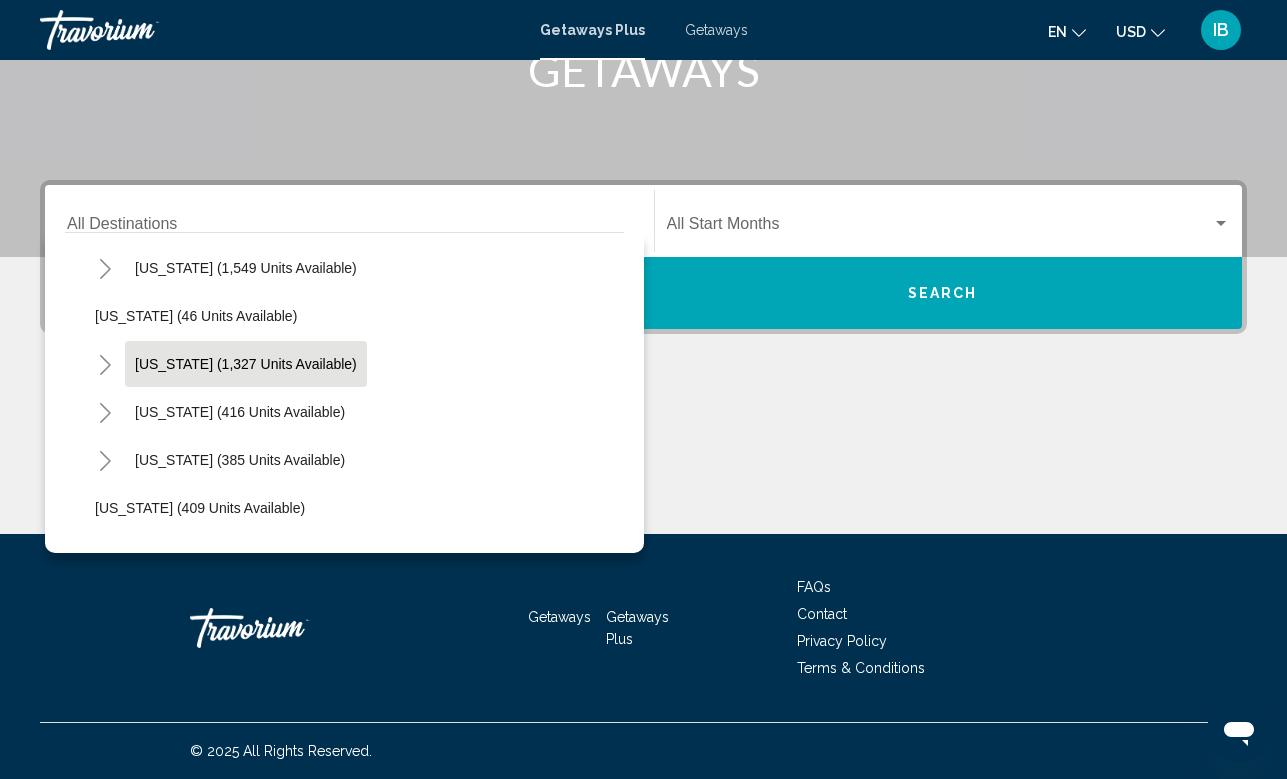 click on "South Carolina (1,327 units available)" 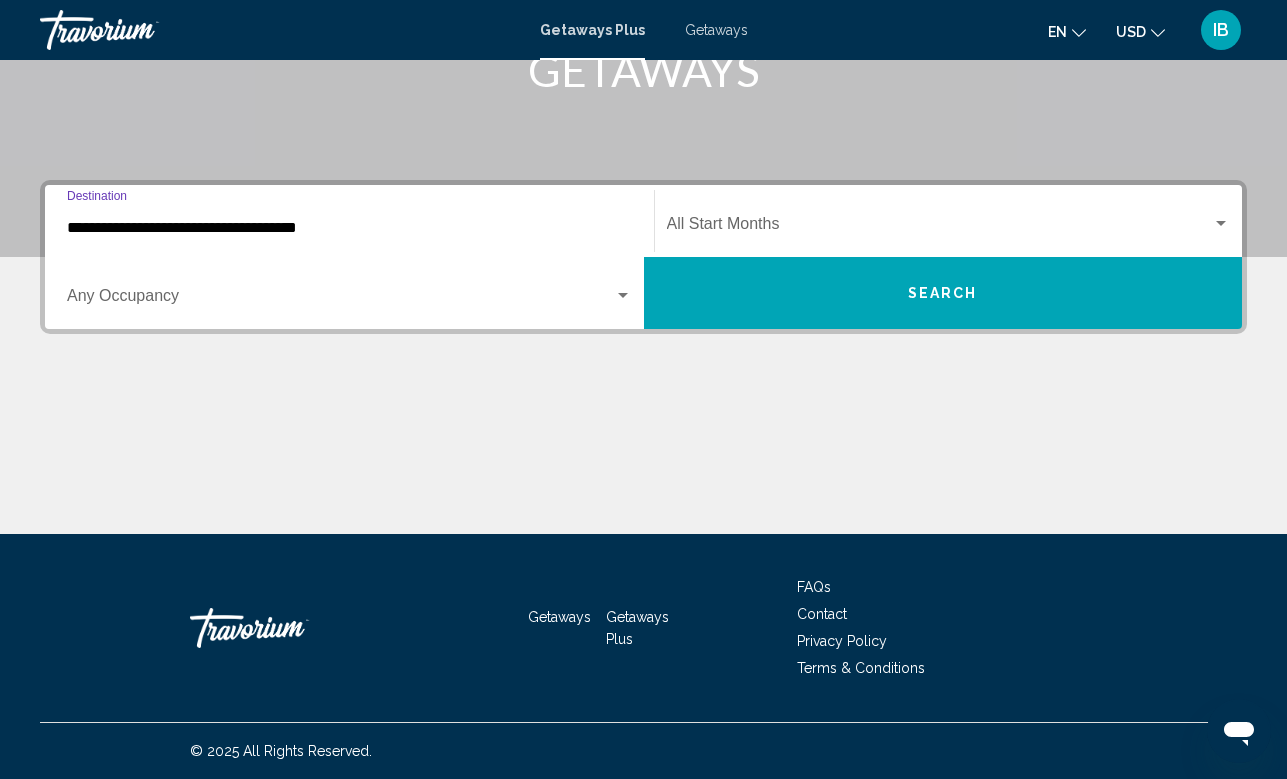 click at bounding box center (940, 228) 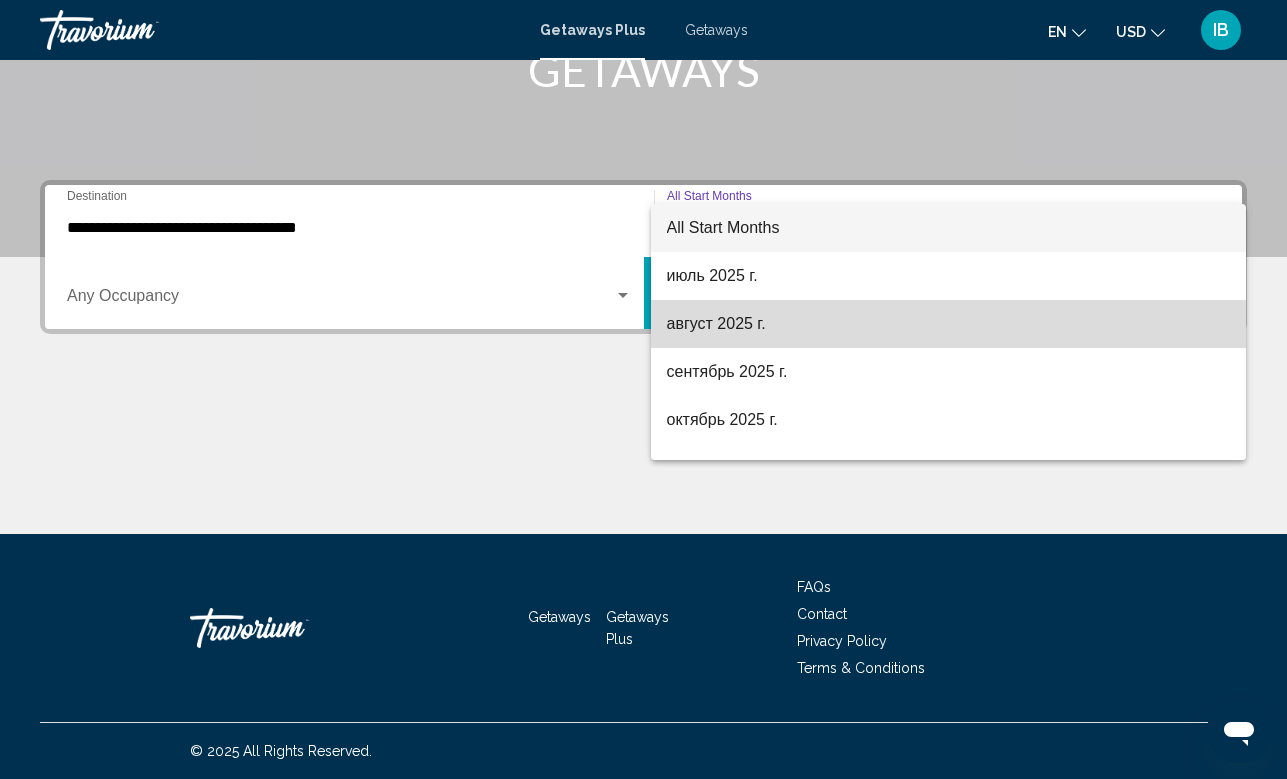 click on "август 2025 г." at bounding box center [949, 324] 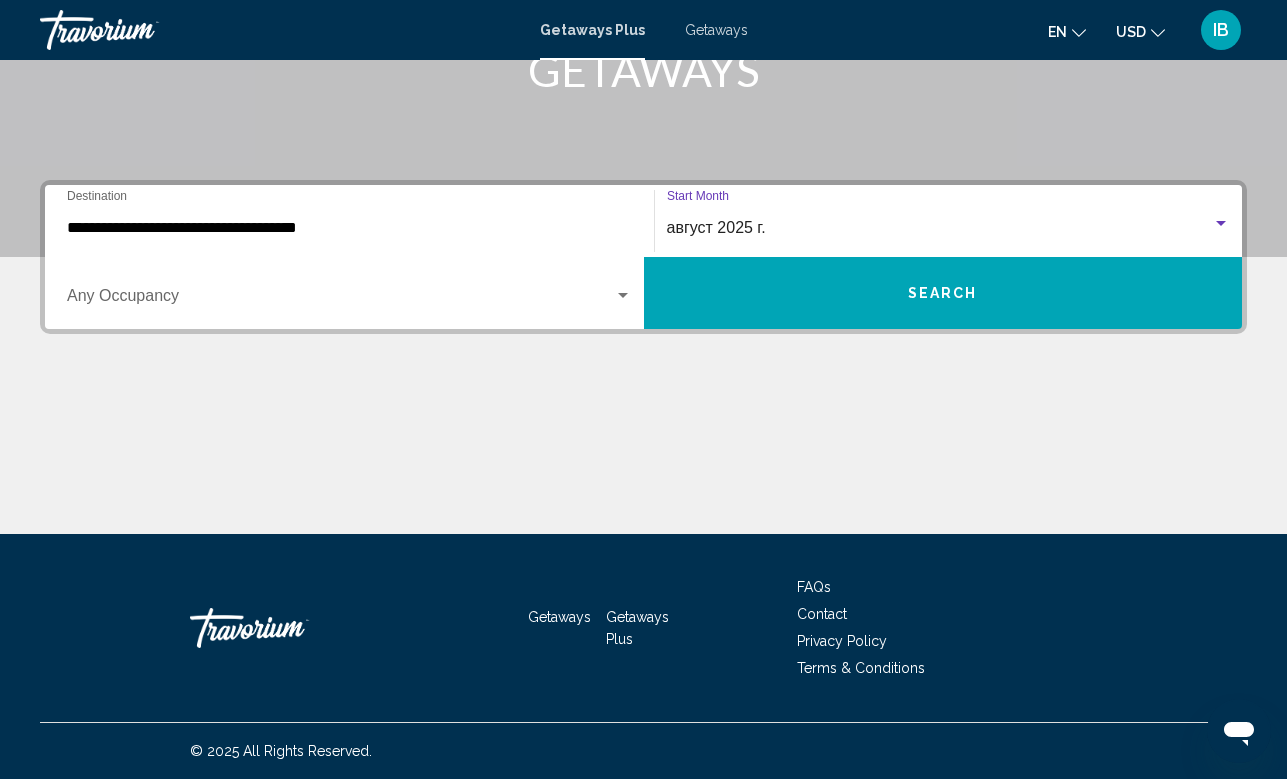 click at bounding box center [340, 300] 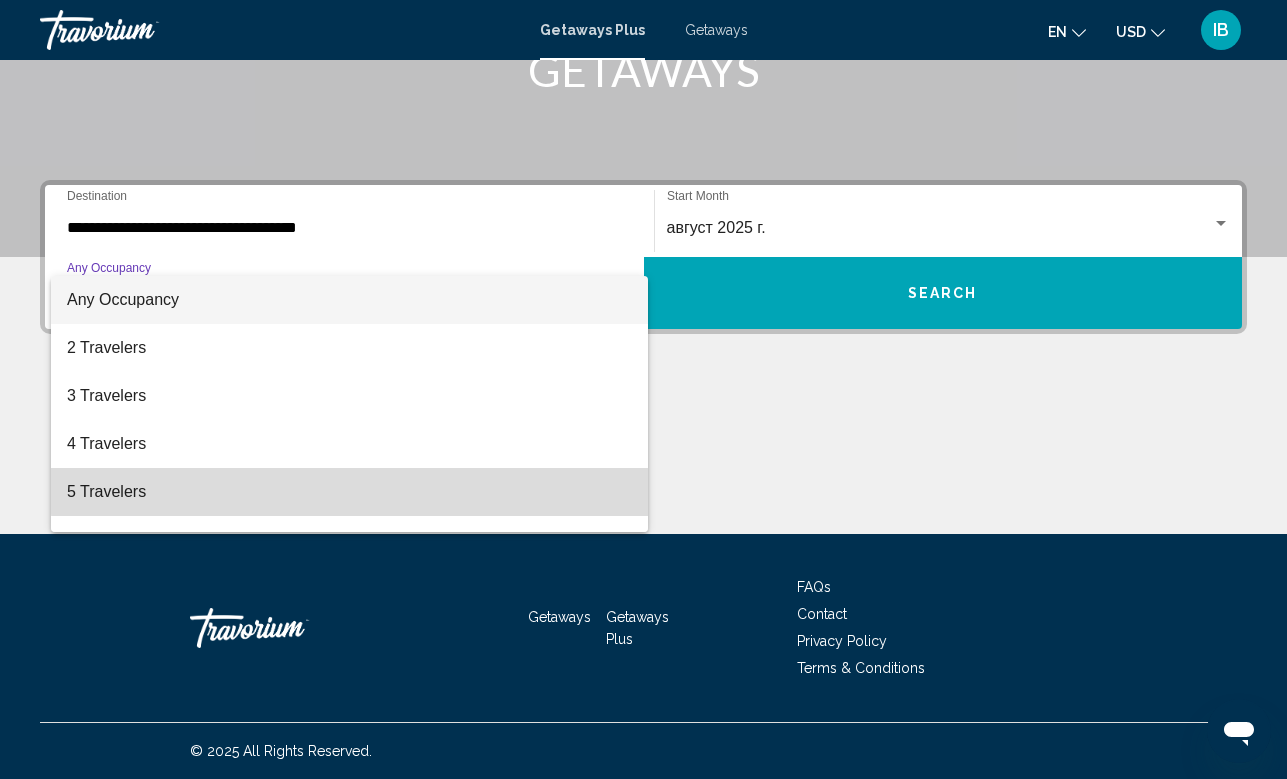 click on "5 Travelers" at bounding box center [349, 492] 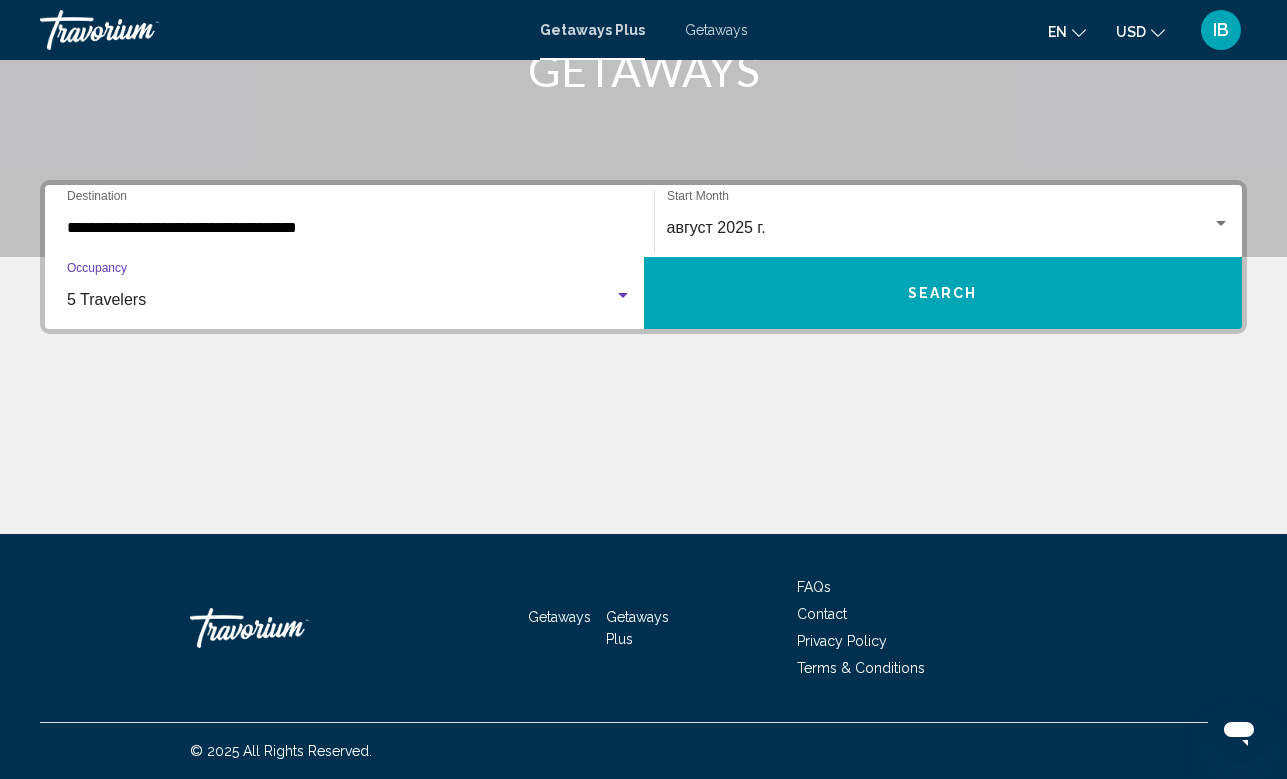 click on "Search" at bounding box center [943, 293] 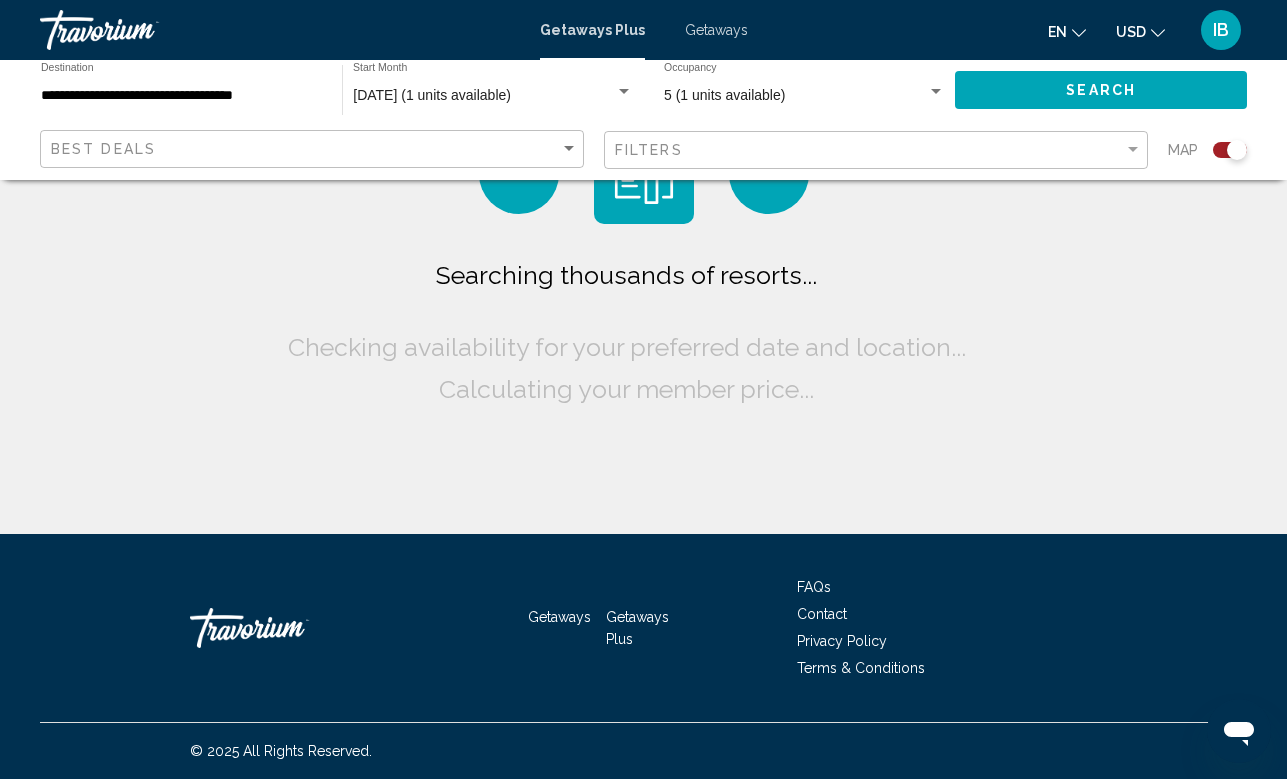 scroll, scrollTop: 0, scrollLeft: 0, axis: both 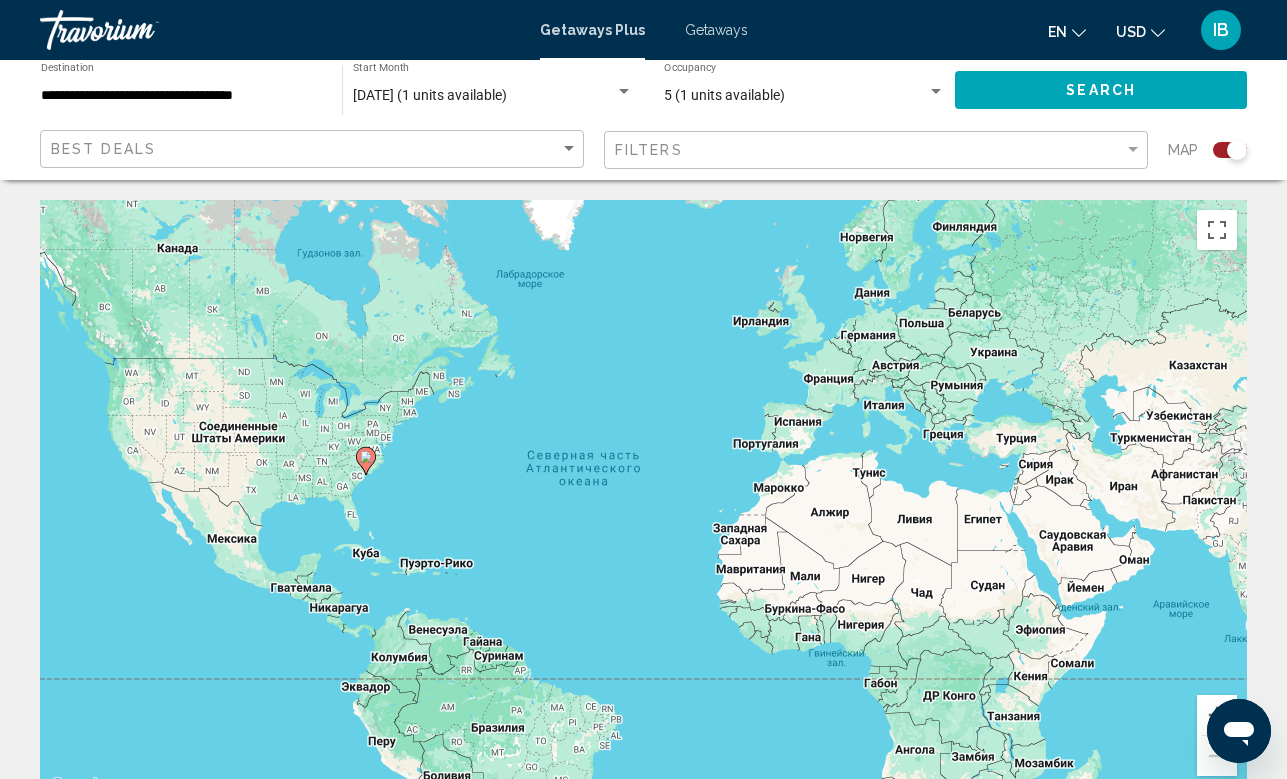 click on "Getaways" at bounding box center [716, 30] 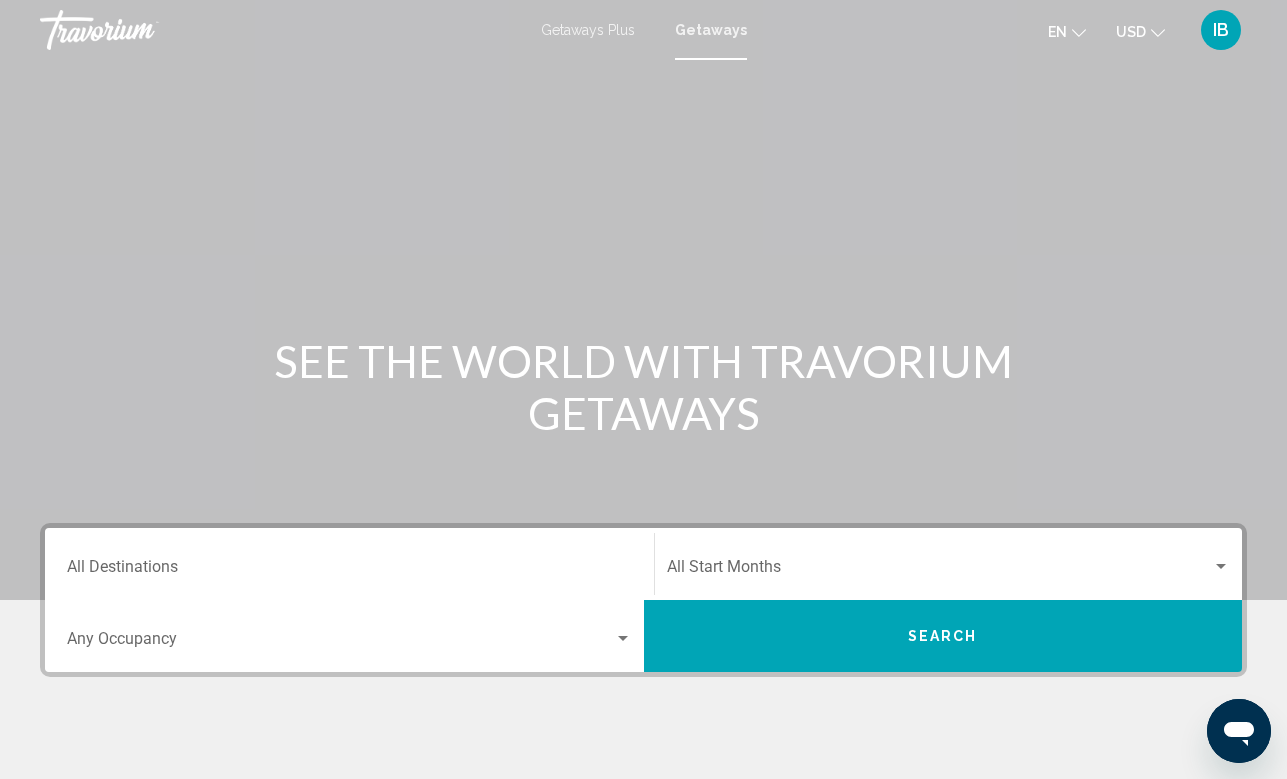 click on "Destination All Destinations" at bounding box center [349, 564] 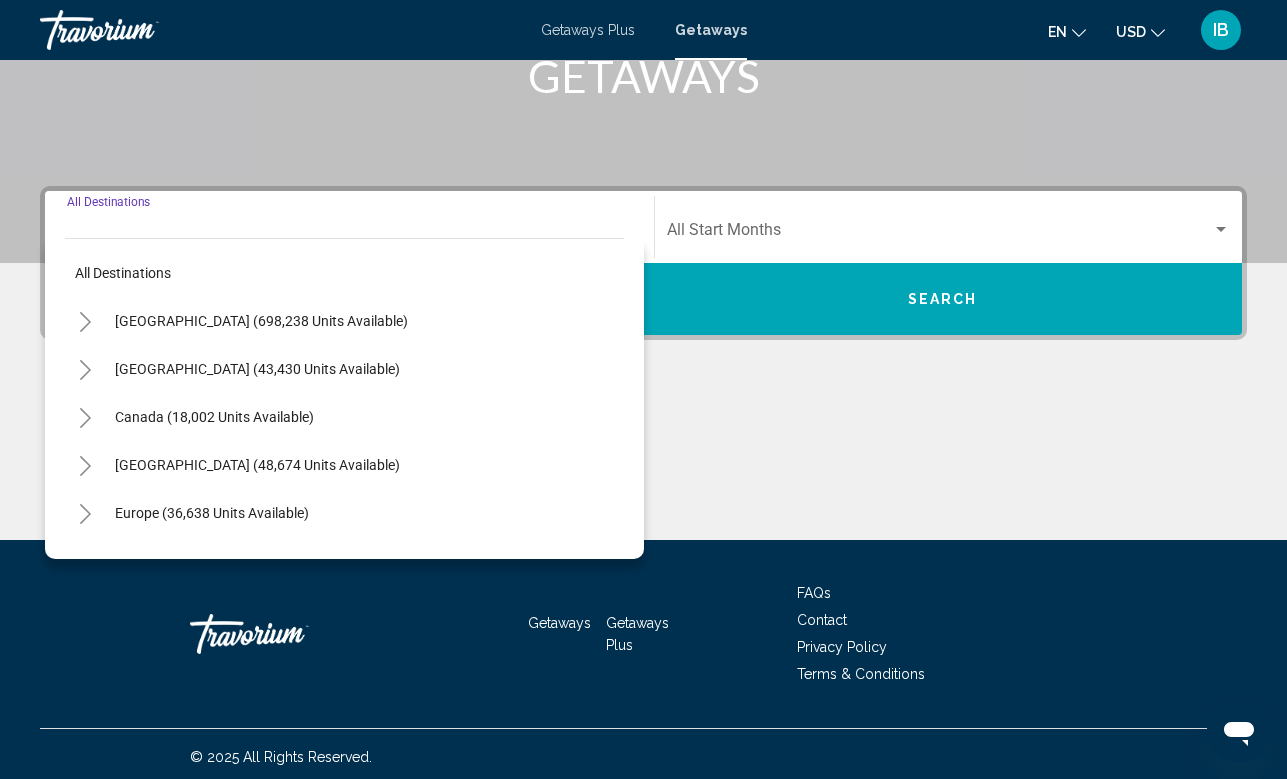 scroll, scrollTop: 343, scrollLeft: 0, axis: vertical 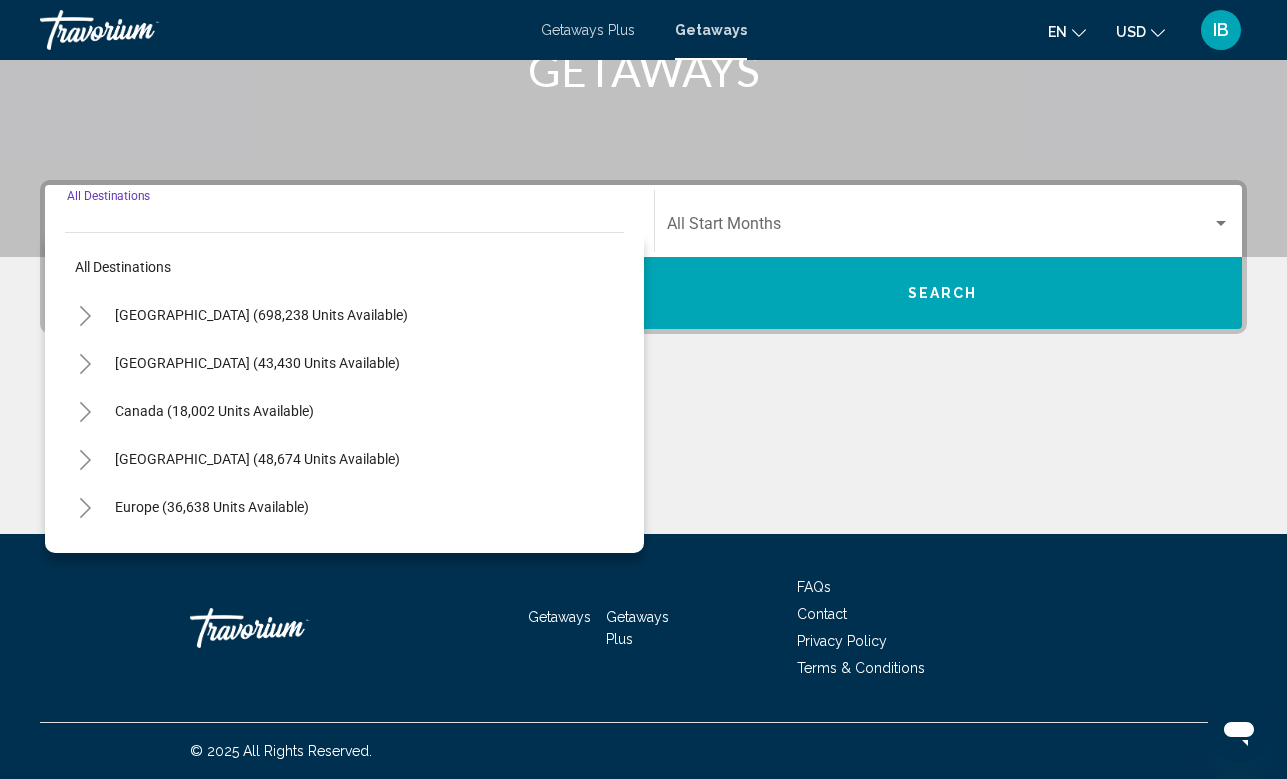 click 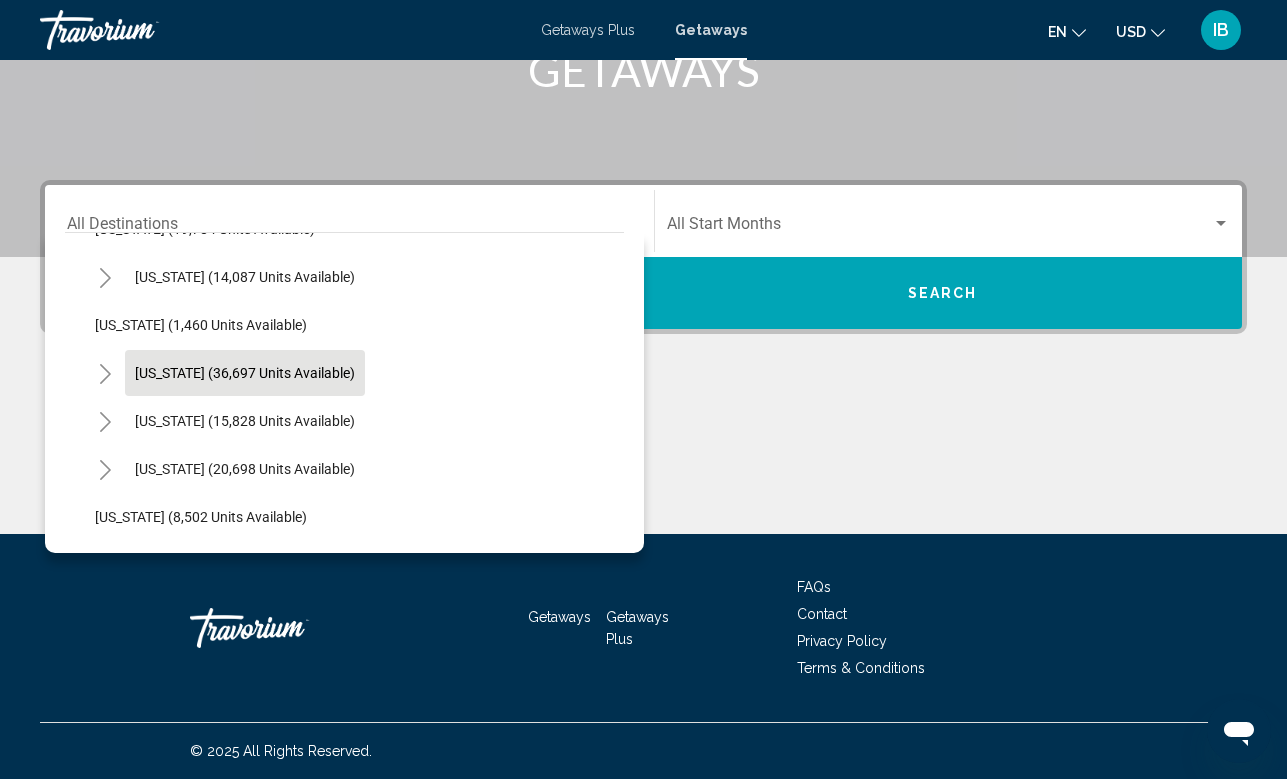 scroll, scrollTop: 1640, scrollLeft: 0, axis: vertical 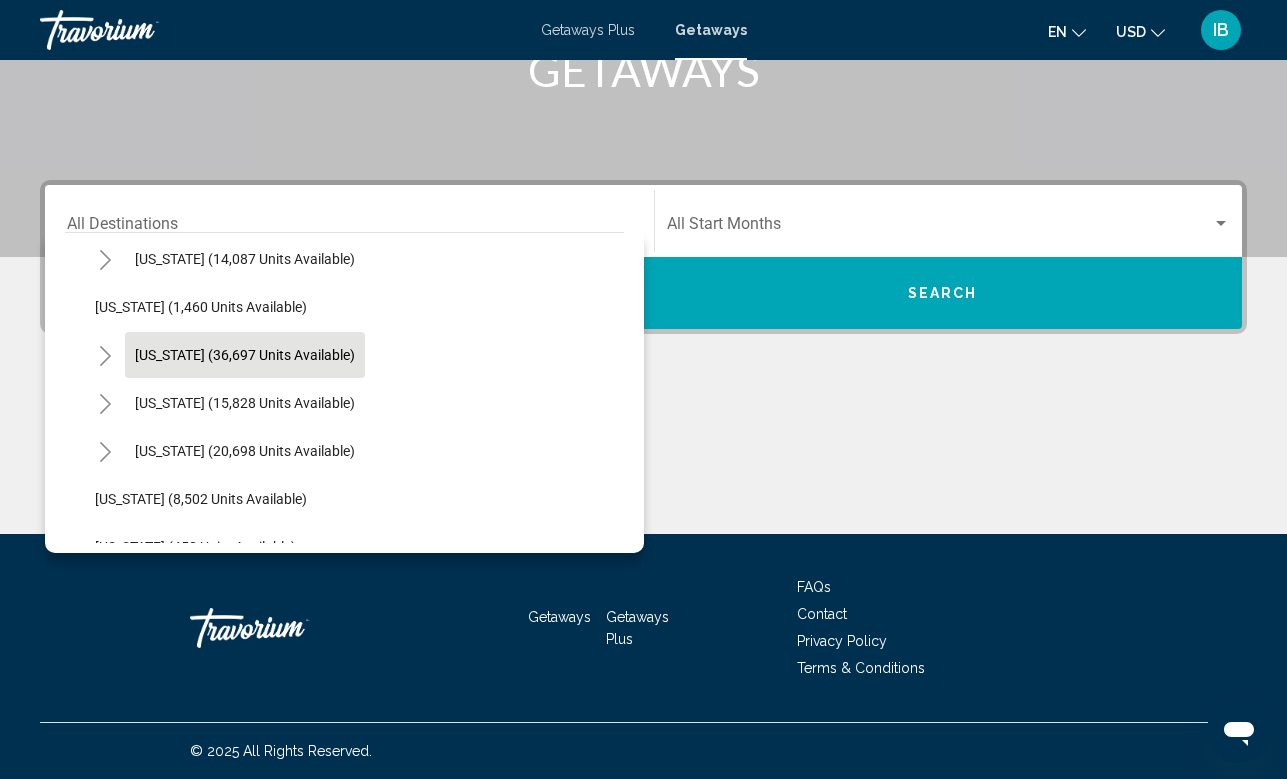click on "[US_STATE] (36,697 units available)" 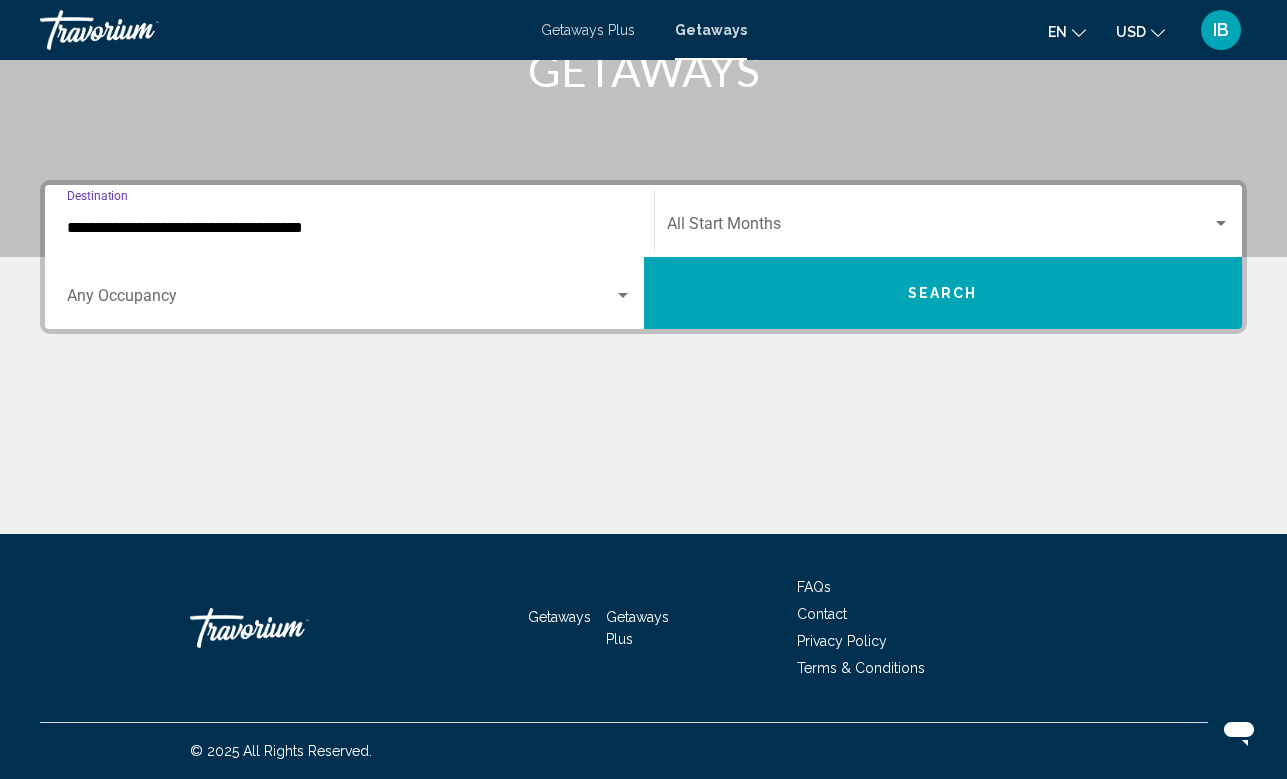 click at bounding box center [940, 228] 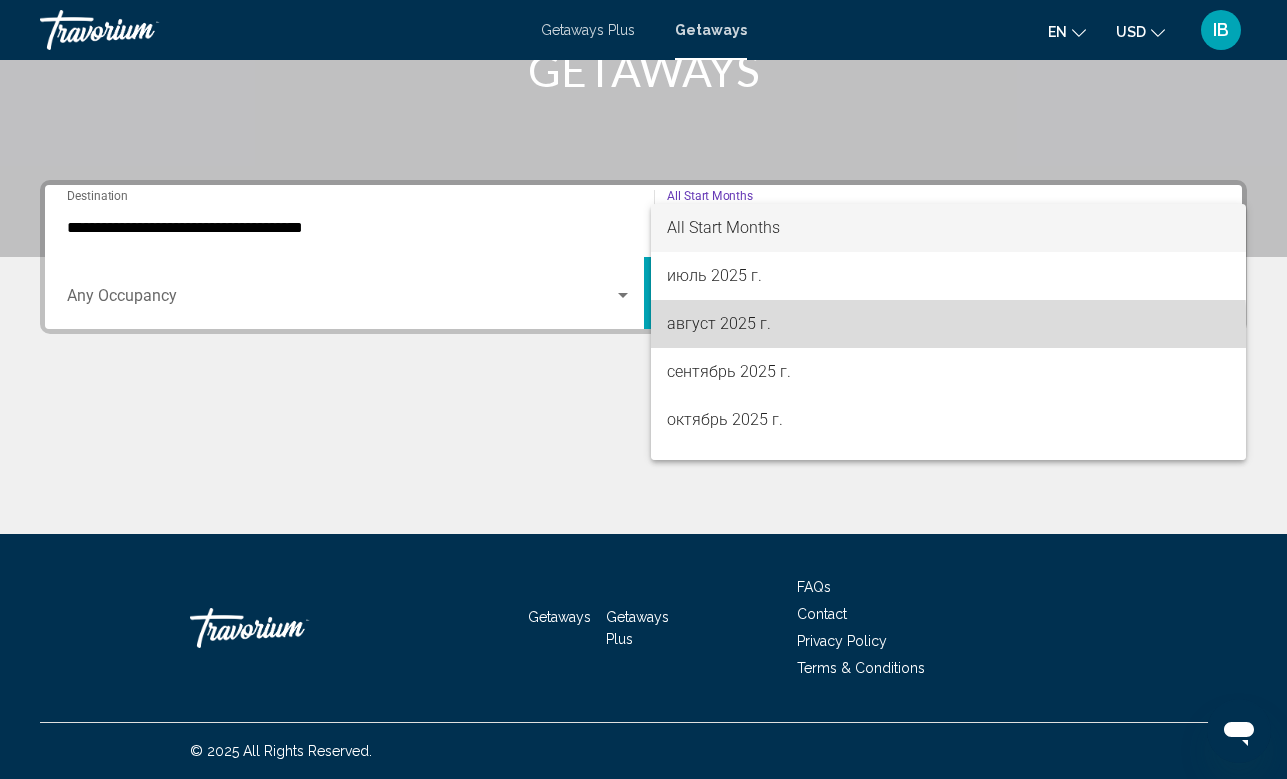 click on "август 2025 г." at bounding box center (949, 324) 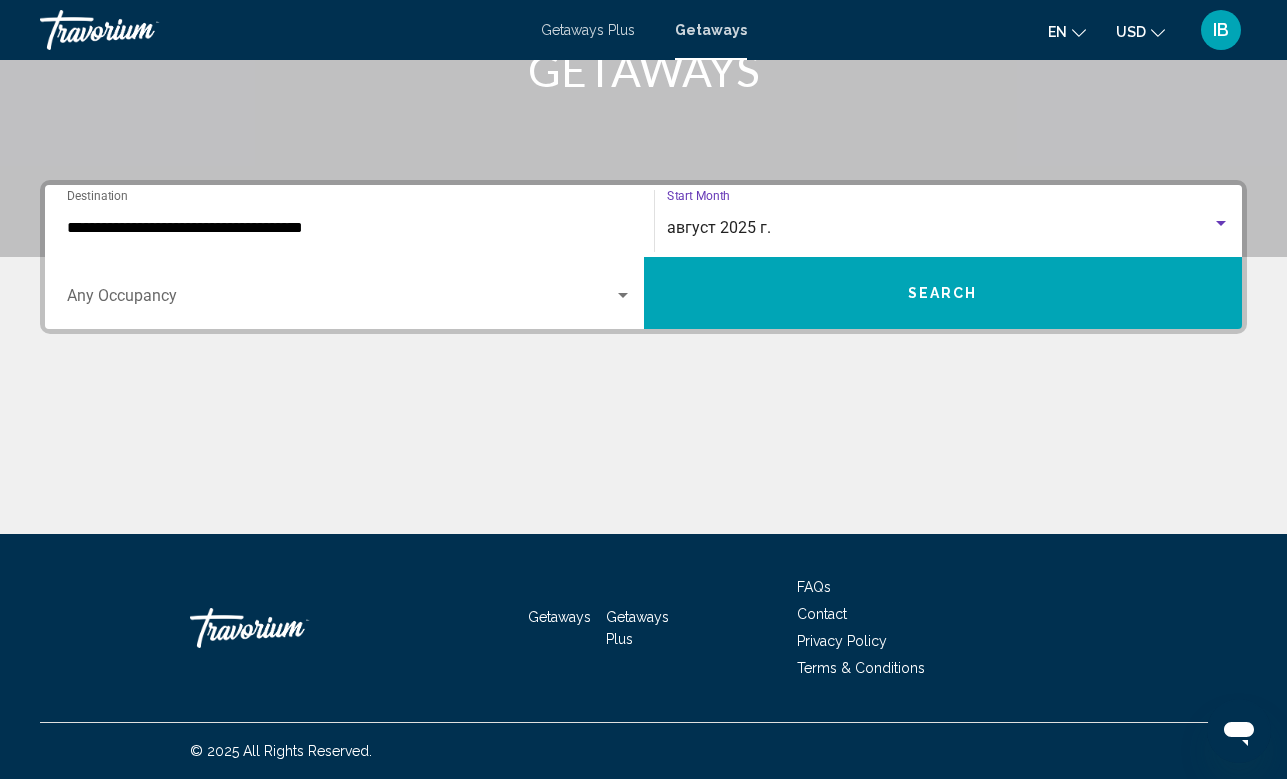 click on "Occupancy Any Occupancy" at bounding box center [349, 293] 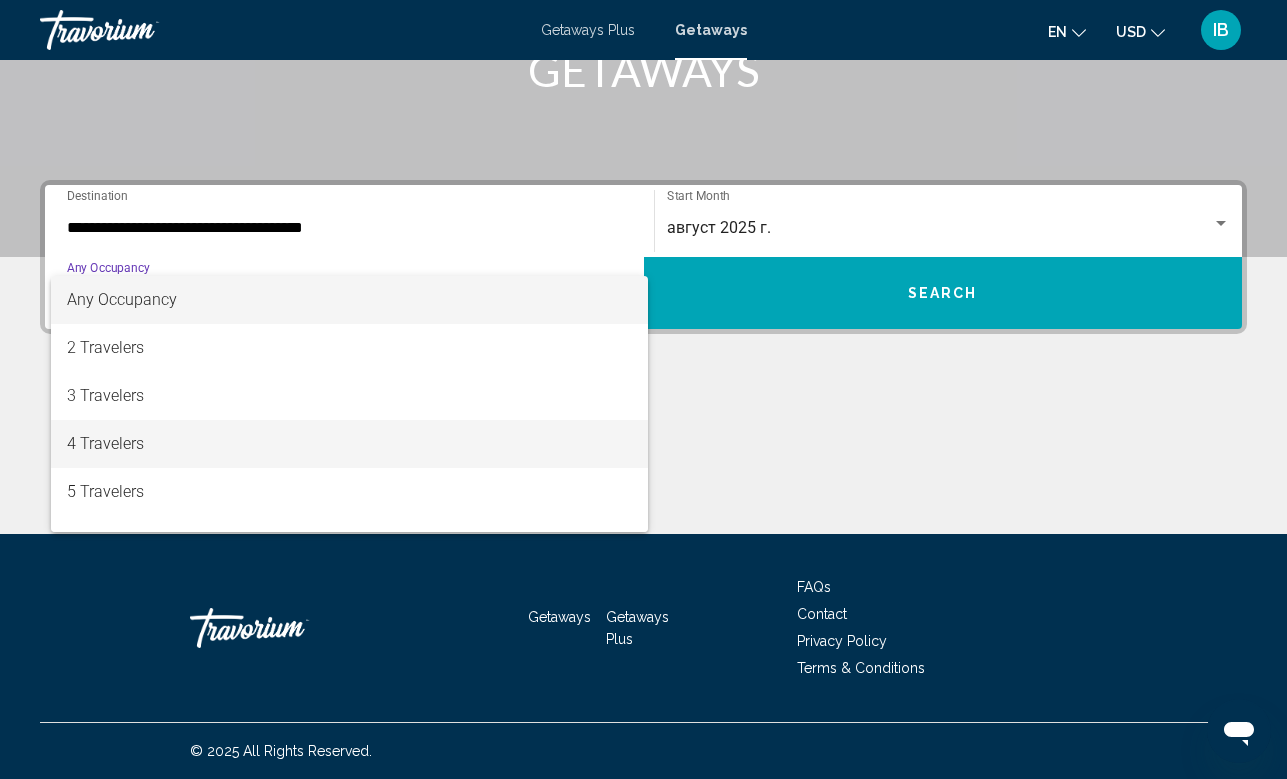 click on "4 Travelers" at bounding box center (349, 444) 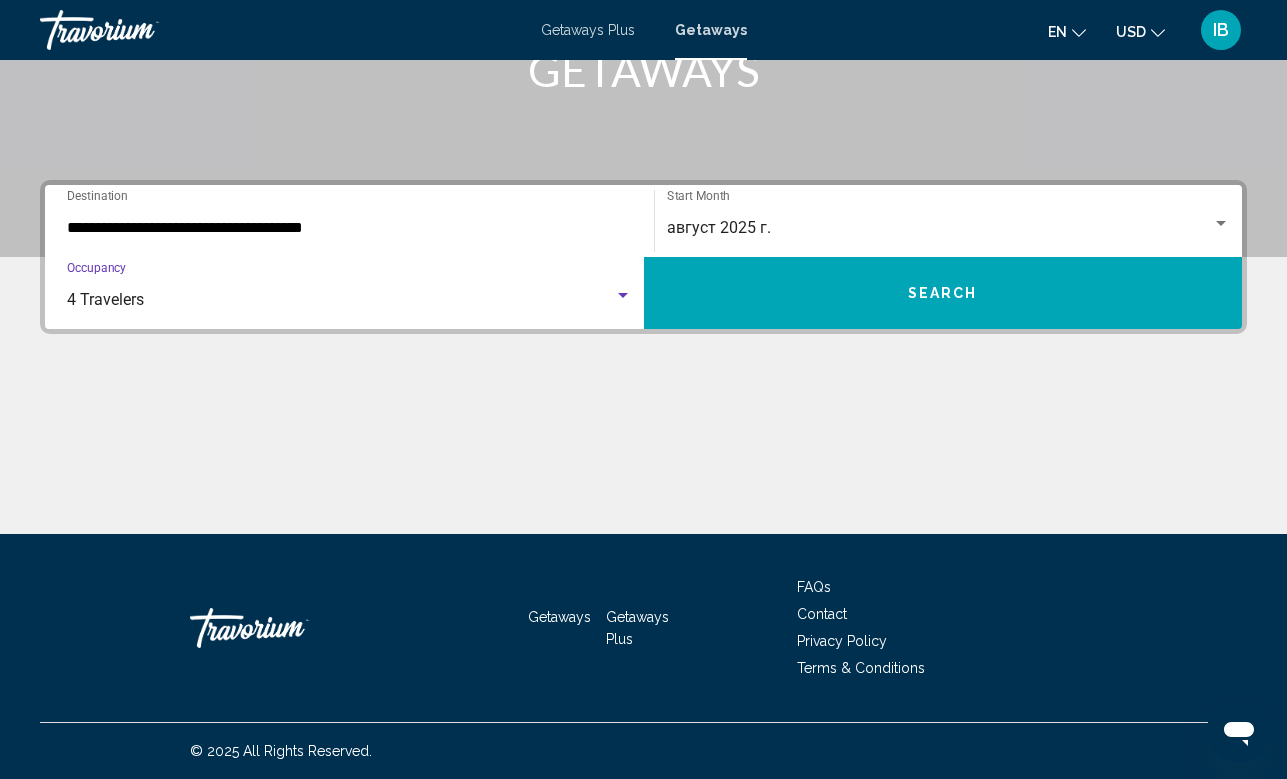 click on "Search" at bounding box center (943, 294) 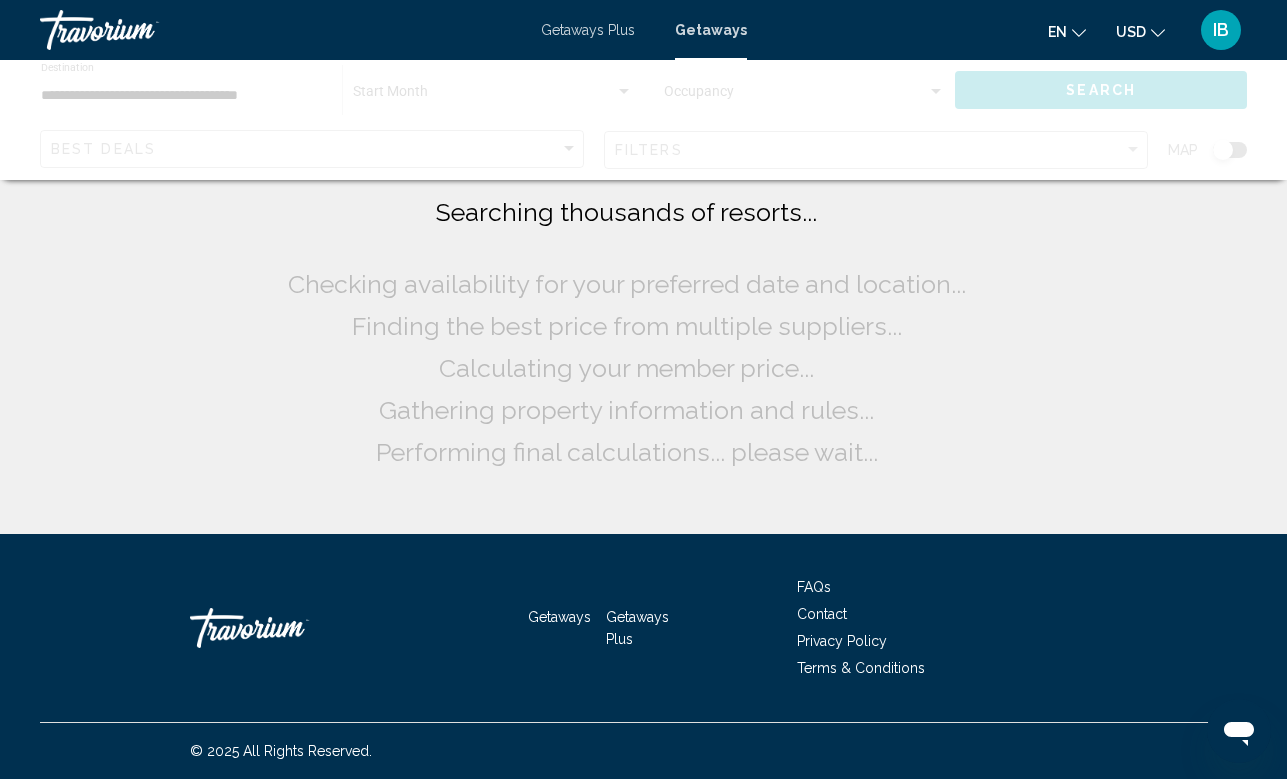 scroll, scrollTop: 0, scrollLeft: 0, axis: both 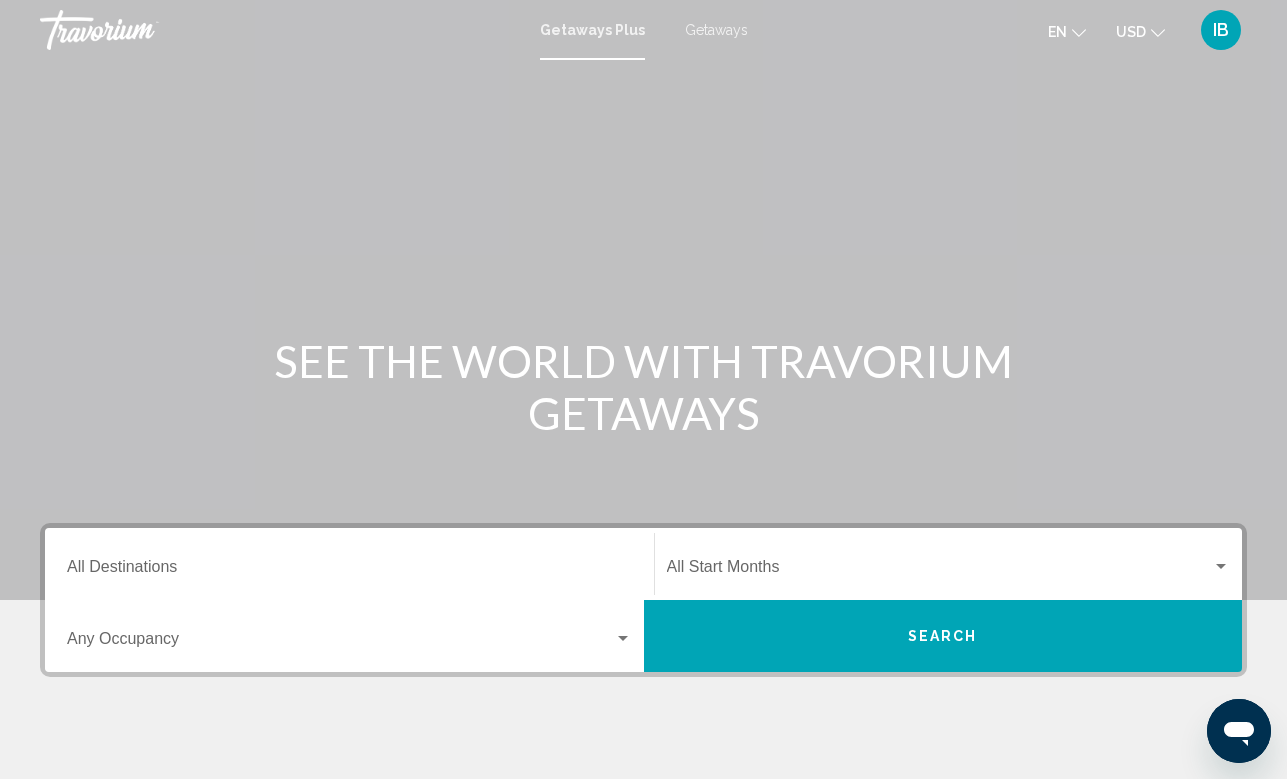 click on "Getaways" at bounding box center (716, 30) 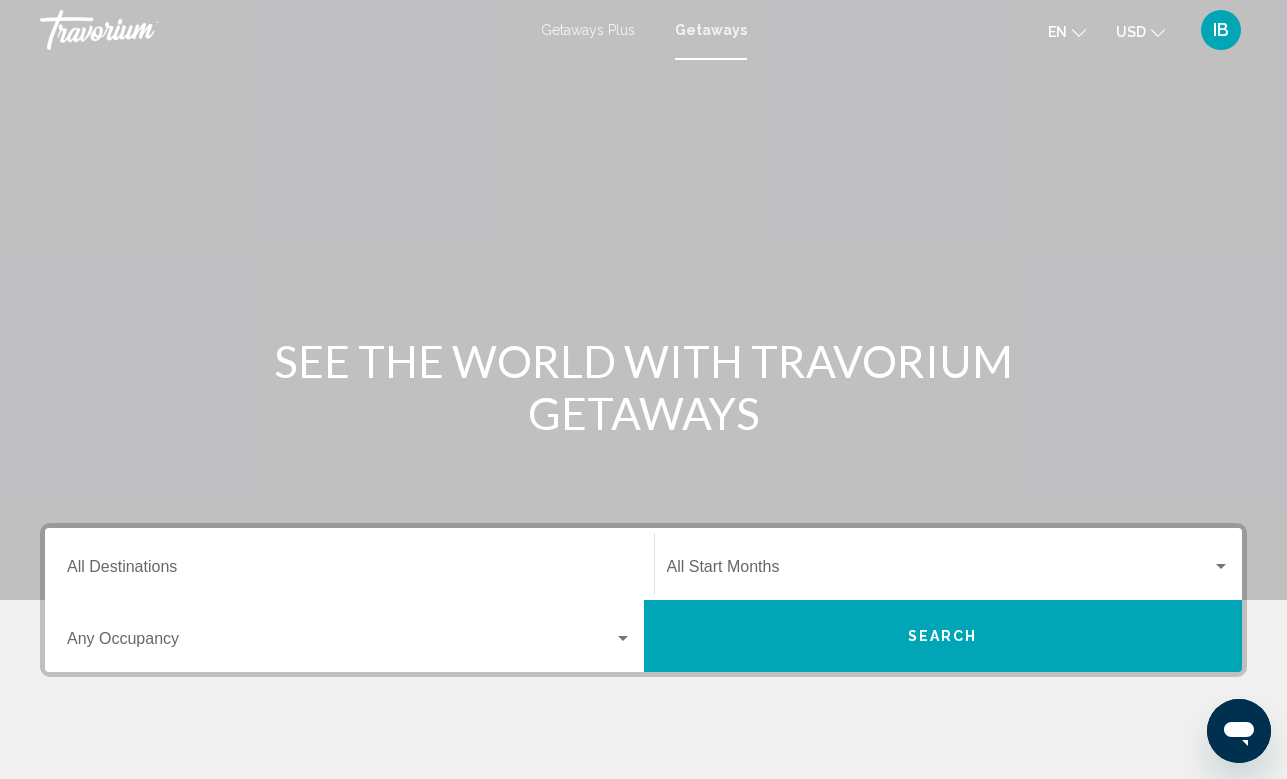 click on "Destination All Destinations" at bounding box center (349, 571) 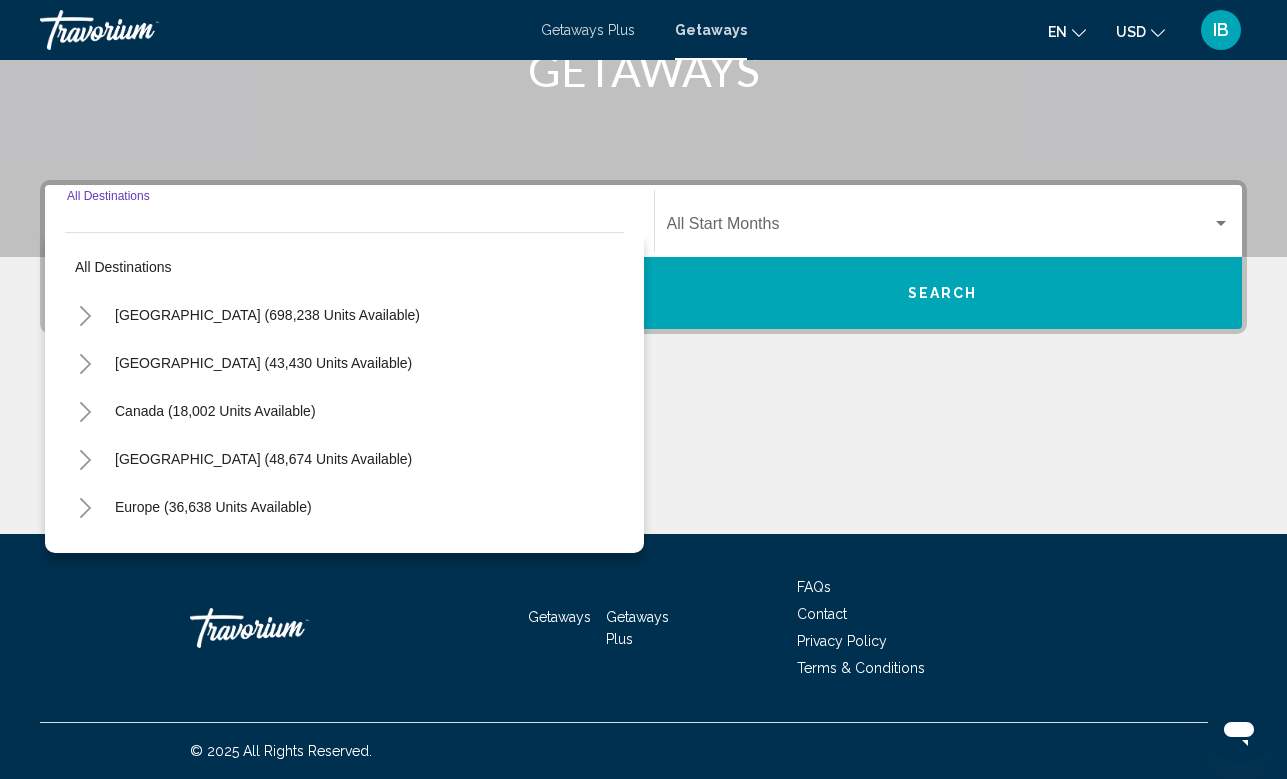 click 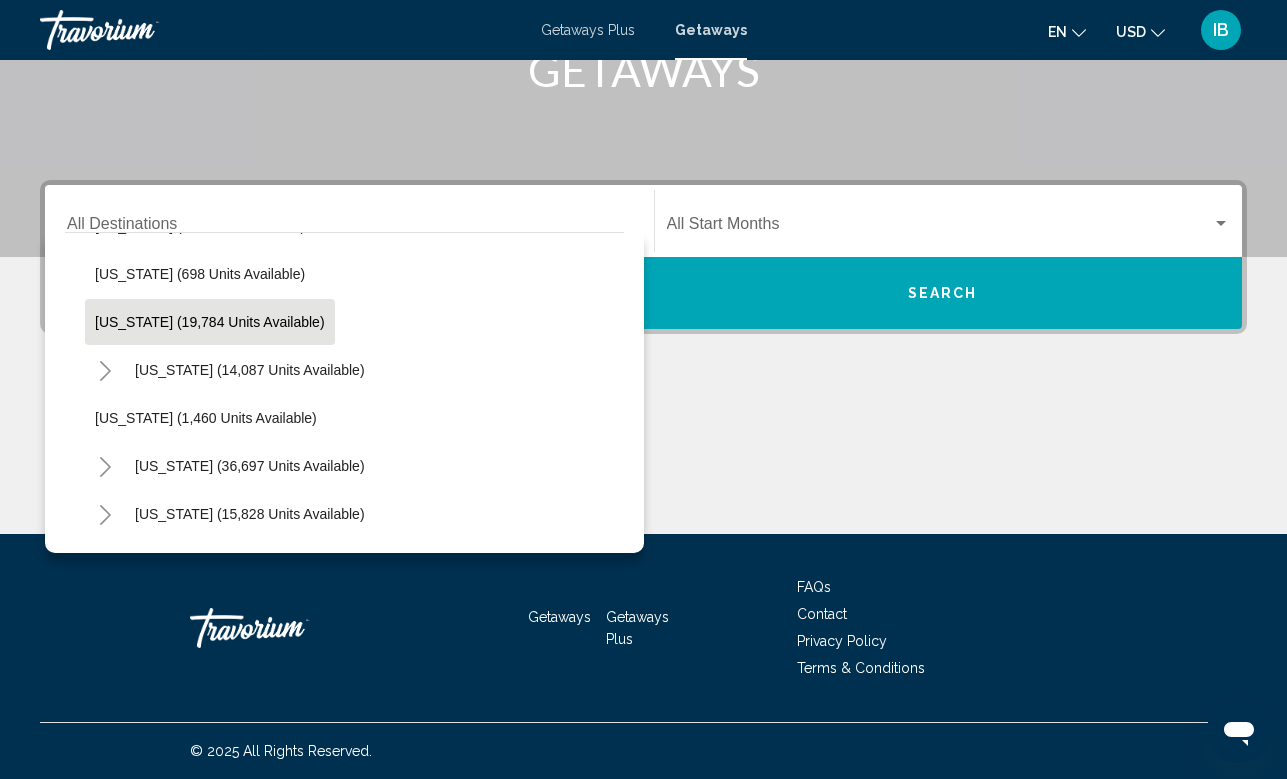 scroll, scrollTop: 1589, scrollLeft: 0, axis: vertical 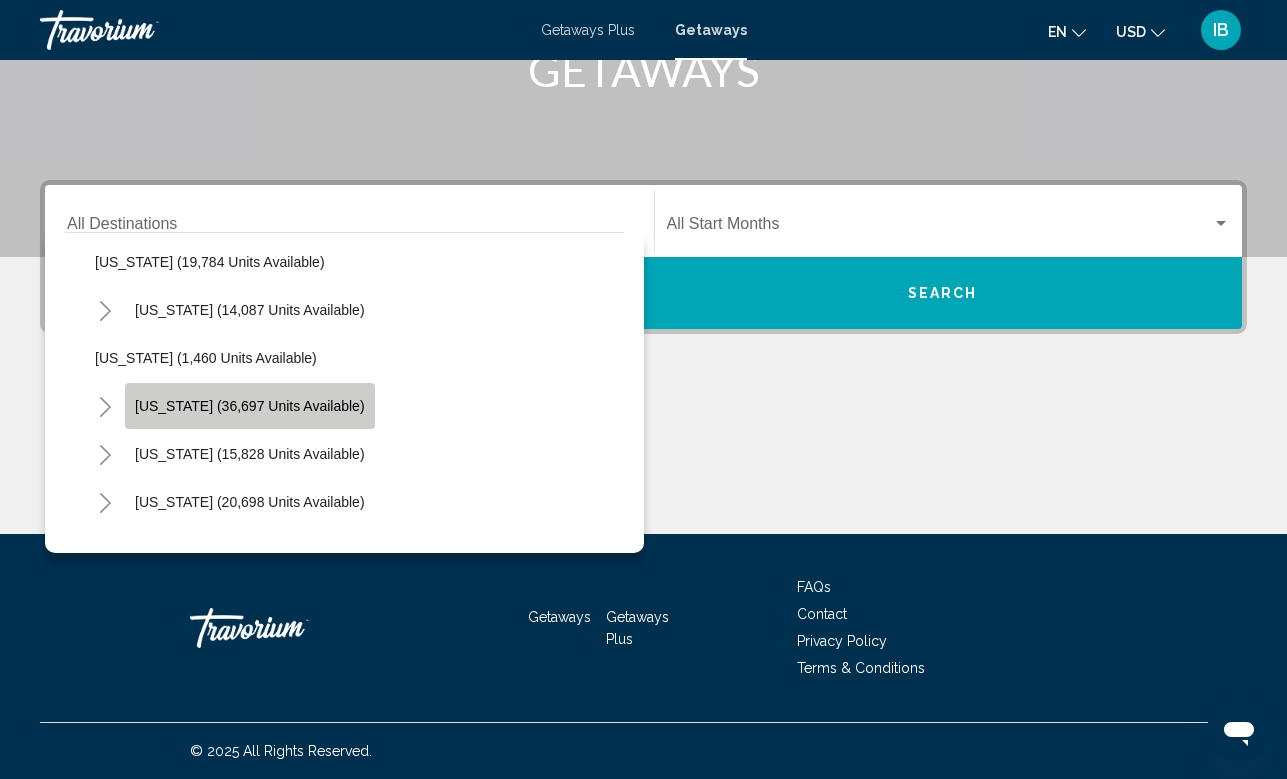 click on "[US_STATE] (36,697 units available)" 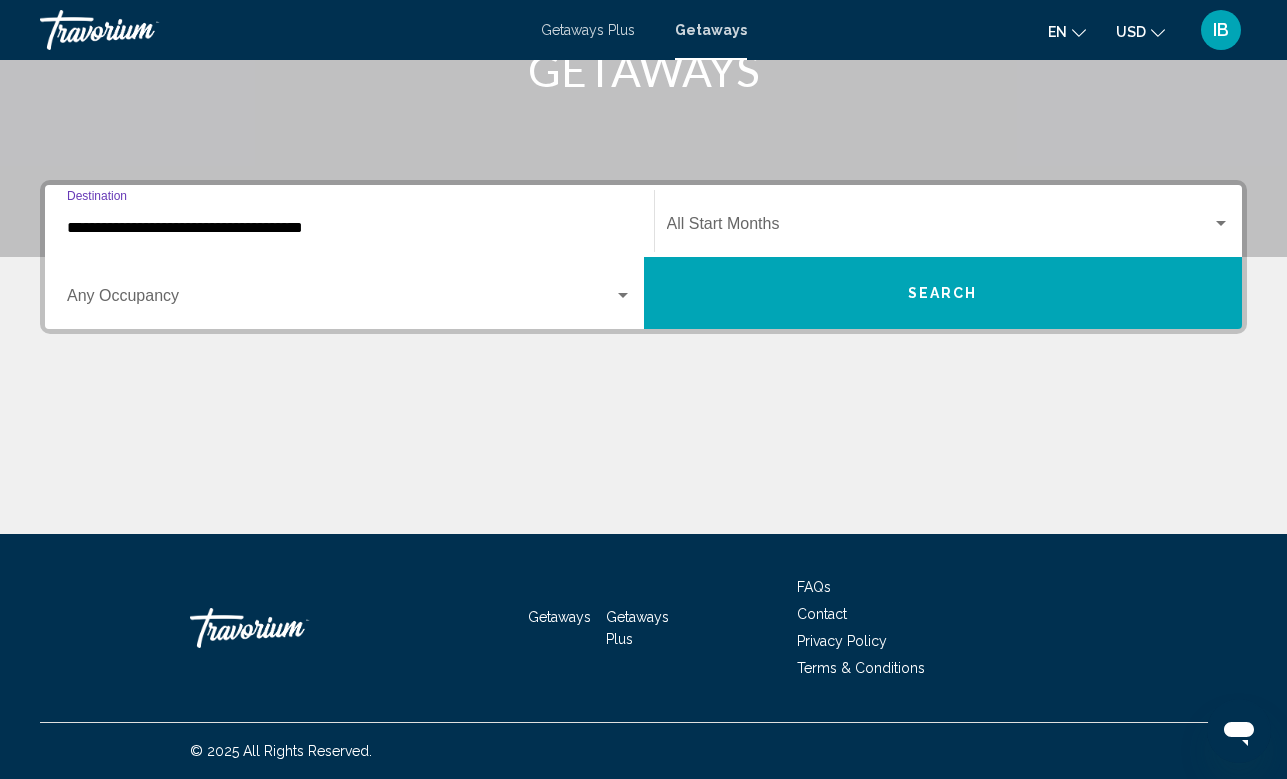 click on "Occupancy Any Occupancy" at bounding box center [349, 293] 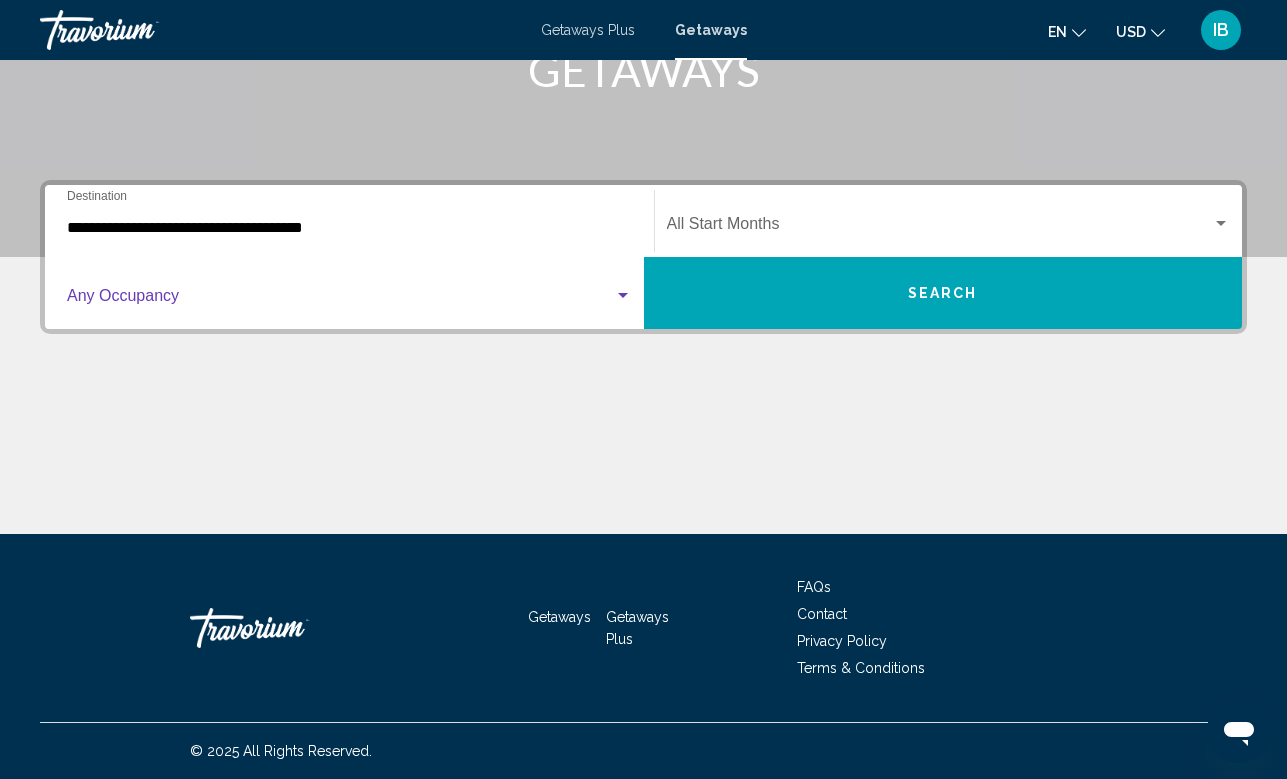 click at bounding box center (340, 300) 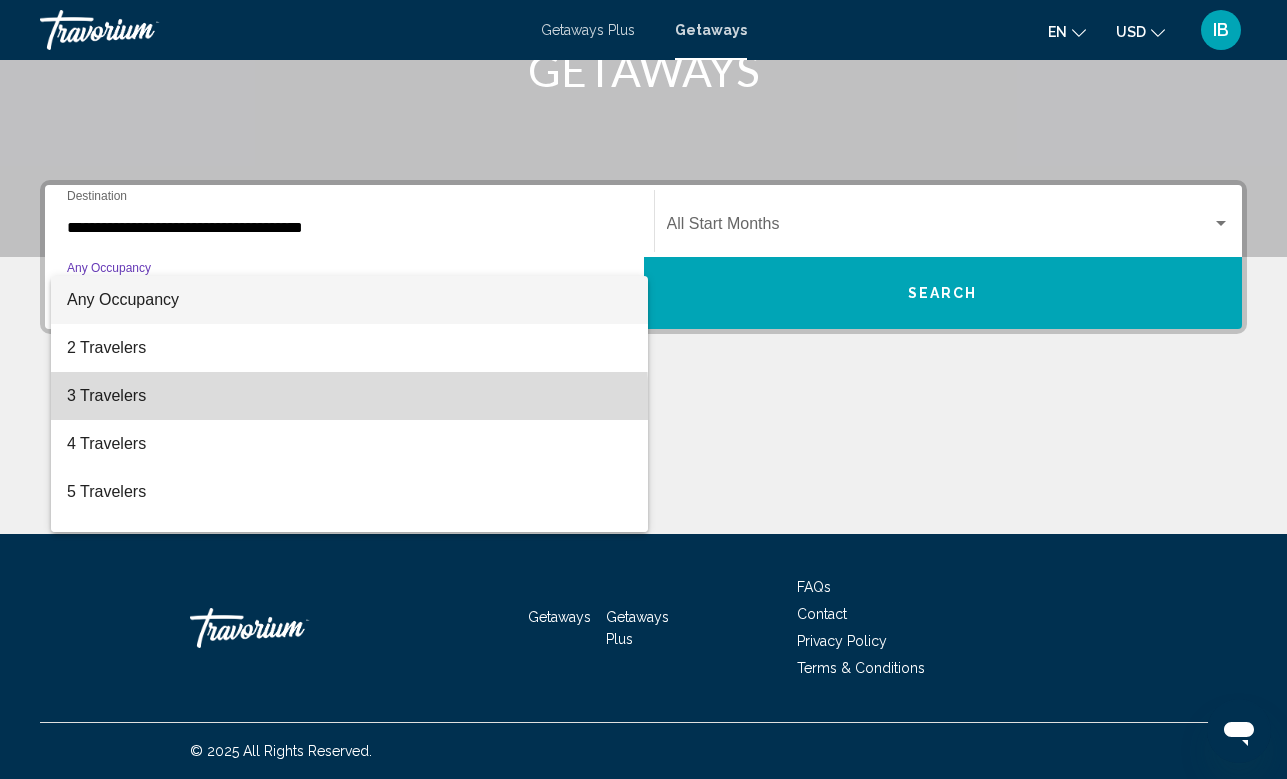 click on "3 Travelers" at bounding box center (349, 396) 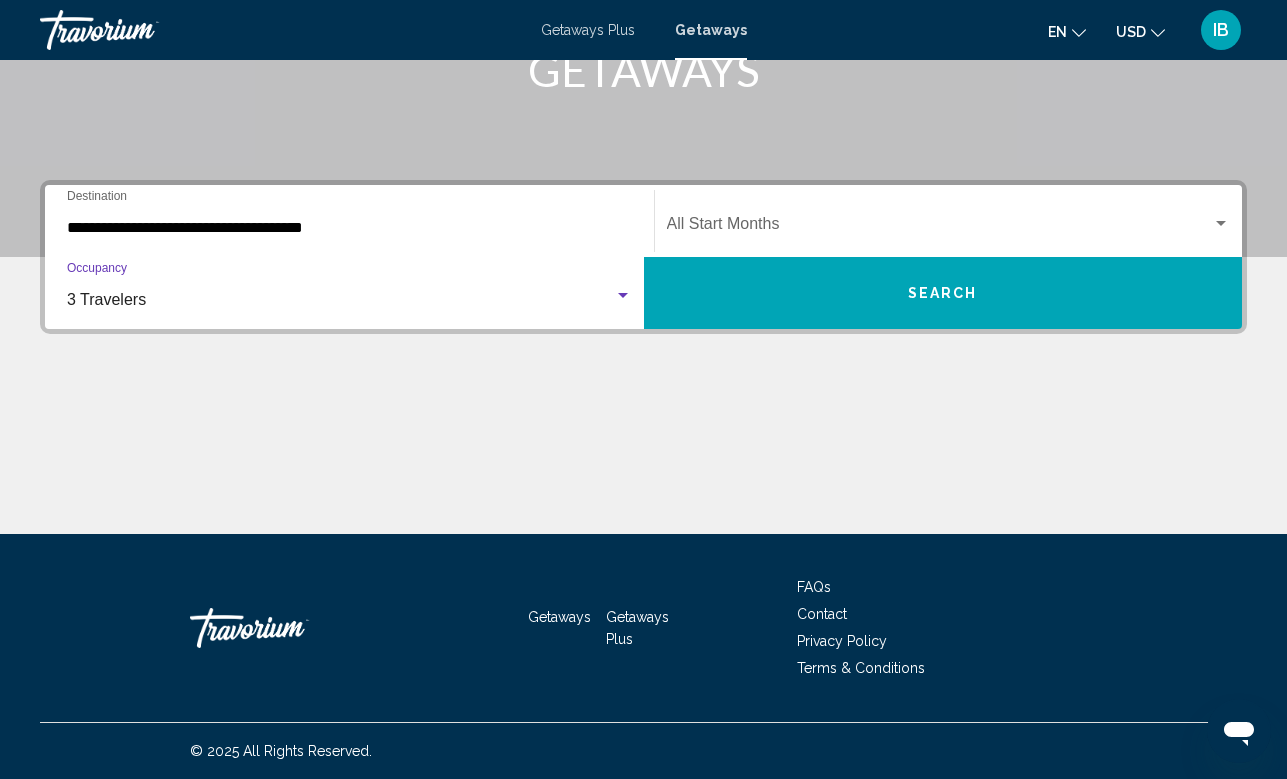 click at bounding box center (940, 228) 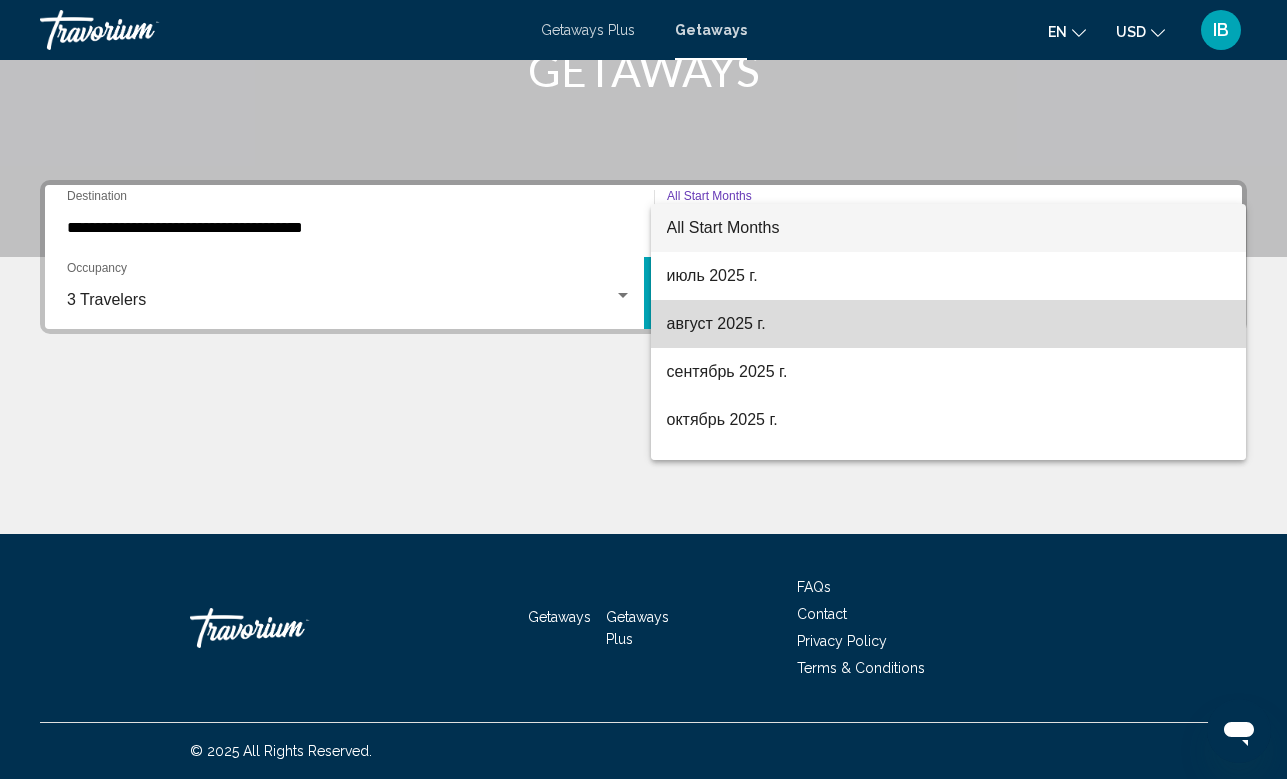 click on "август 2025 г." at bounding box center (949, 324) 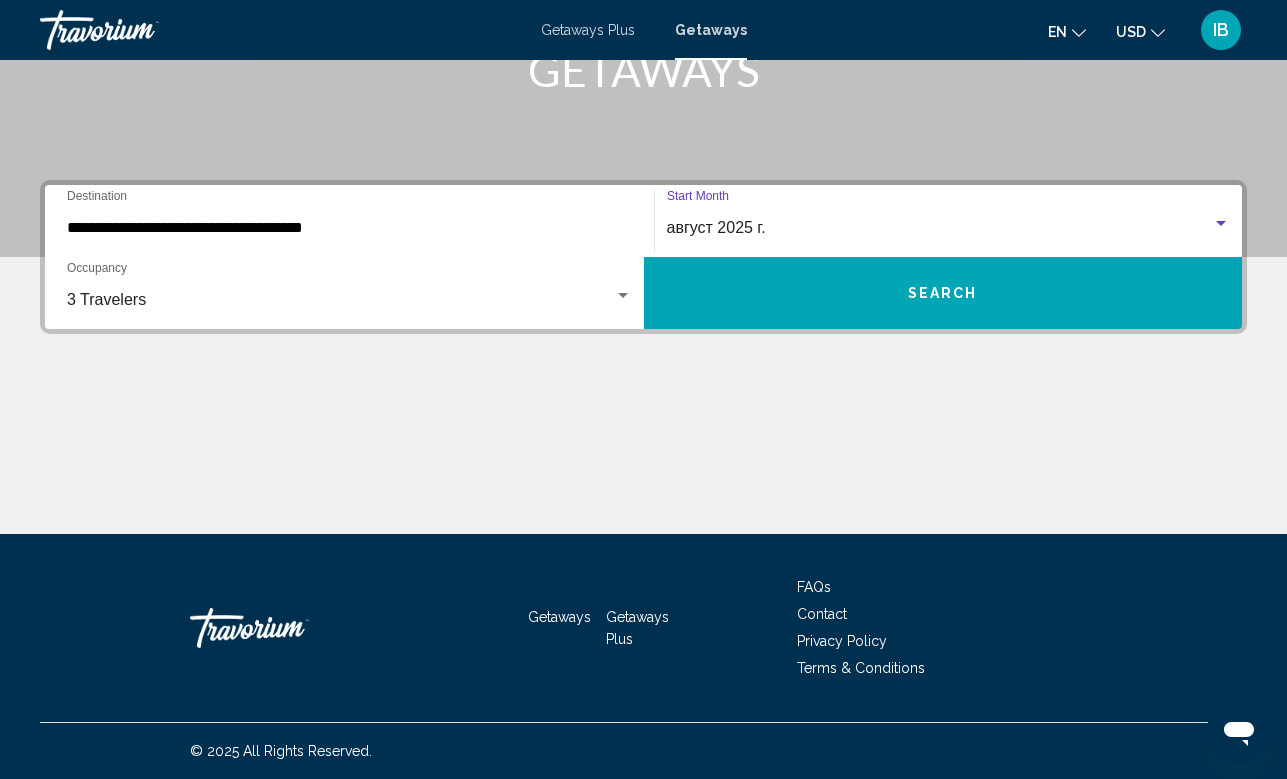 click on "Search" at bounding box center (943, 293) 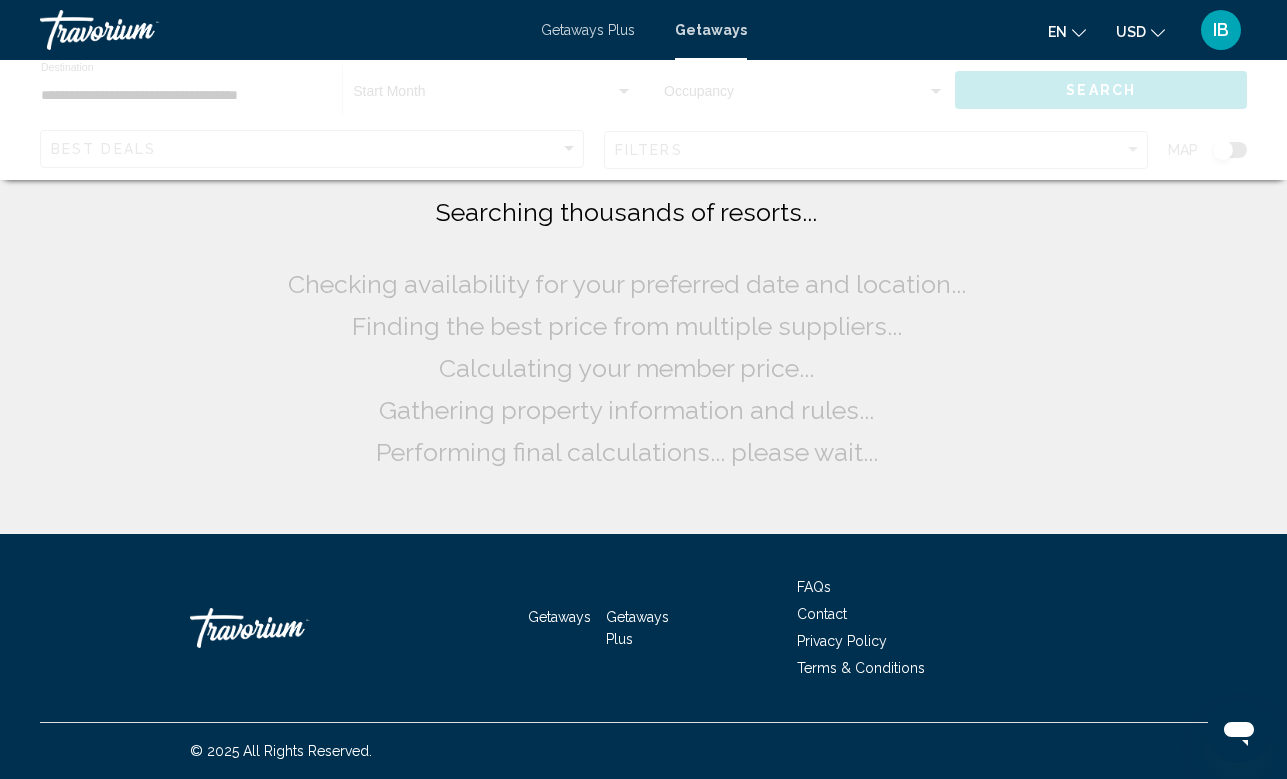 scroll, scrollTop: 0, scrollLeft: 0, axis: both 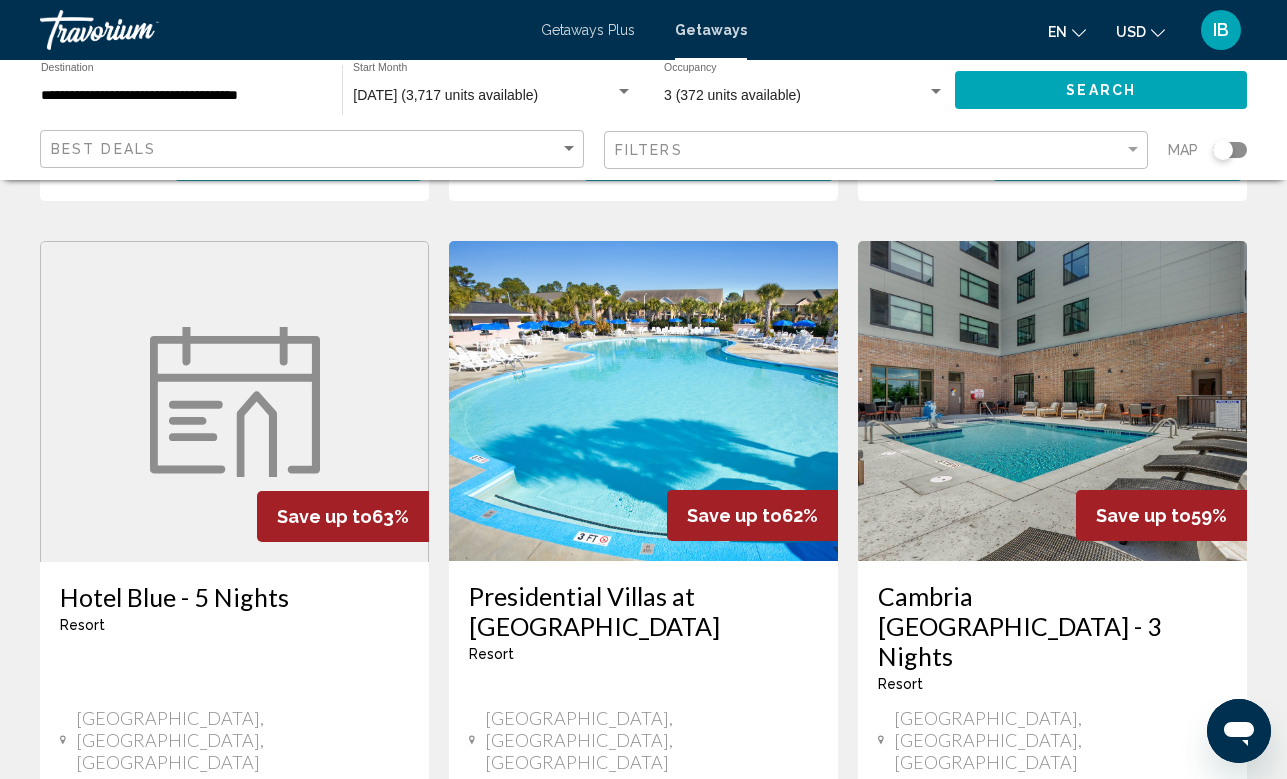 click on "View Resort    ( 11 units )" at bounding box center [707, 974] 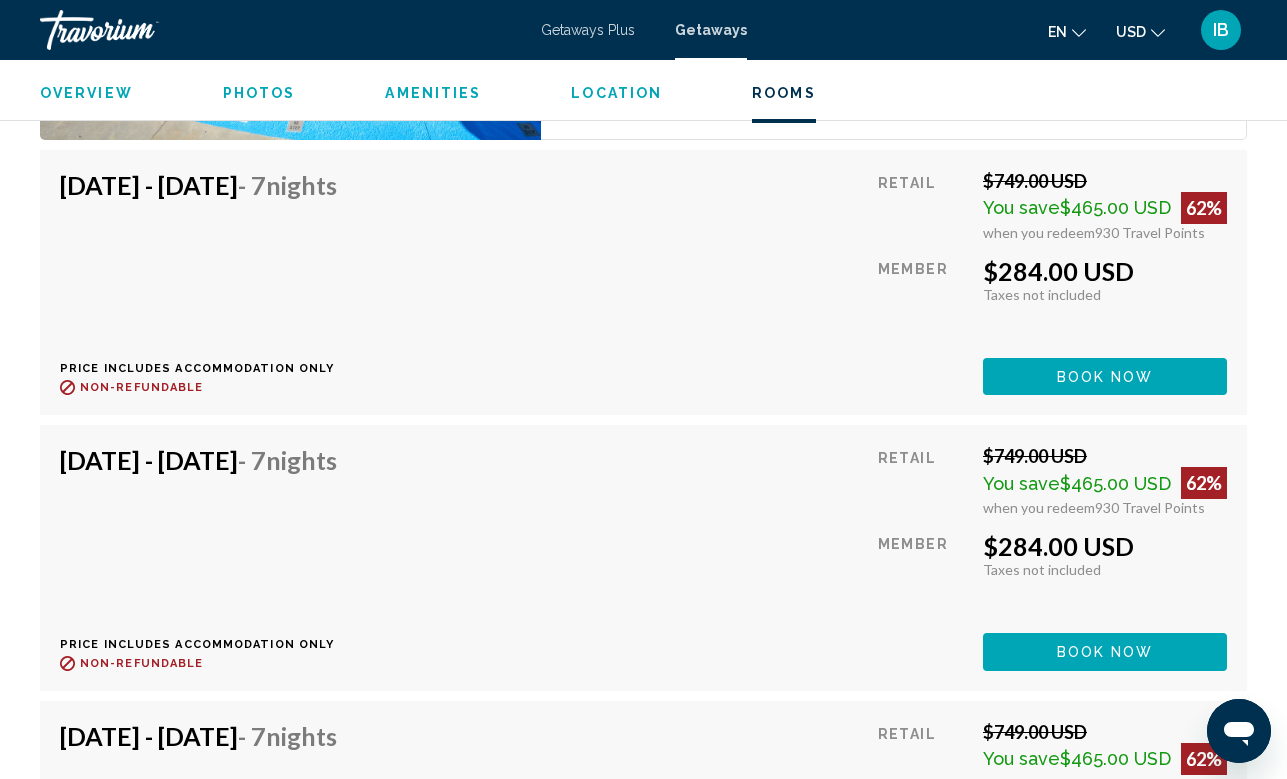 scroll, scrollTop: 4353, scrollLeft: 0, axis: vertical 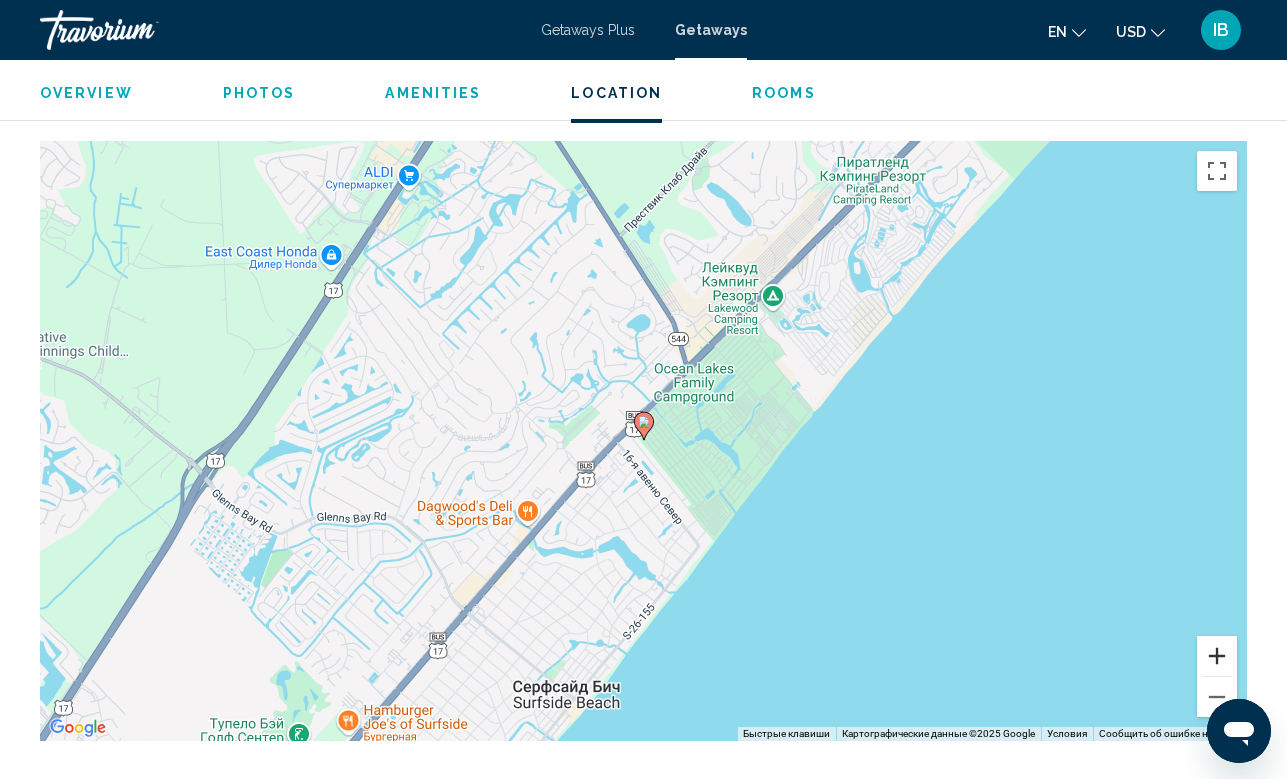 click at bounding box center [1217, 656] 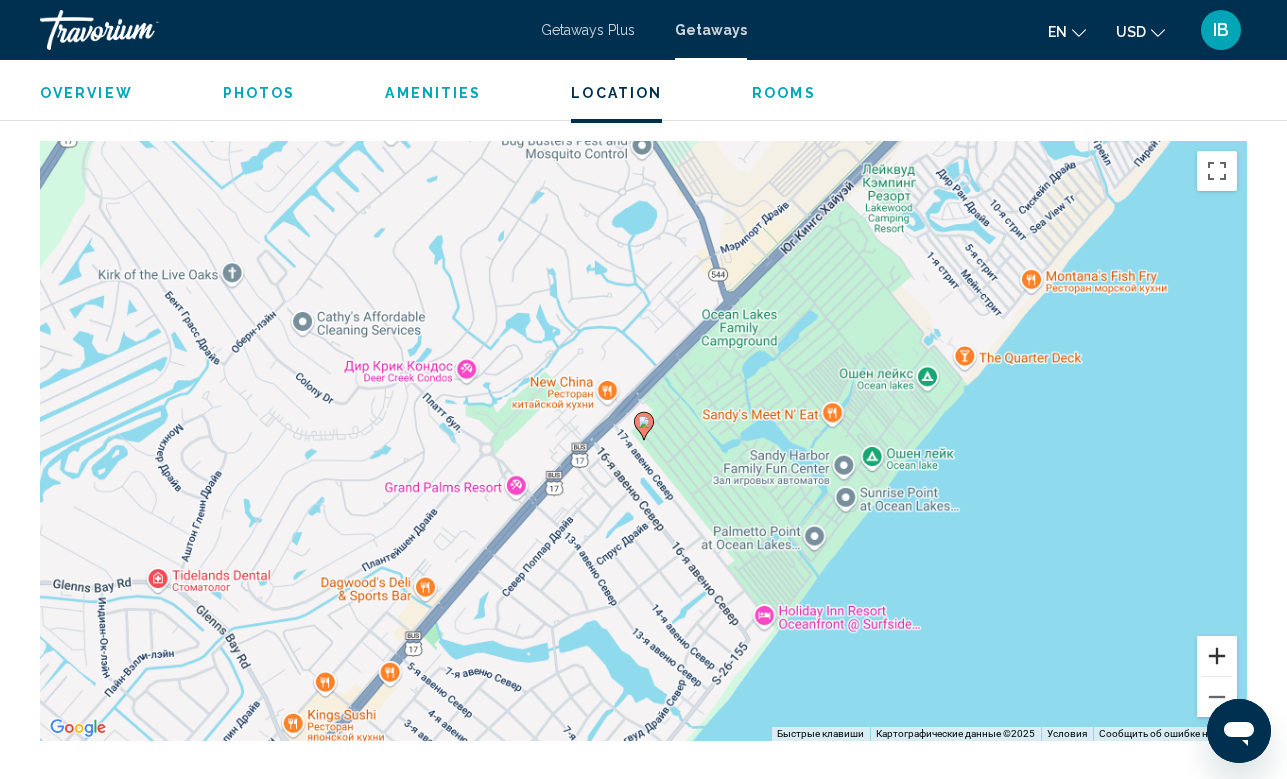 click at bounding box center [1217, 656] 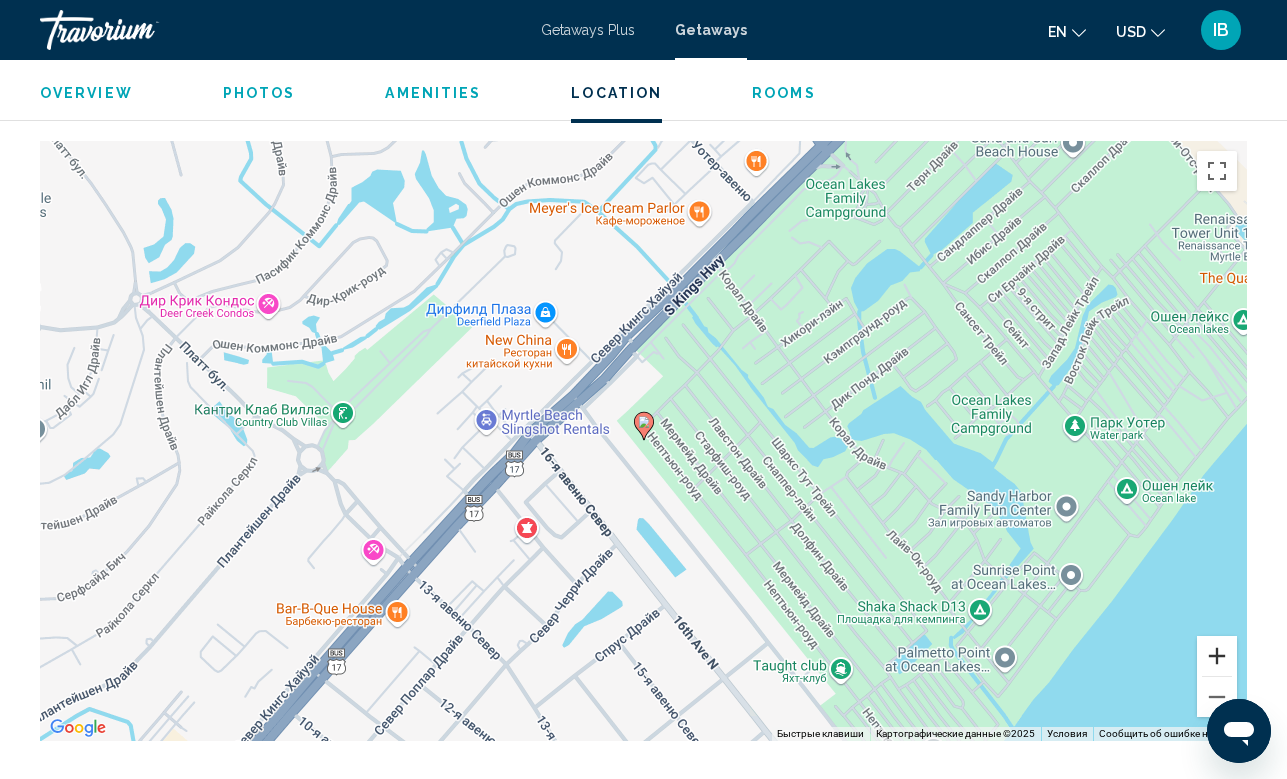 click at bounding box center (1217, 656) 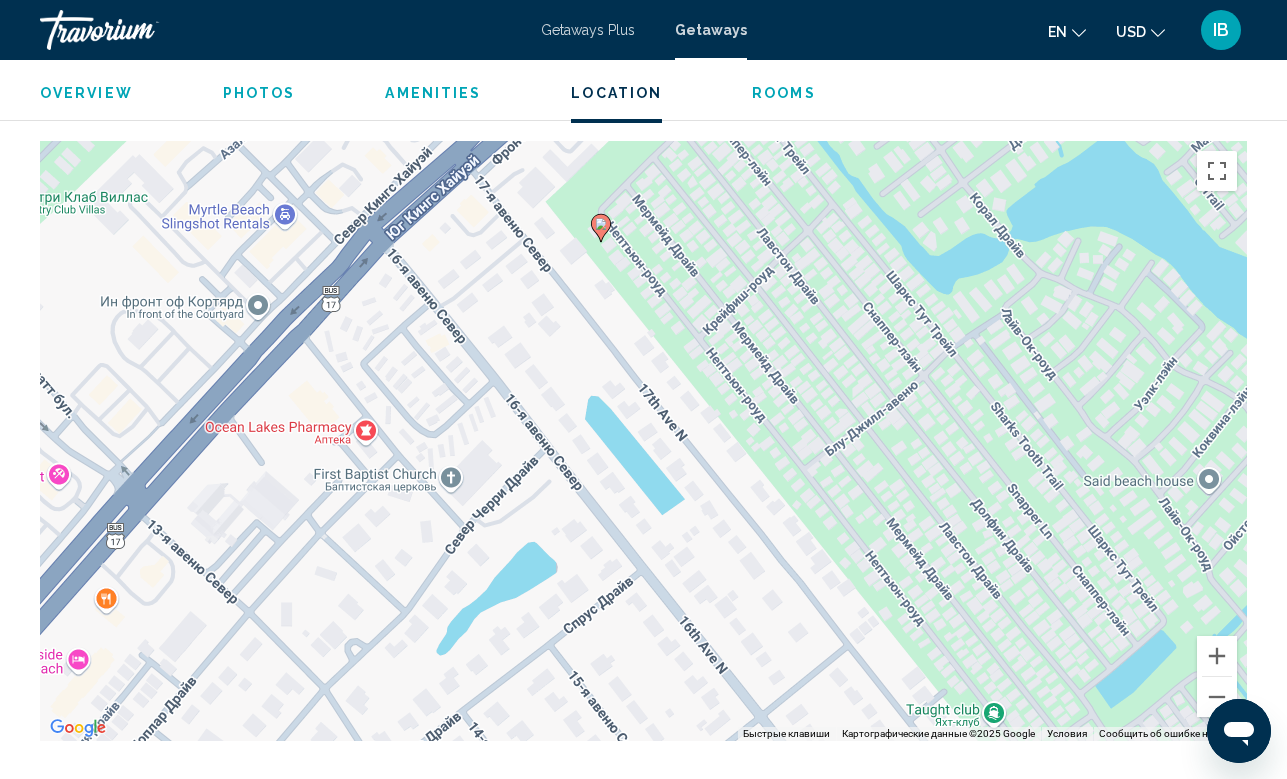 drag, startPoint x: 866, startPoint y: 577, endPoint x: 807, endPoint y: 339, distance: 245.204 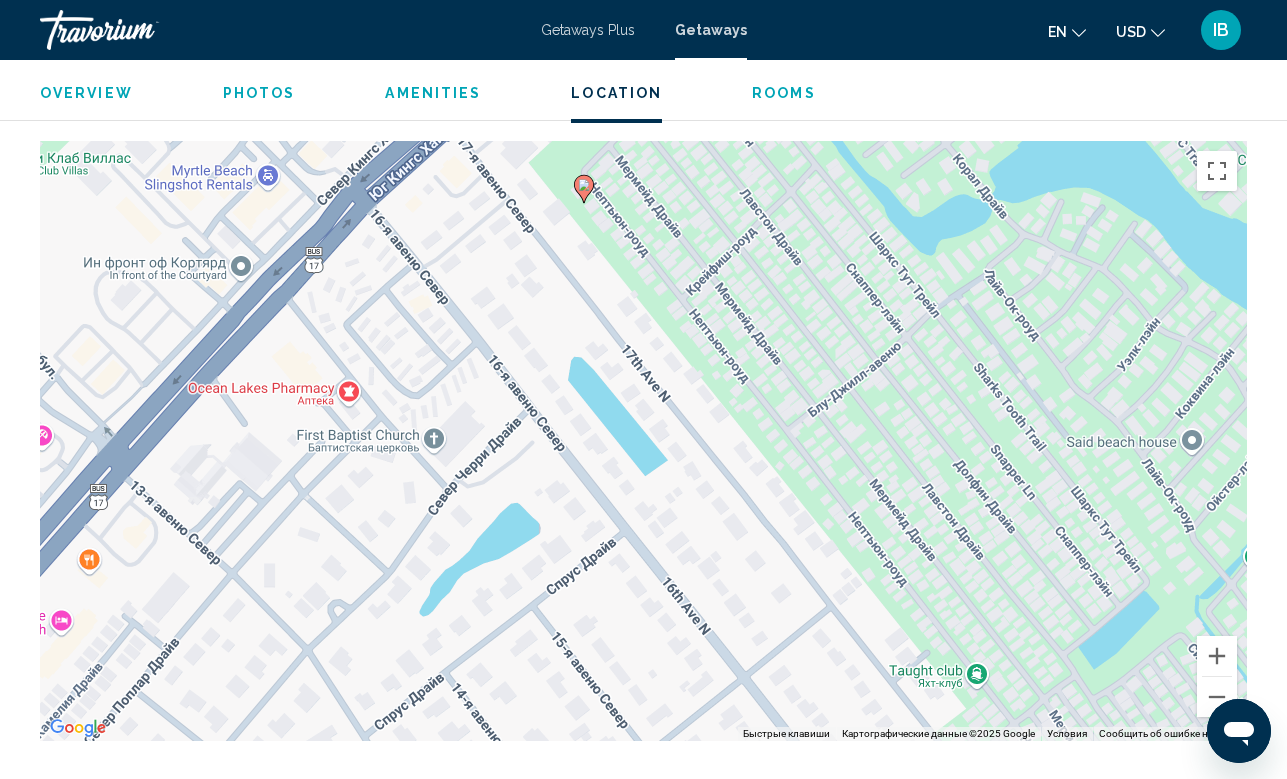 click on "Для навигации используйте клавиши со стрелками. Чтобы активировать перетаскивание с помощью клавиатуры, нажмите Alt + Ввод. После этого перемещайте маркер, используя клавиши со стрелками. Чтобы завершить перетаскивание, нажмите клавишу Ввод. Чтобы отменить действие, нажмите клавишу Esc." at bounding box center (643, 441) 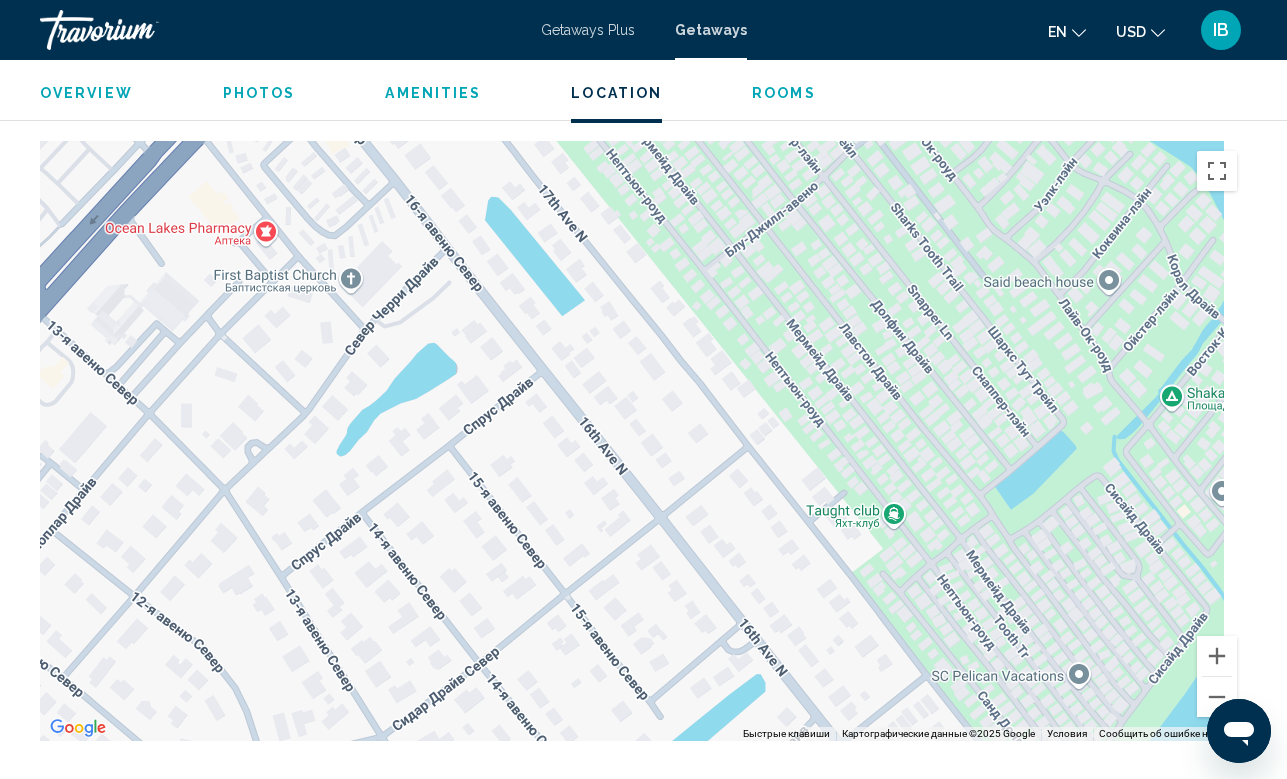 drag, startPoint x: 828, startPoint y: 395, endPoint x: 745, endPoint y: 233, distance: 182.02472 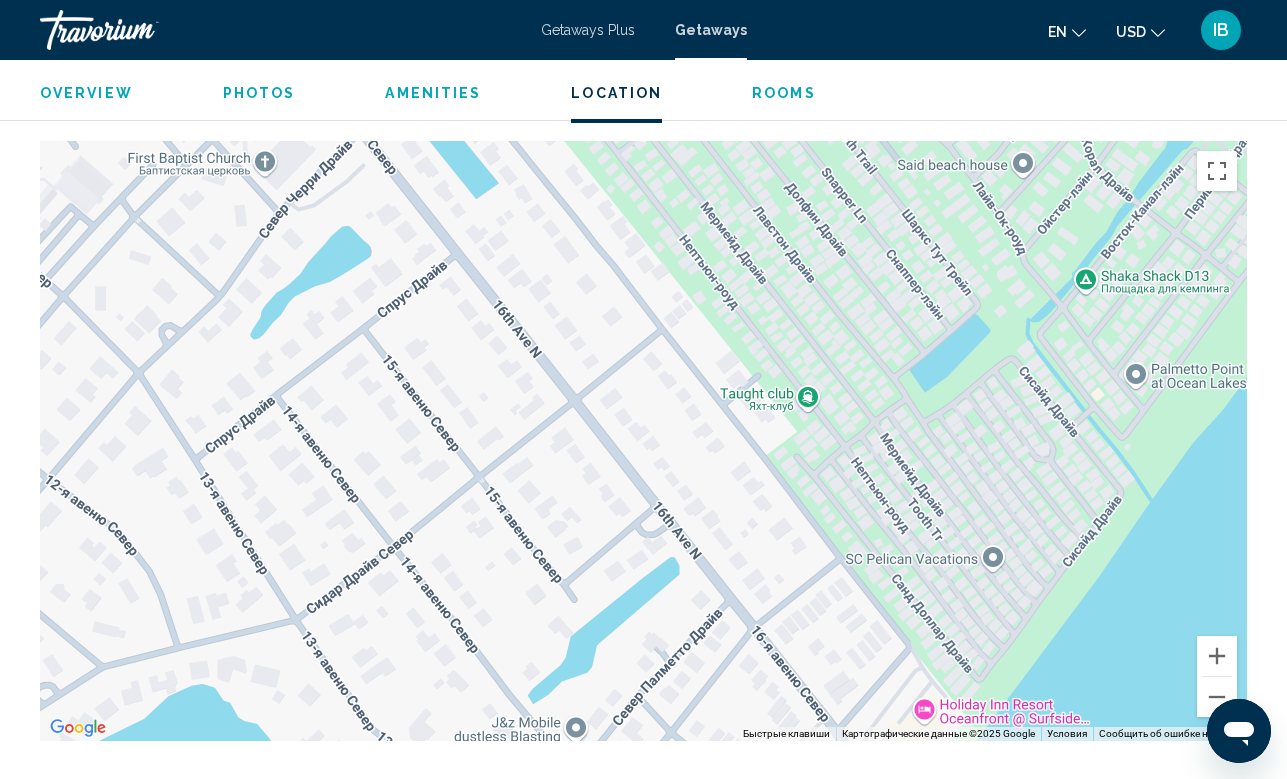 drag, startPoint x: 950, startPoint y: 477, endPoint x: 960, endPoint y: 623, distance: 146.34207 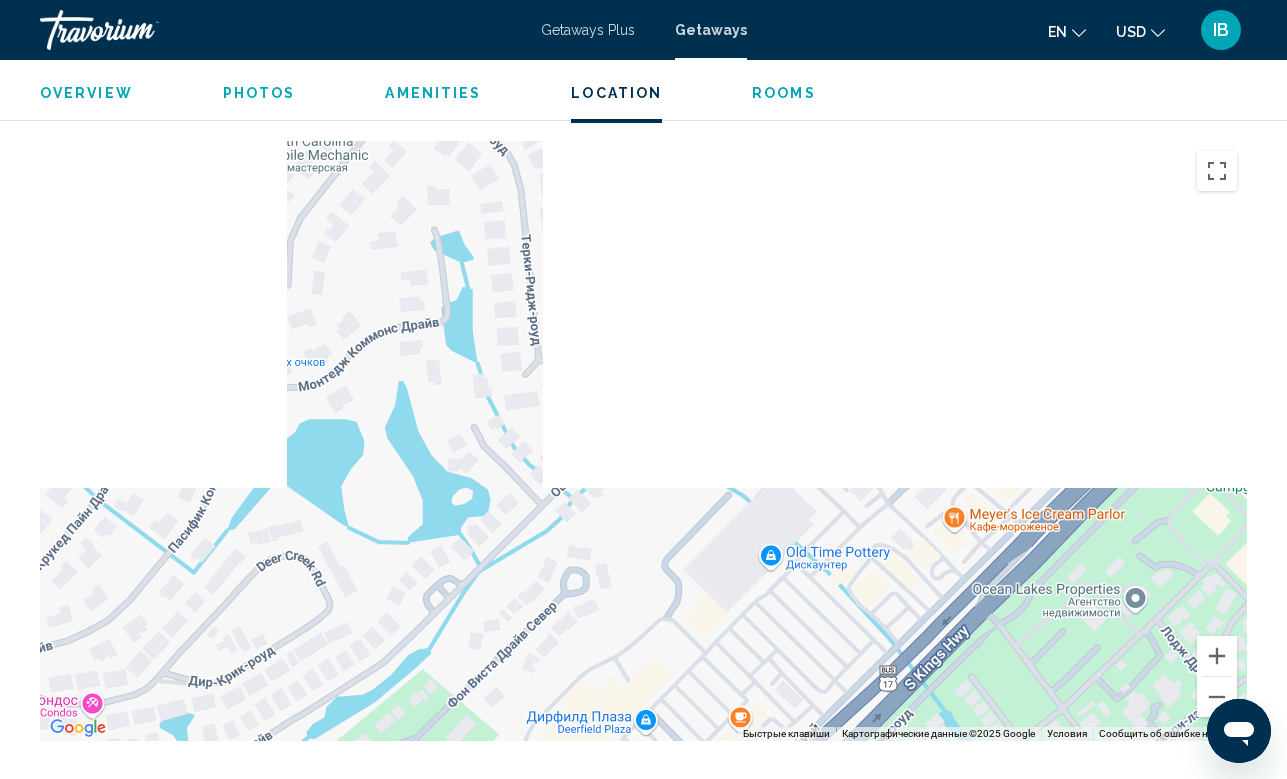 click on "Для навигации используйте клавиши со стрелками. Чтобы активировать перетаскивание с помощью клавиатуры, нажмите Alt + Ввод. После этого перемещайте маркер, используя клавиши со стрелками. Чтобы завершить перетаскивание, нажмите клавишу Ввод. Чтобы отменить действие, нажмите клавишу Esc." at bounding box center [643, 441] 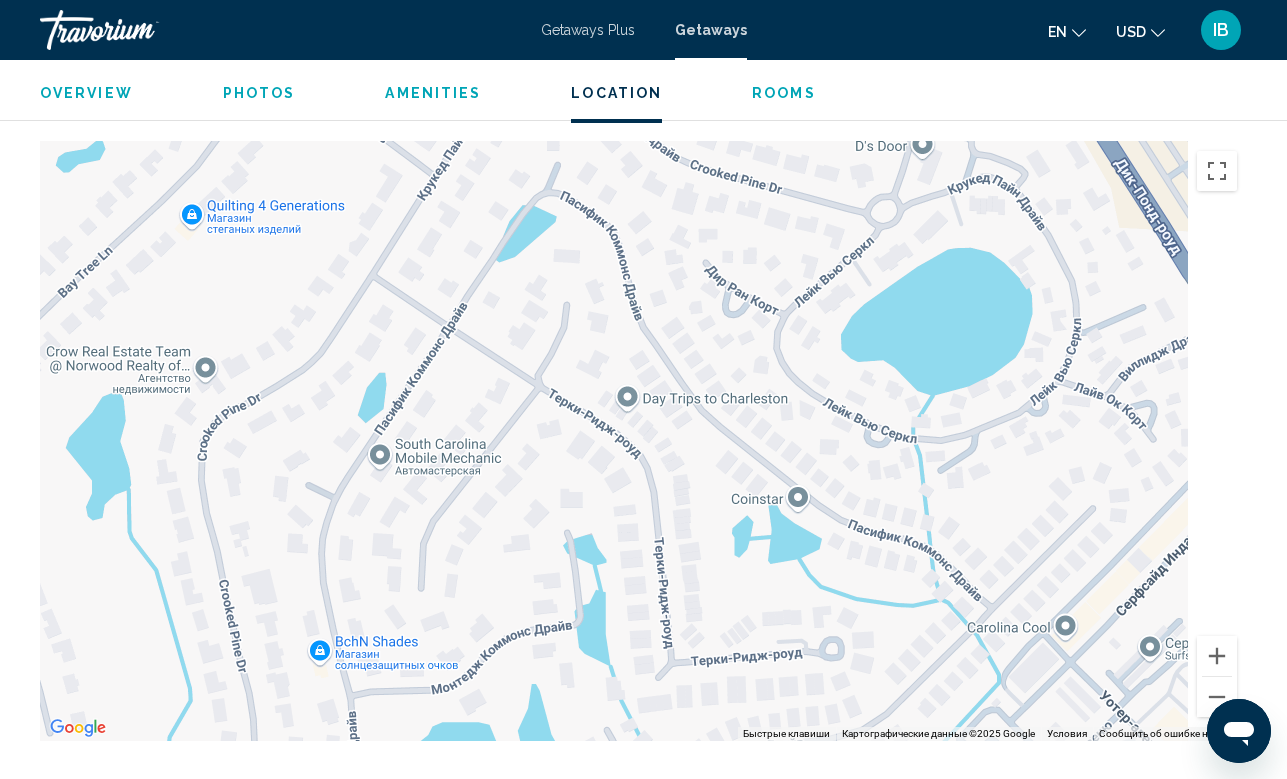 drag, startPoint x: 960, startPoint y: 618, endPoint x: 867, endPoint y: 363, distance: 271.42953 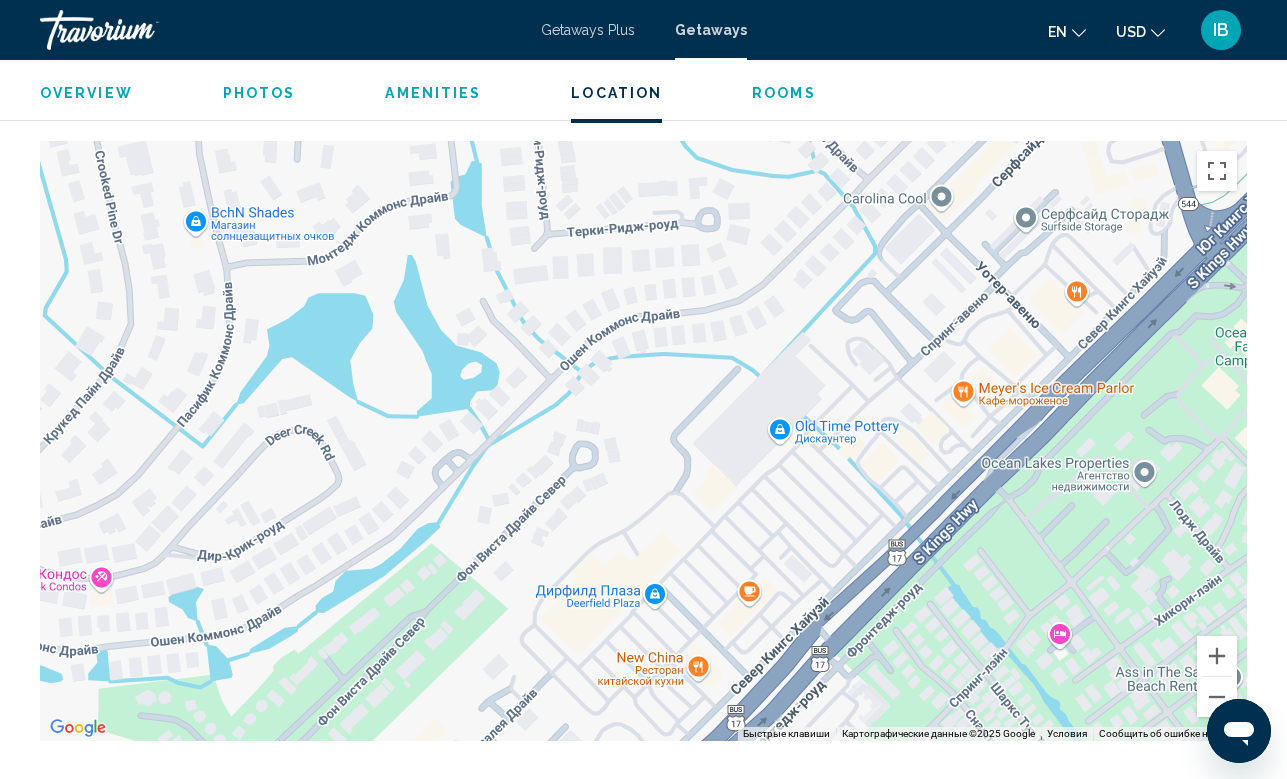 click on "Getaways Plus  Getaways en
English Español Français Italiano Português русский USD
USD ($) MXN (Mex$) CAD (Can$) GBP (£) EUR (€) AUD (A$) NZD (NZ$) CNY (CN¥) IB Login" at bounding box center (643, 30) 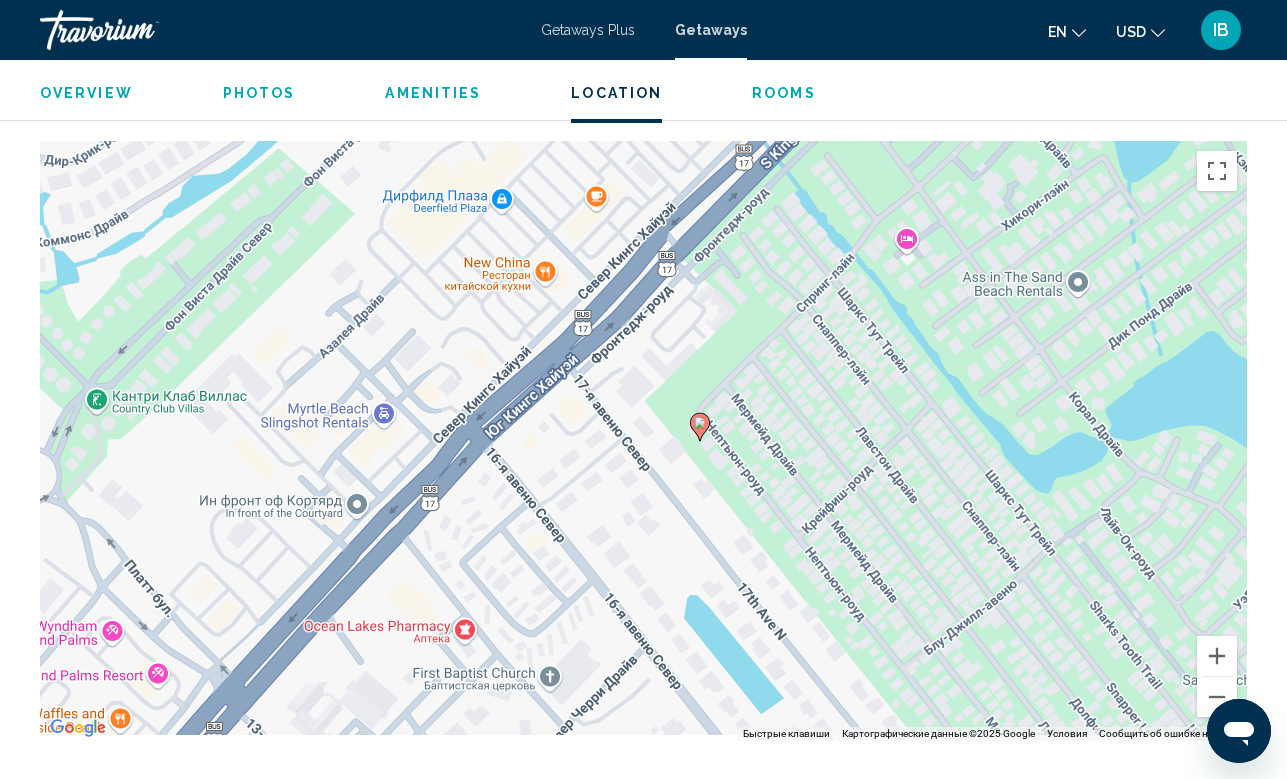 drag, startPoint x: 868, startPoint y: 470, endPoint x: 713, endPoint y: 72, distance: 427.11707 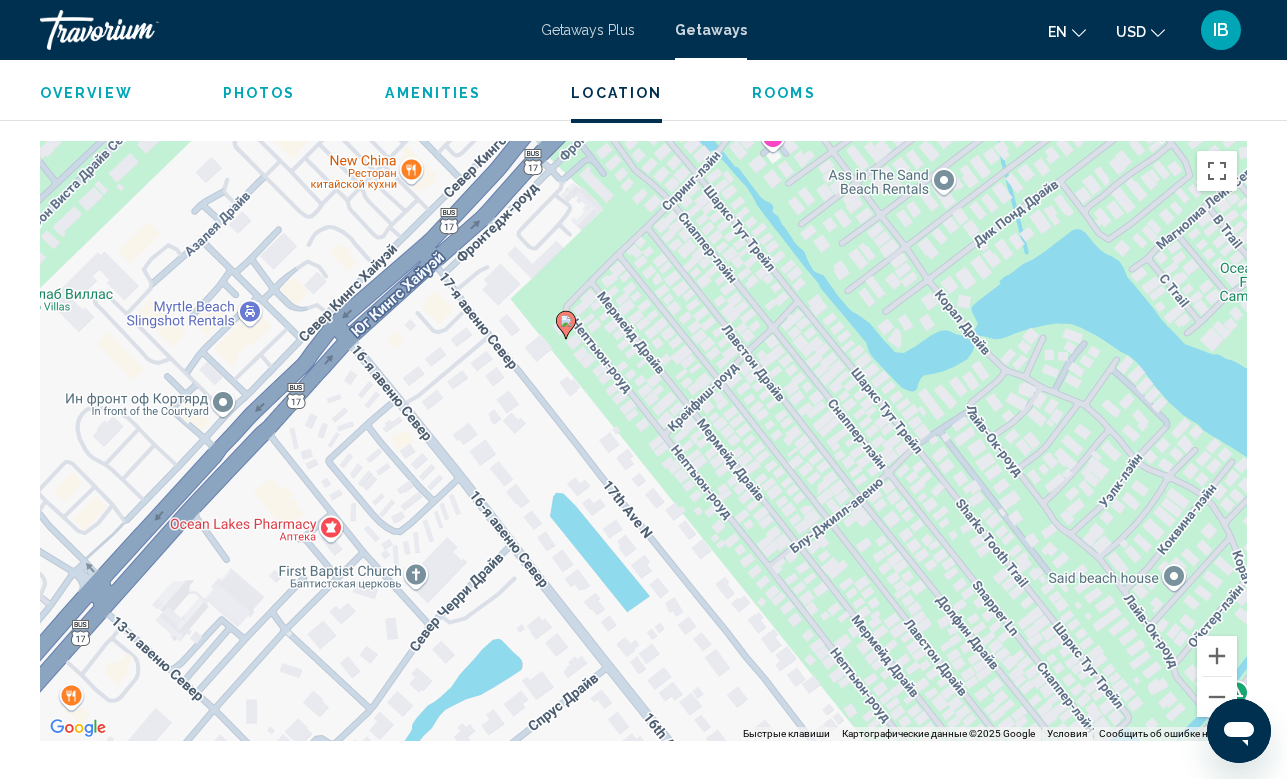 drag, startPoint x: 844, startPoint y: 464, endPoint x: 709, endPoint y: 364, distance: 168.00298 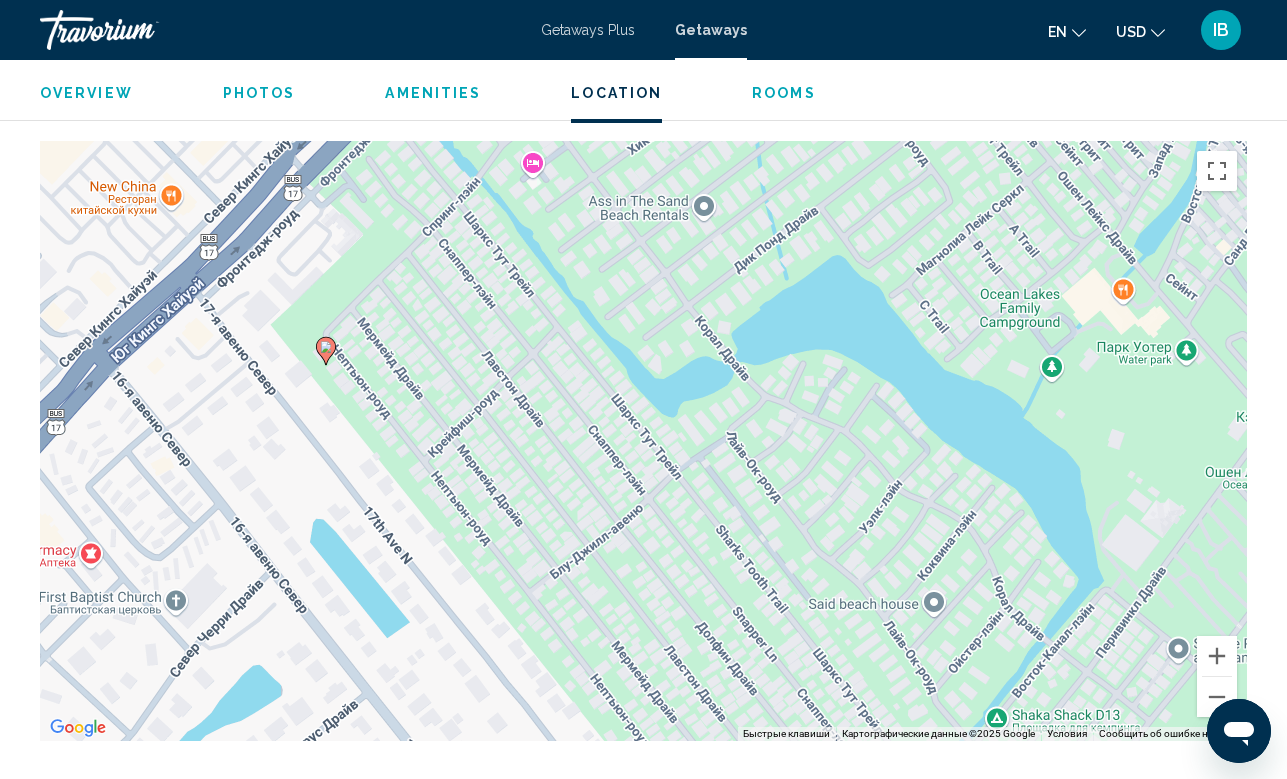 drag, startPoint x: 981, startPoint y: 297, endPoint x: 731, endPoint y: 316, distance: 250.72096 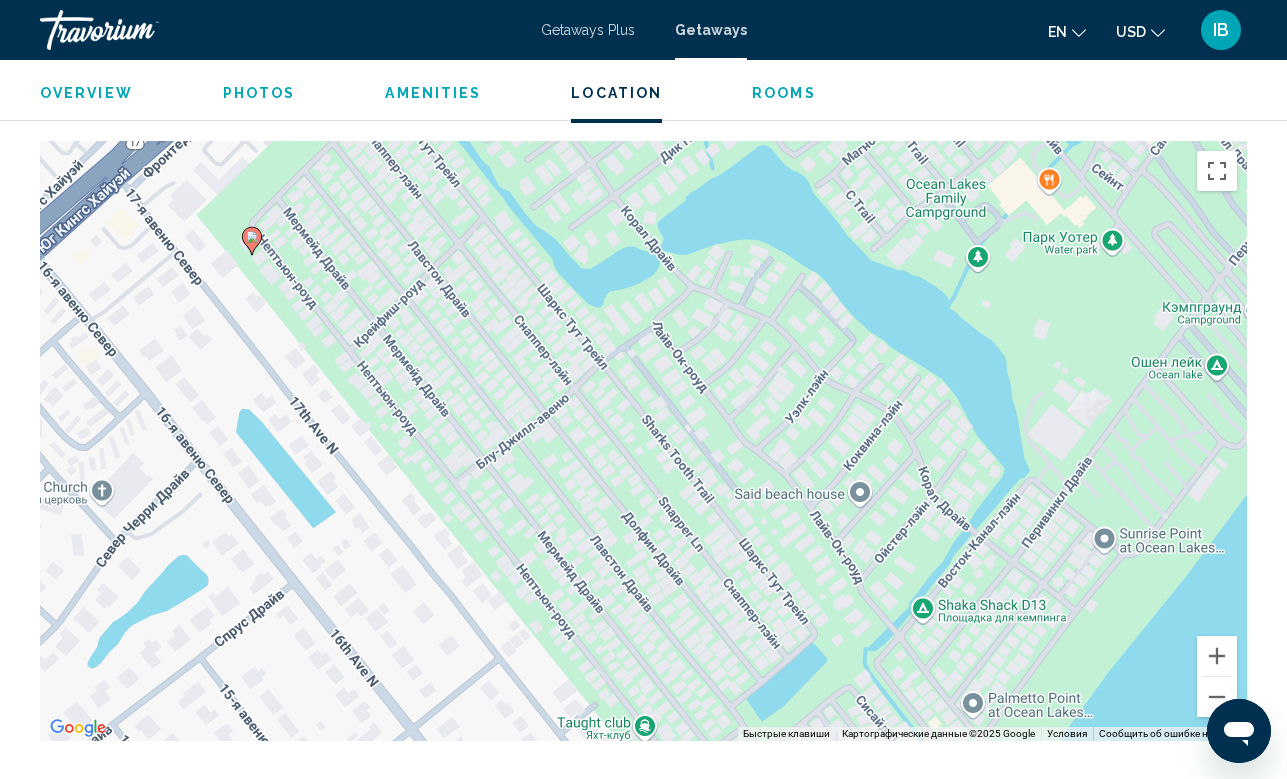 drag, startPoint x: 860, startPoint y: 451, endPoint x: 793, endPoint y: 347, distance: 123.71338 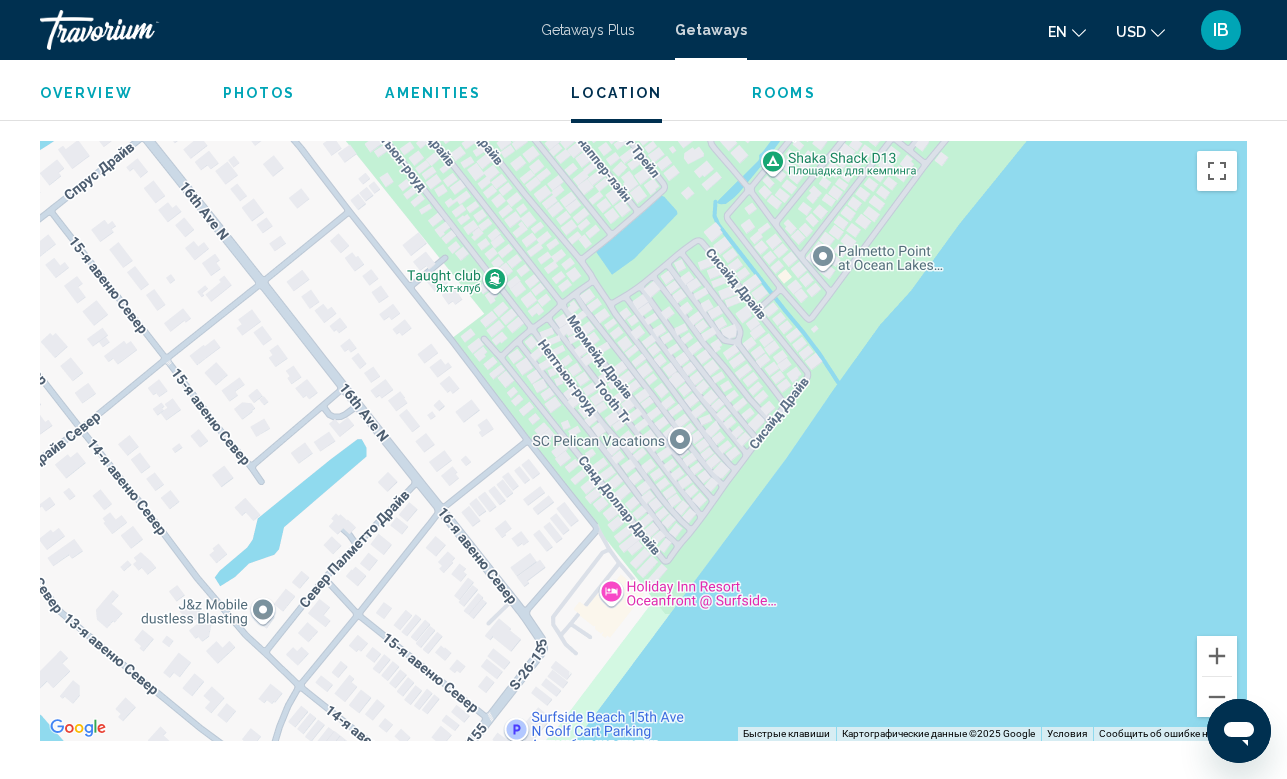 drag, startPoint x: 896, startPoint y: 607, endPoint x: 746, endPoint y: 159, distance: 472.4447 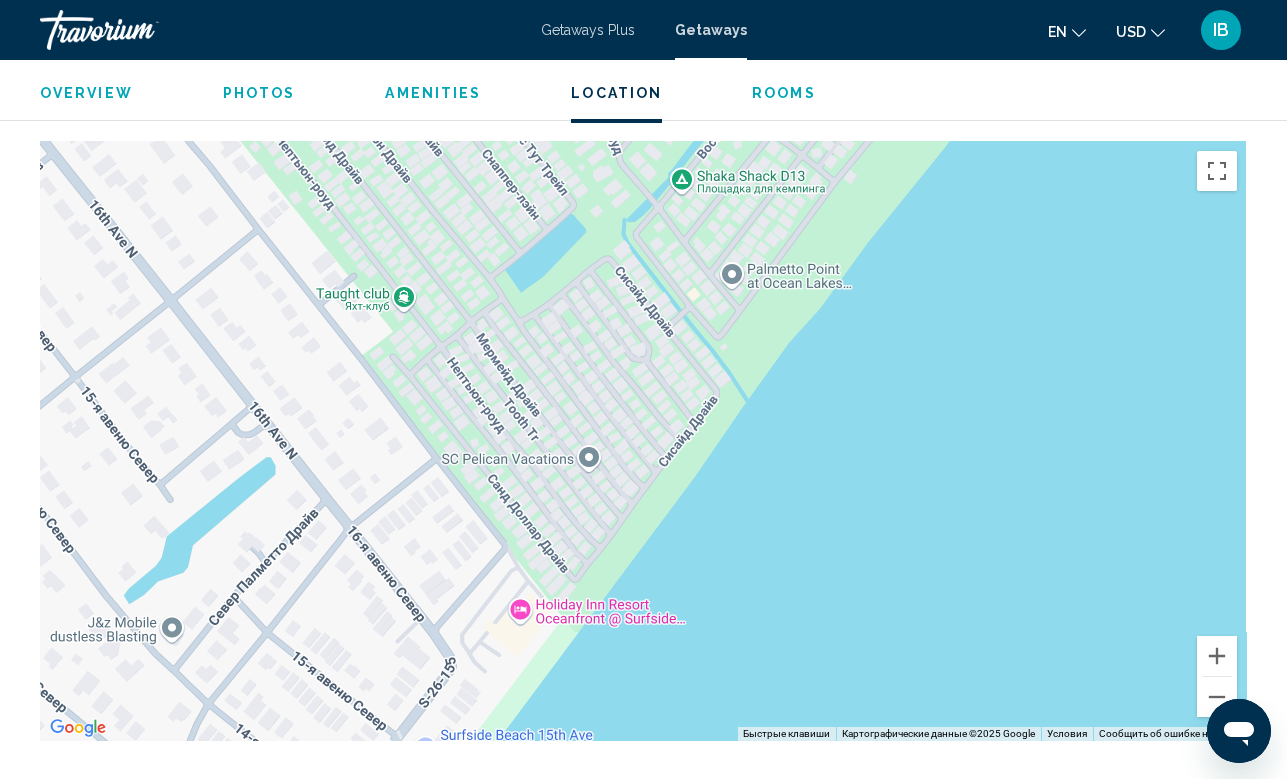 drag, startPoint x: 675, startPoint y: 375, endPoint x: 584, endPoint y: 392, distance: 92.574295 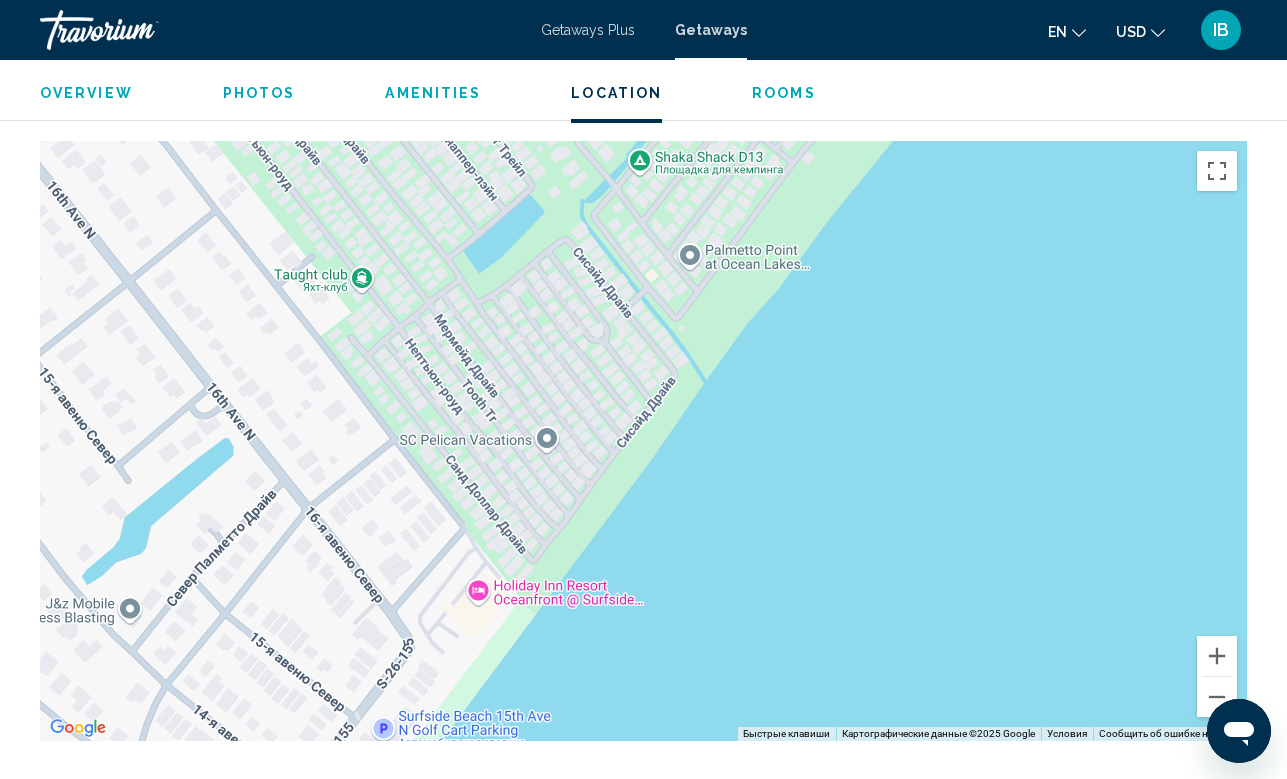 drag, startPoint x: 614, startPoint y: 375, endPoint x: 571, endPoint y: 357, distance: 46.615448 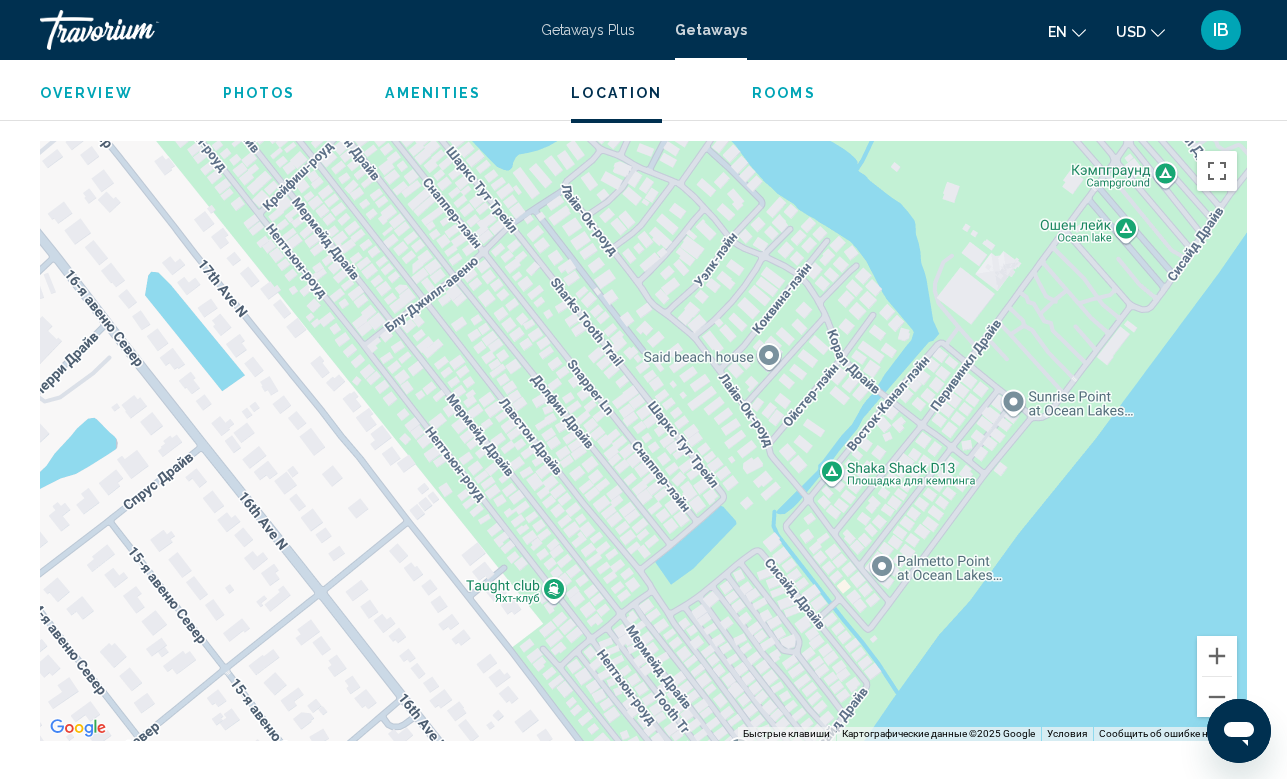 drag, startPoint x: 571, startPoint y: 357, endPoint x: 806, endPoint y: 732, distance: 442.54944 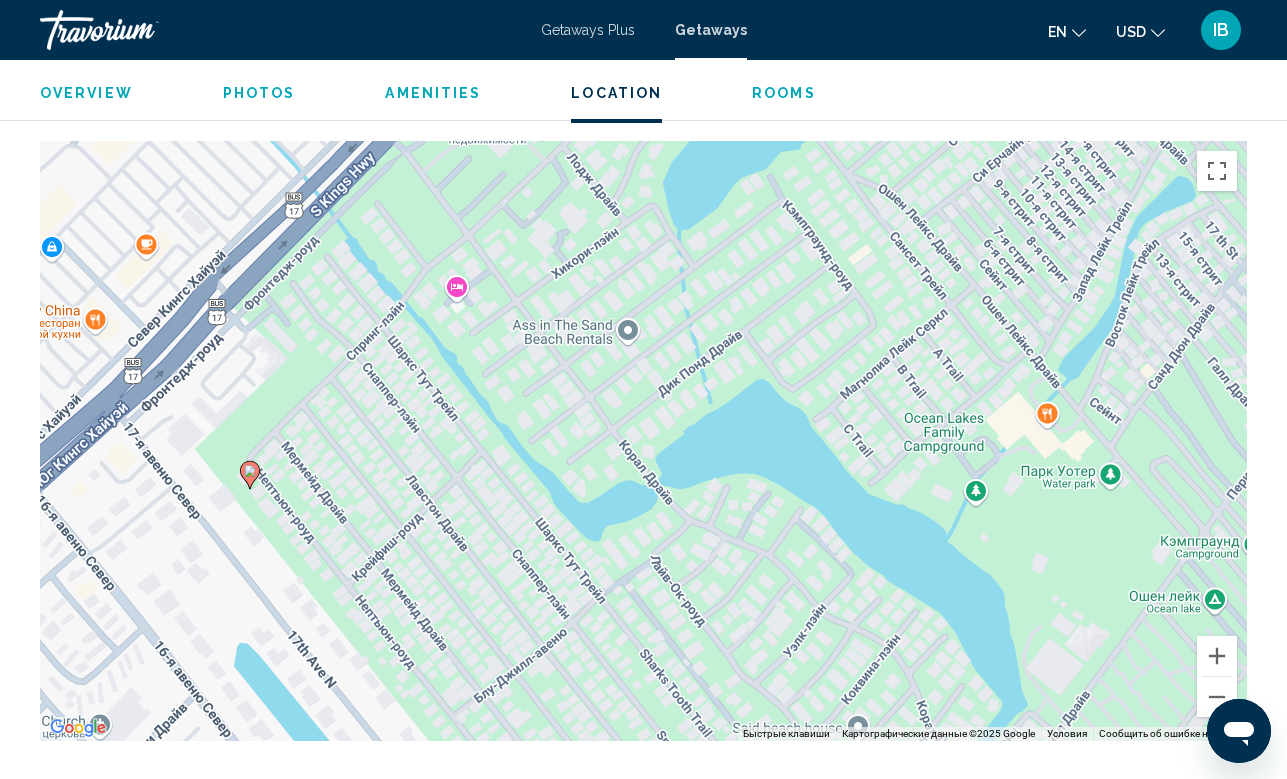 drag, startPoint x: 592, startPoint y: 373, endPoint x: 643, endPoint y: 689, distance: 320.08905 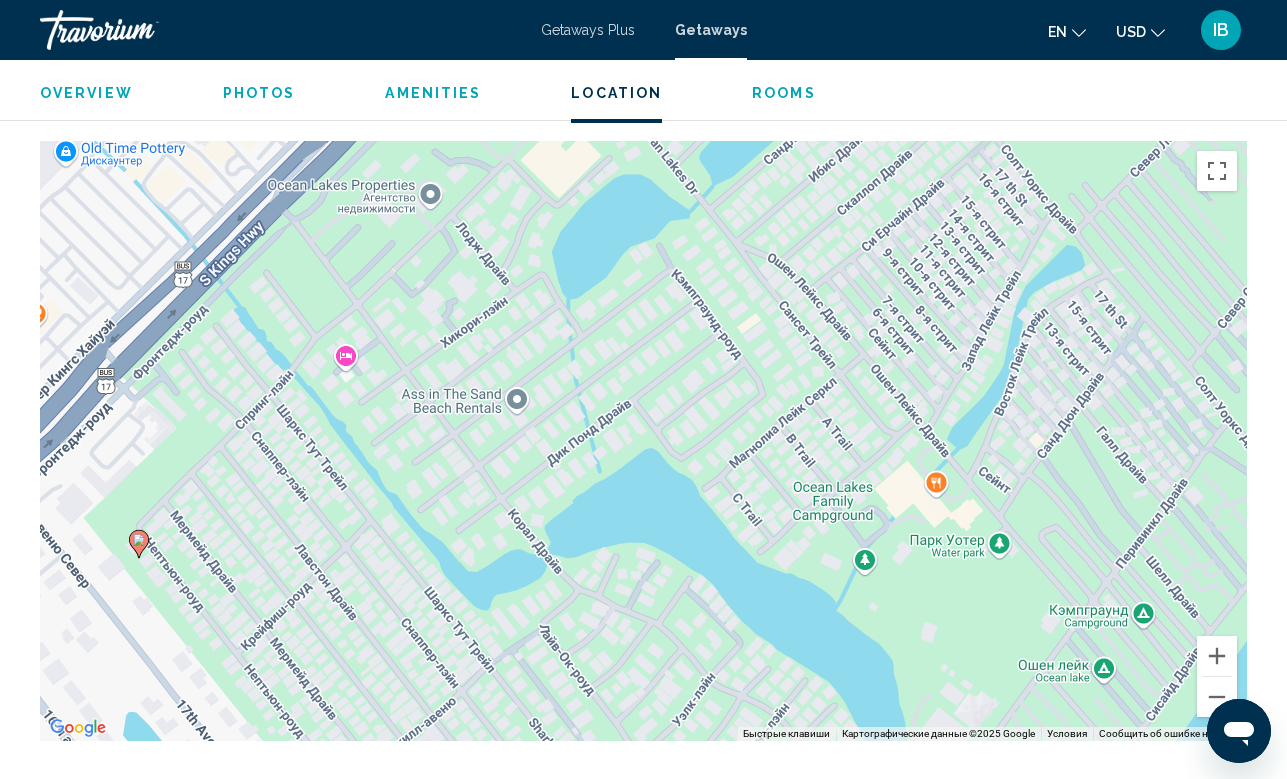 drag, startPoint x: 784, startPoint y: 519, endPoint x: 752, endPoint y: 462, distance: 65.36819 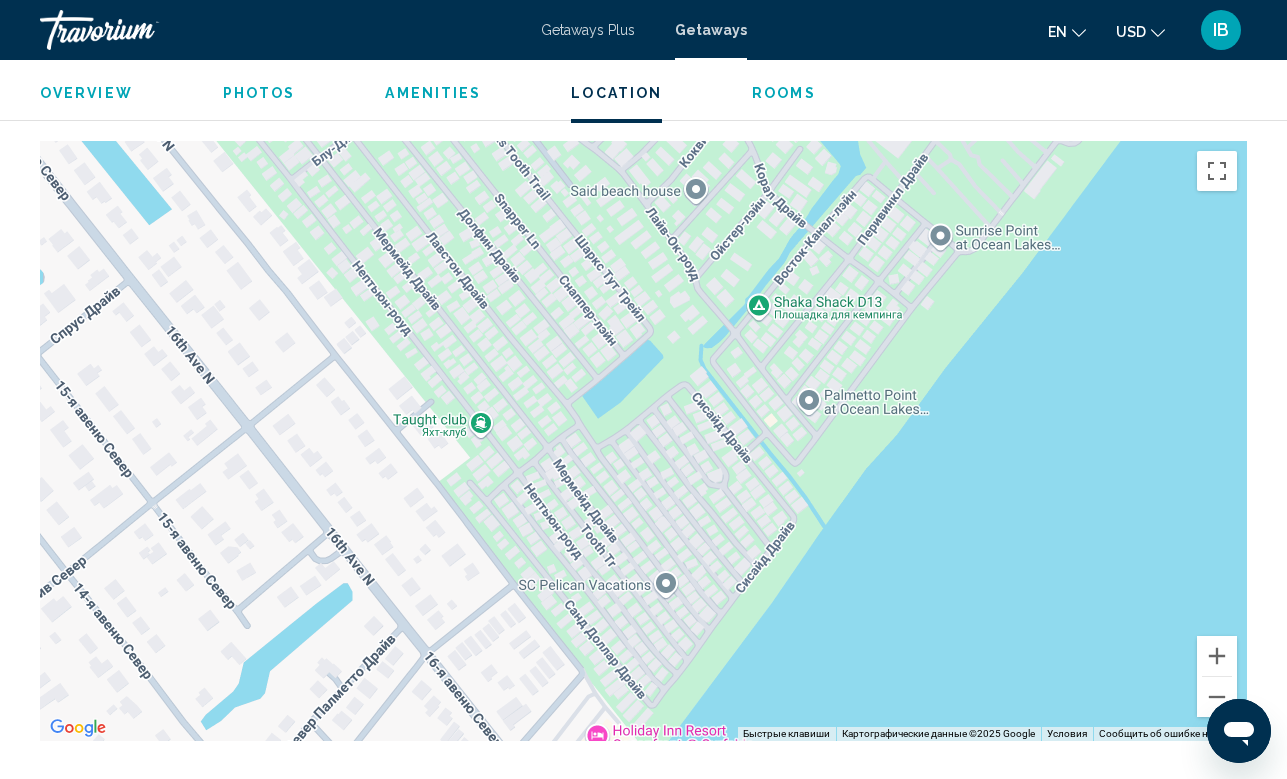 drag, startPoint x: 632, startPoint y: 628, endPoint x: 378, endPoint y: 150, distance: 541.29474 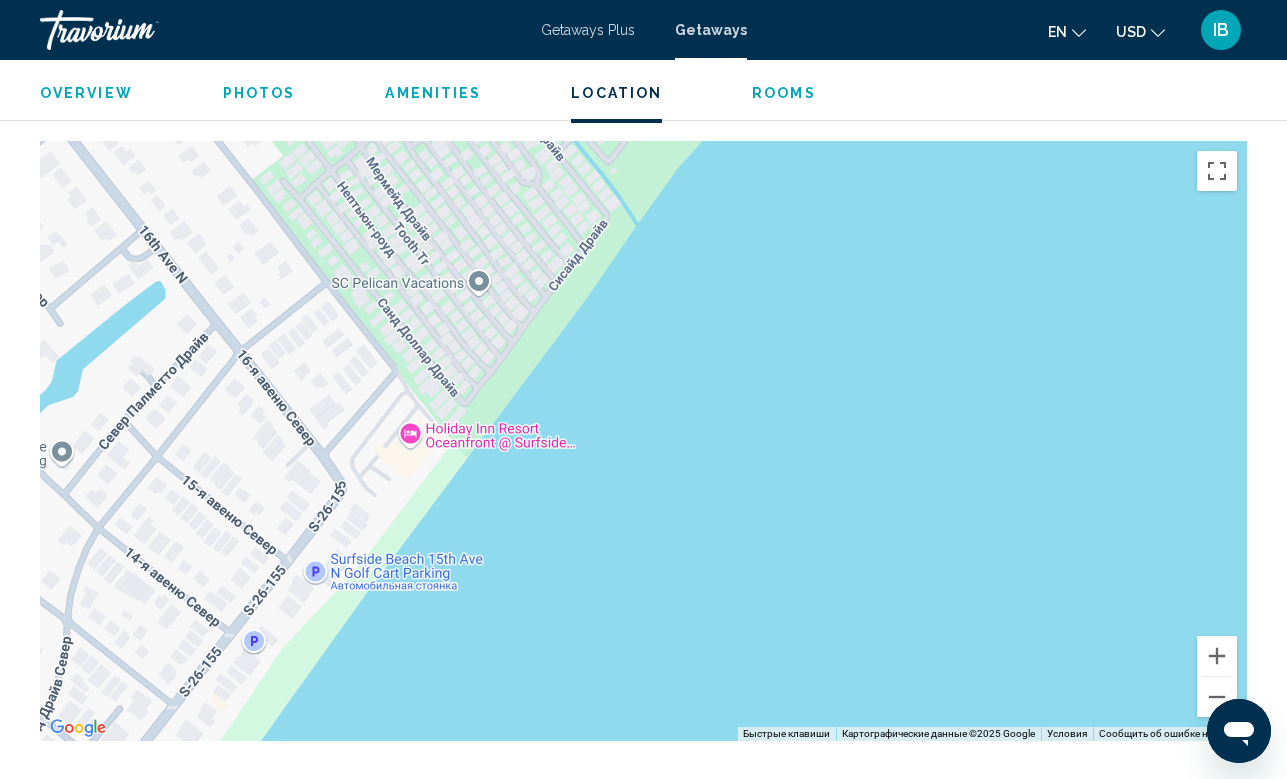 drag, startPoint x: 604, startPoint y: 311, endPoint x: 498, endPoint y: 196, distance: 156.40013 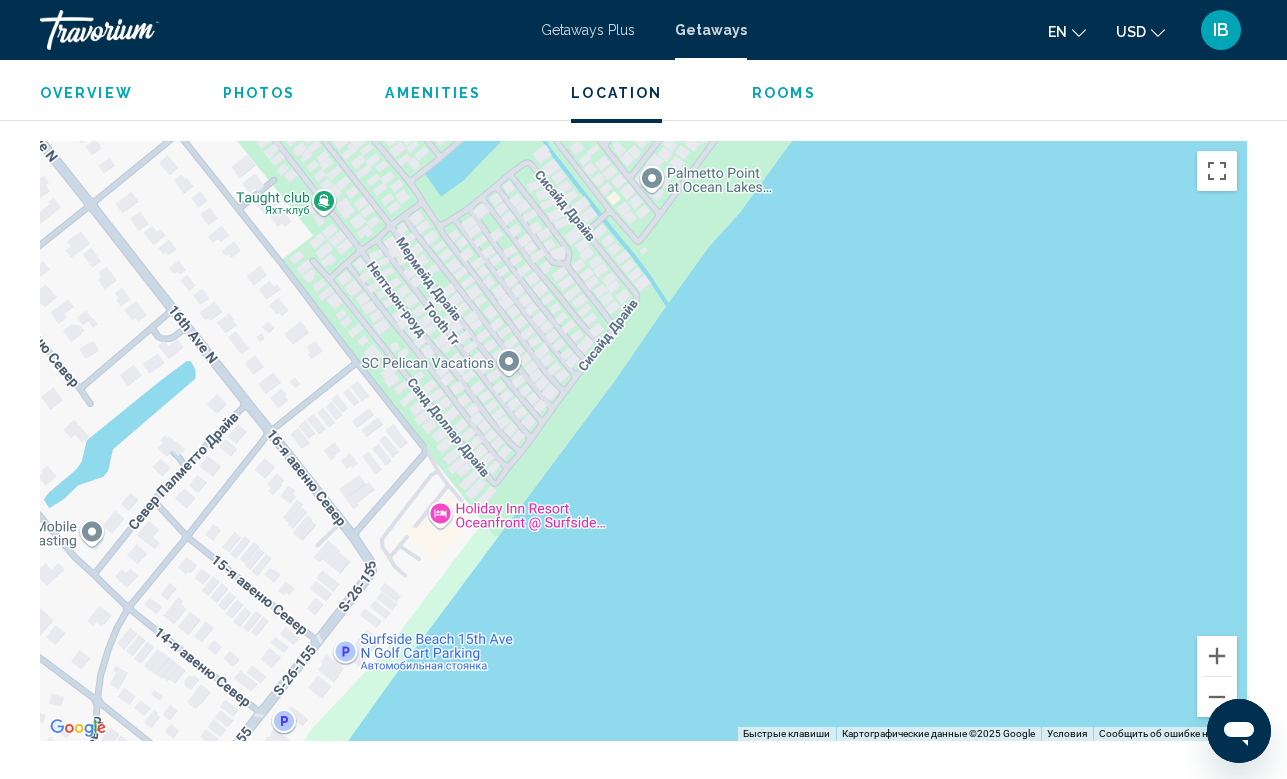 drag, startPoint x: 534, startPoint y: 257, endPoint x: 624, endPoint y: 521, distance: 278.91934 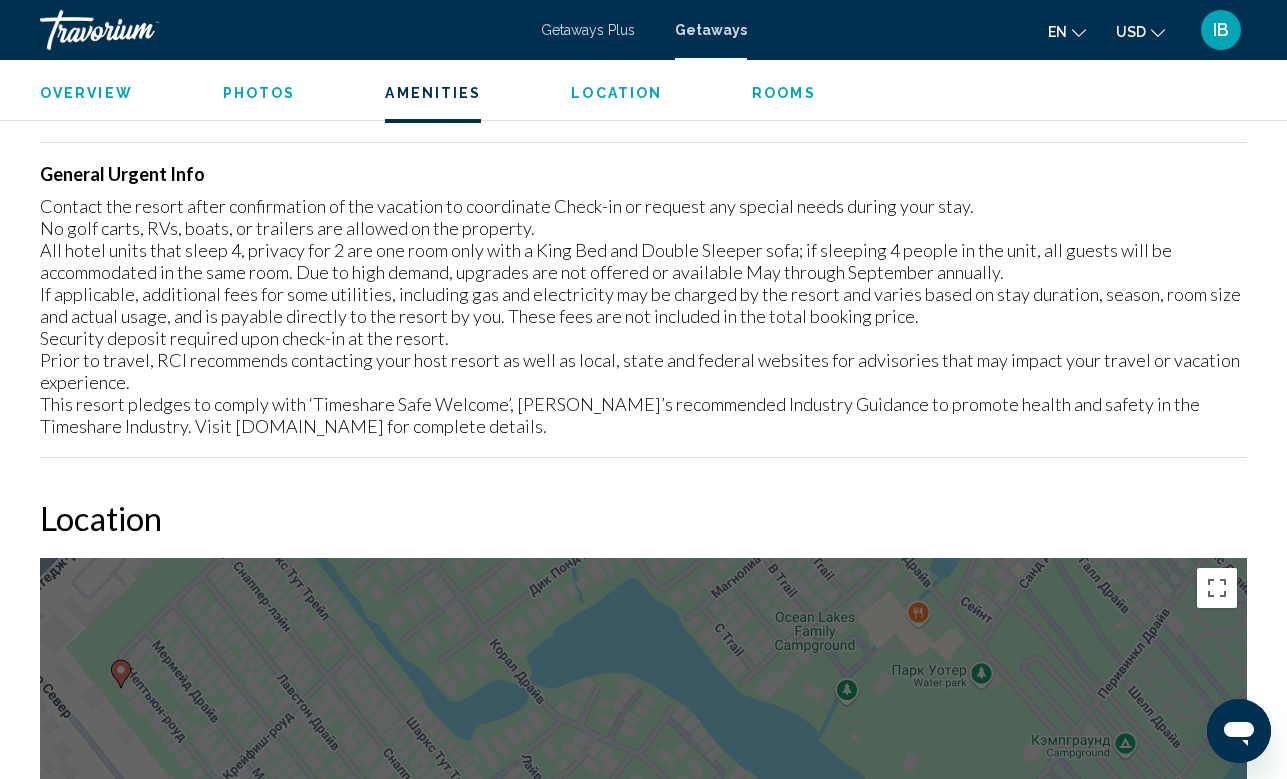 scroll, scrollTop: 2749, scrollLeft: 0, axis: vertical 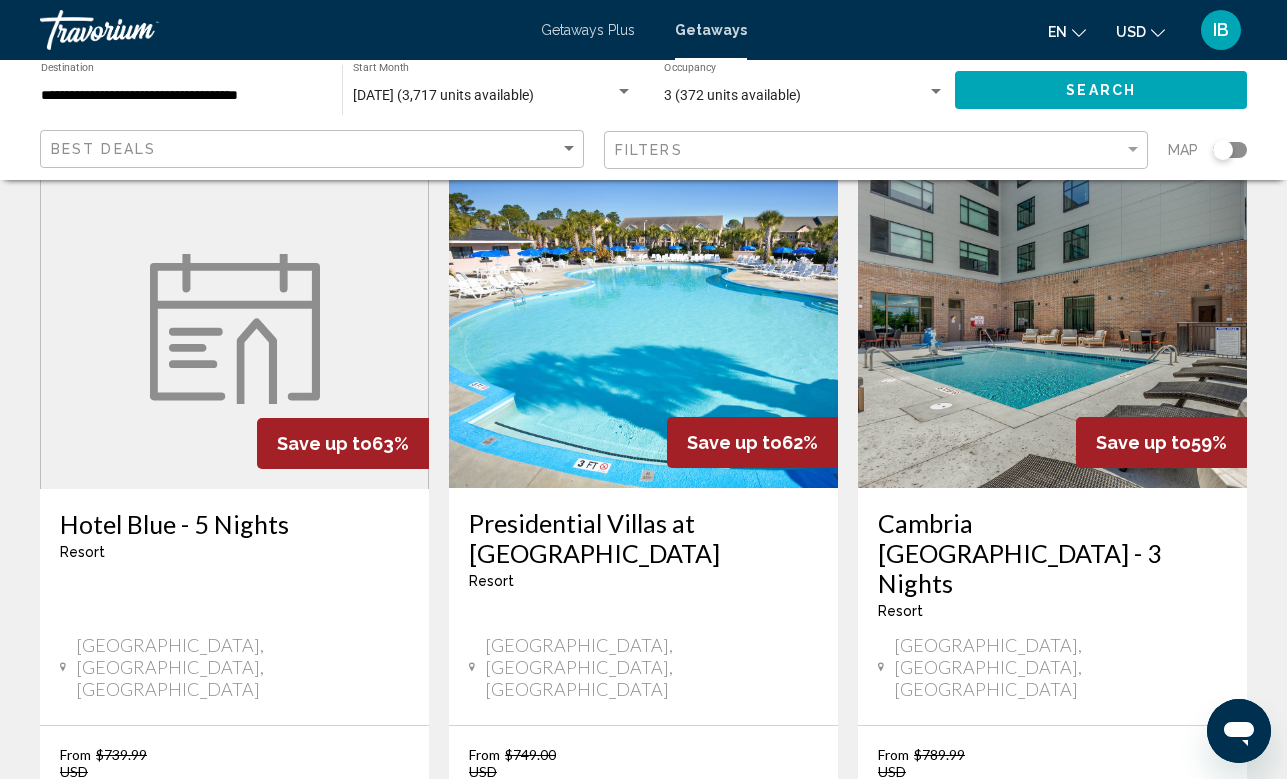 click on "page  2" at bounding box center (573, 1000) 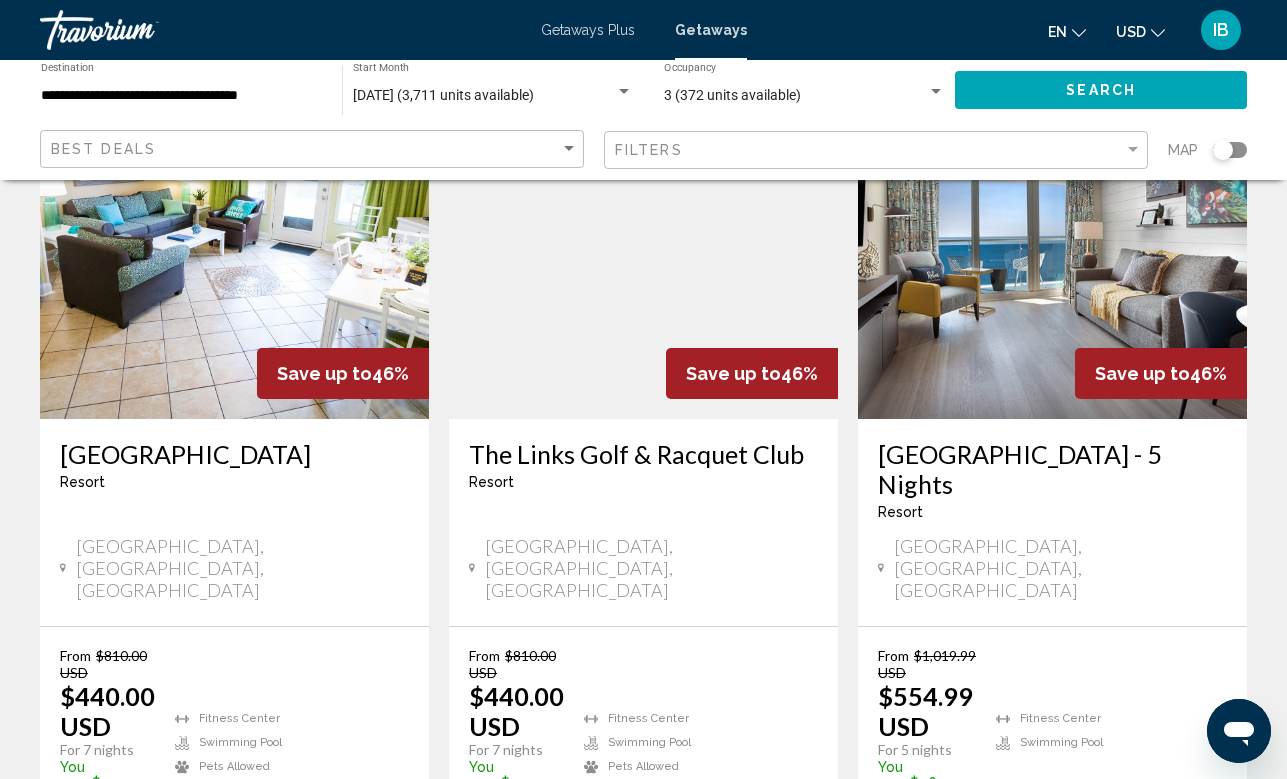 scroll, scrollTop: 1794, scrollLeft: 0, axis: vertical 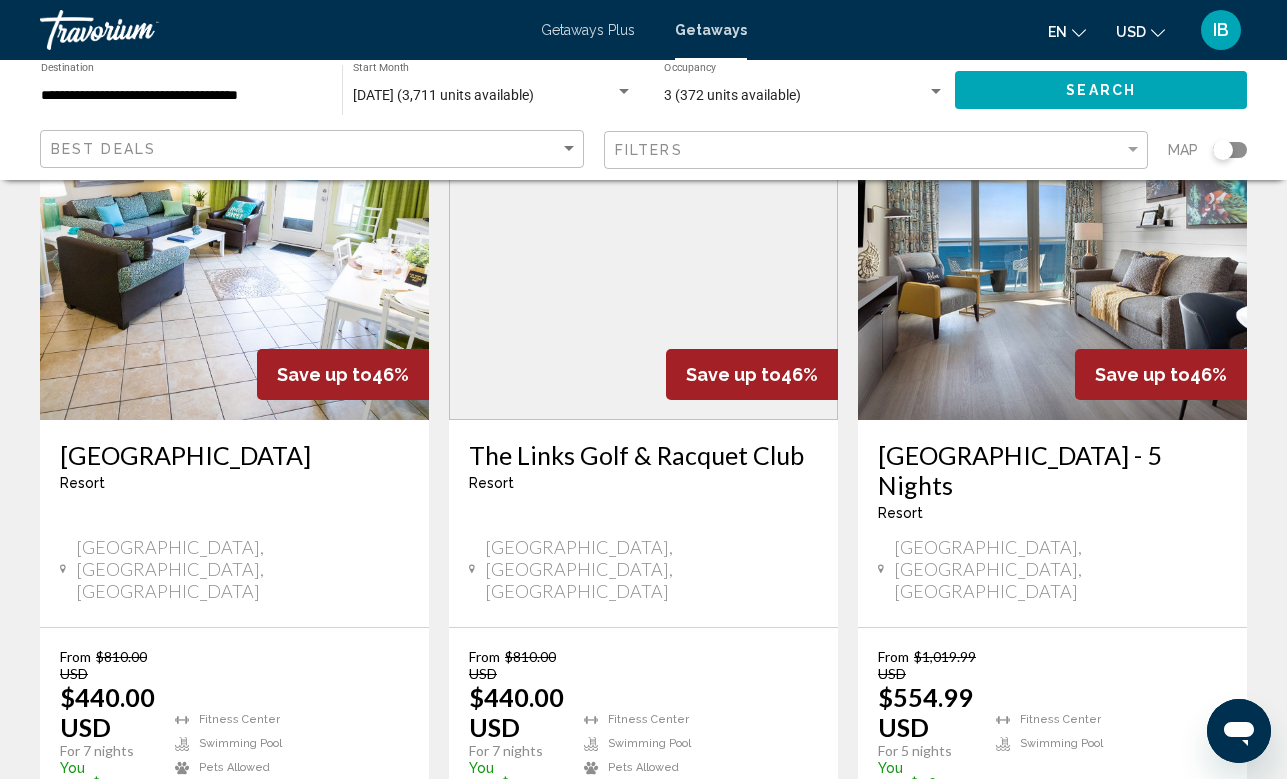 click on "View Resort" at bounding box center [1071, 804] 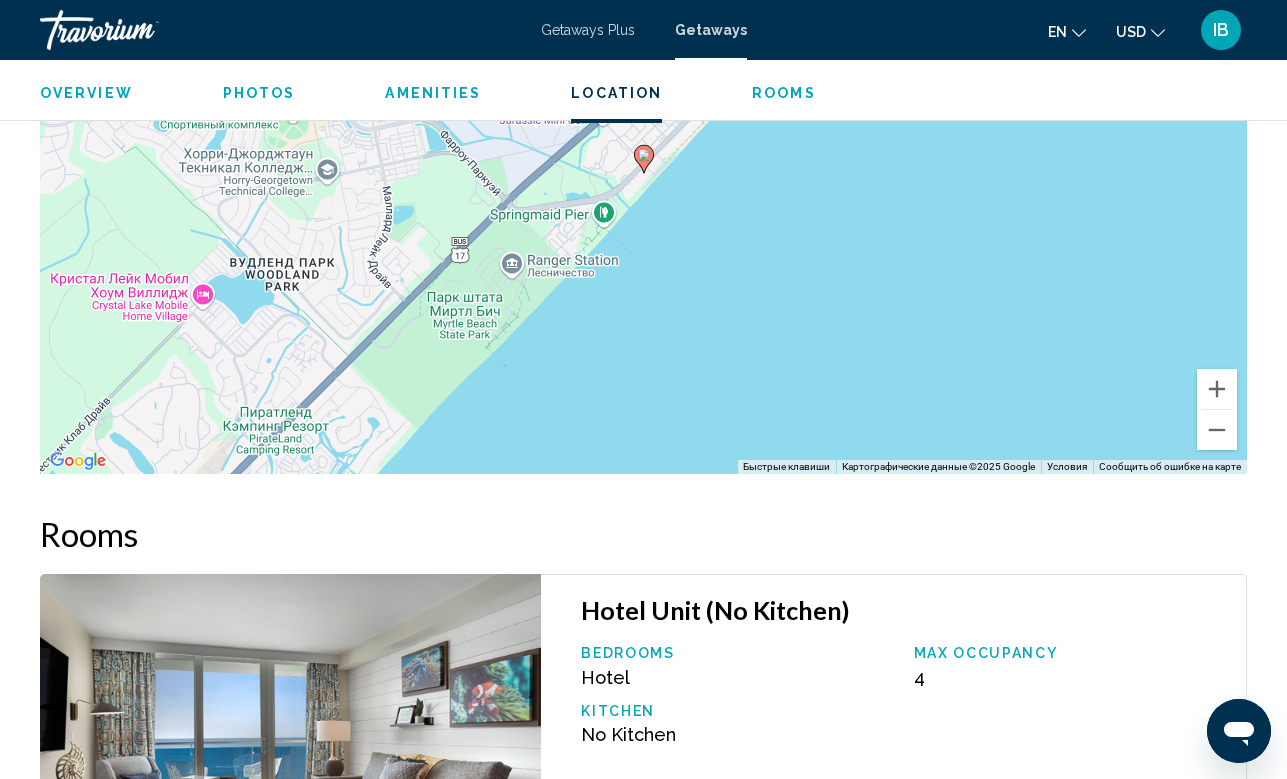 scroll, scrollTop: 2352, scrollLeft: 0, axis: vertical 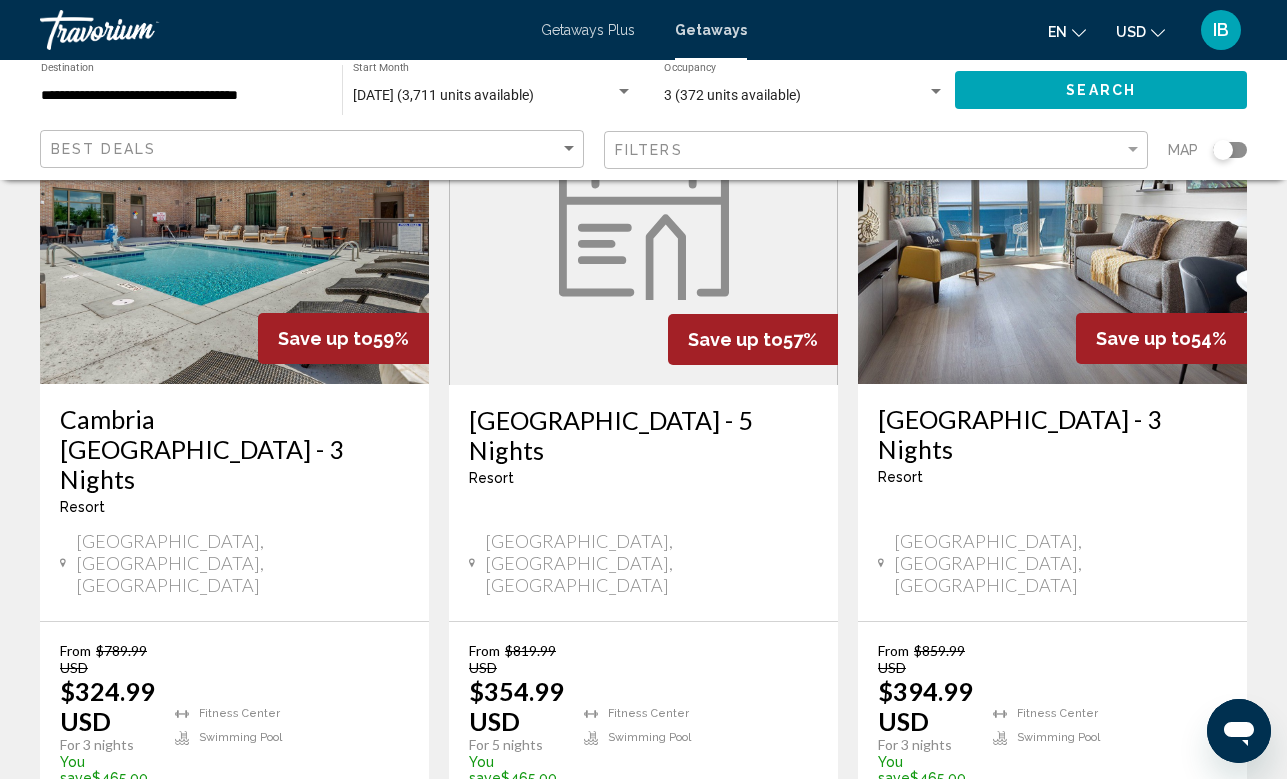 click on "Ocean Creek Resort - 5 Nights  Resort  -  This is an adults only resort
Myrtle Beach, SC, USA" at bounding box center [643, 503] 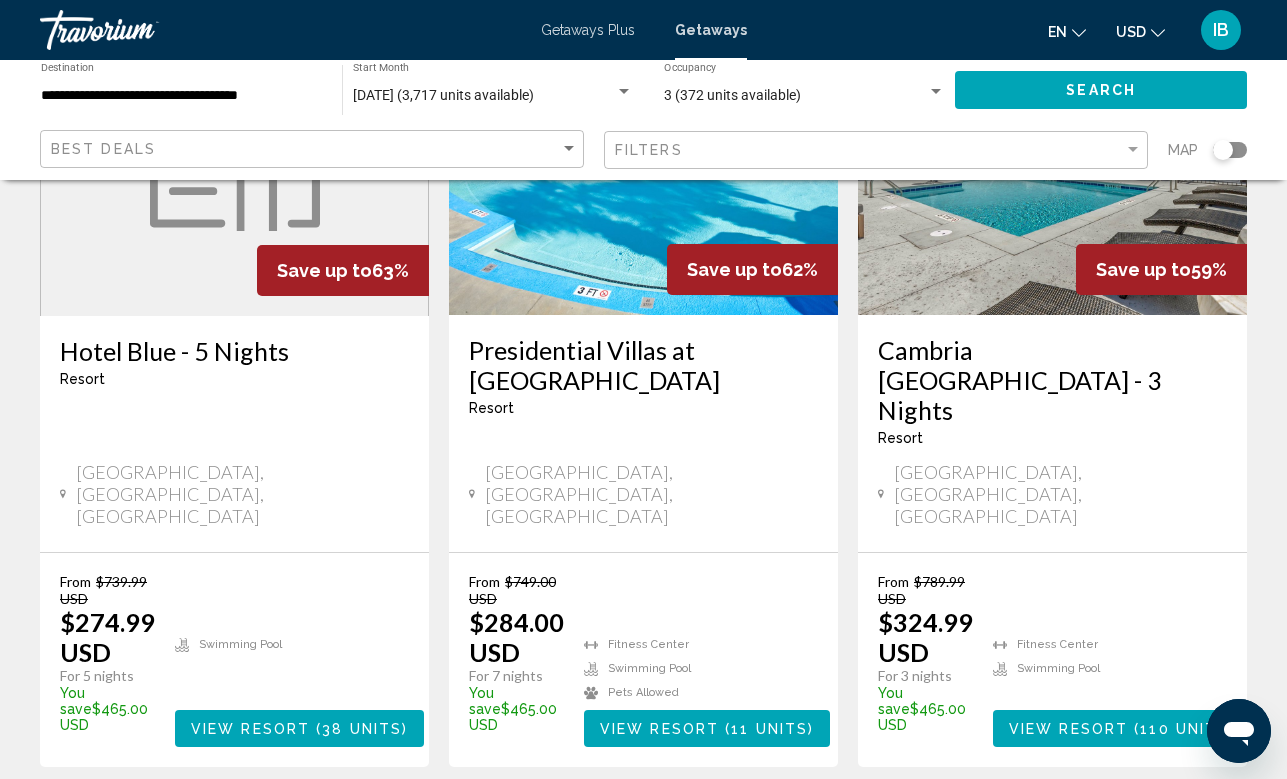 click on "page  2" at bounding box center [573, 827] 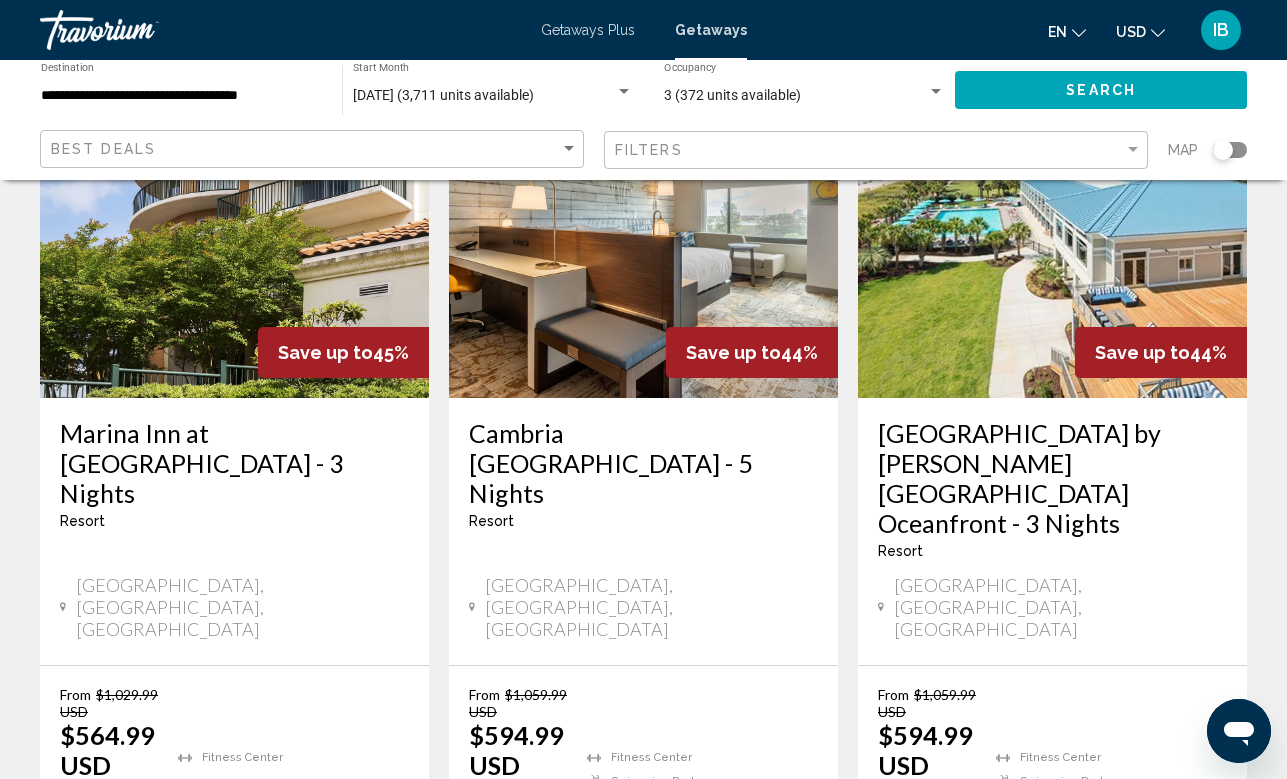 click on "3" at bounding box center (644, 940) 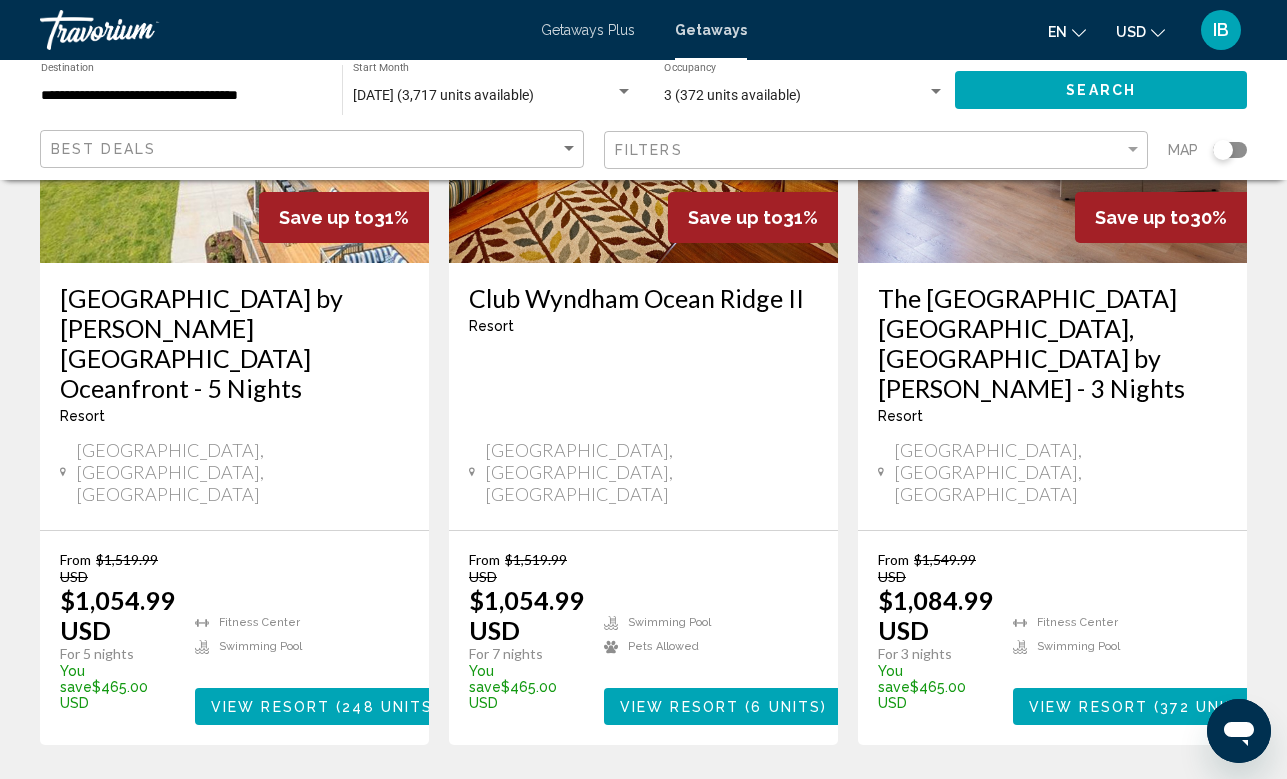 scroll, scrollTop: 2714, scrollLeft: 0, axis: vertical 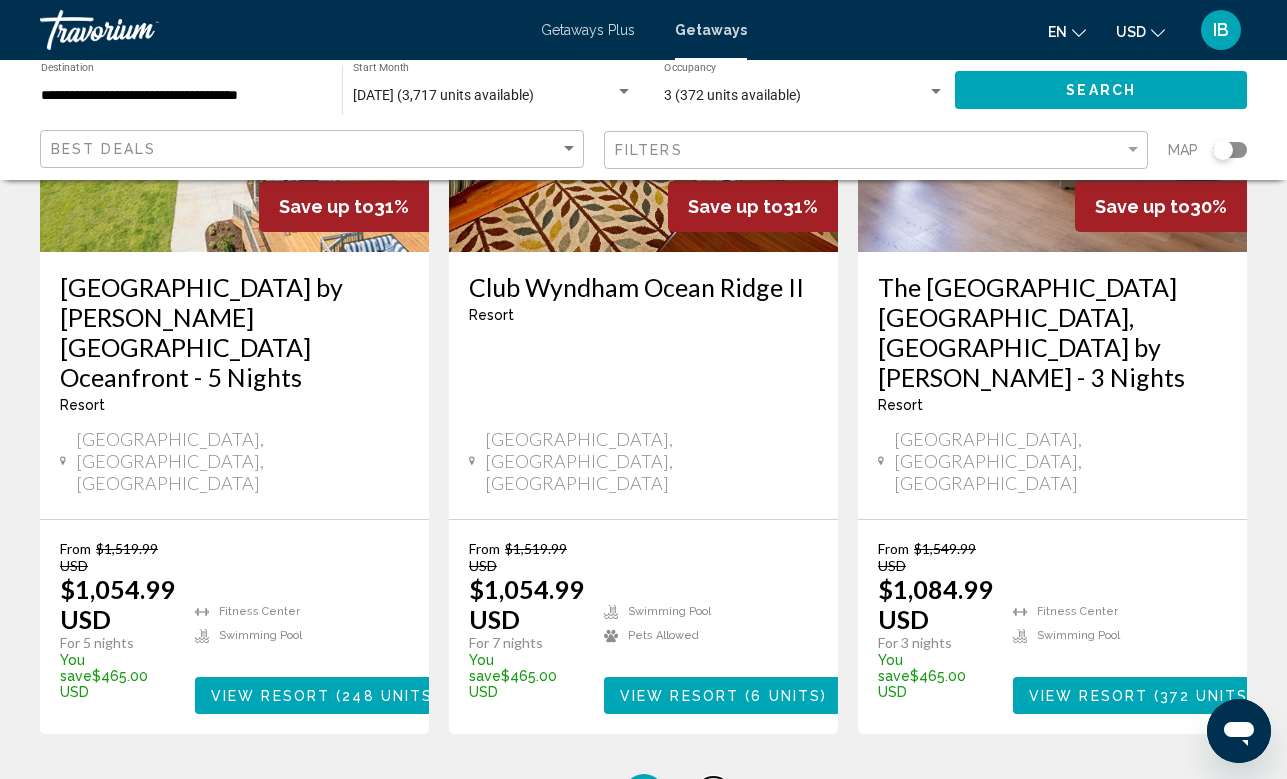 click on "page  4" at bounding box center [713, 794] 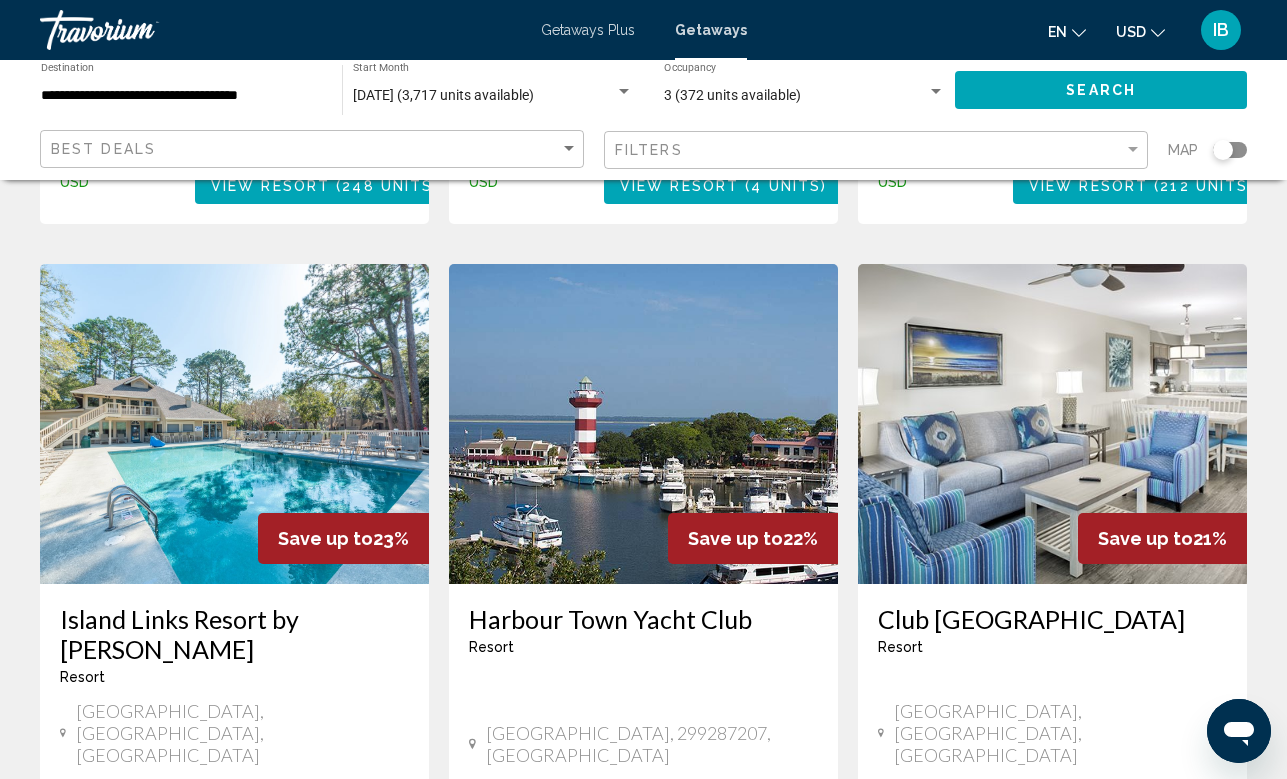 scroll, scrollTop: 2419, scrollLeft: 0, axis: vertical 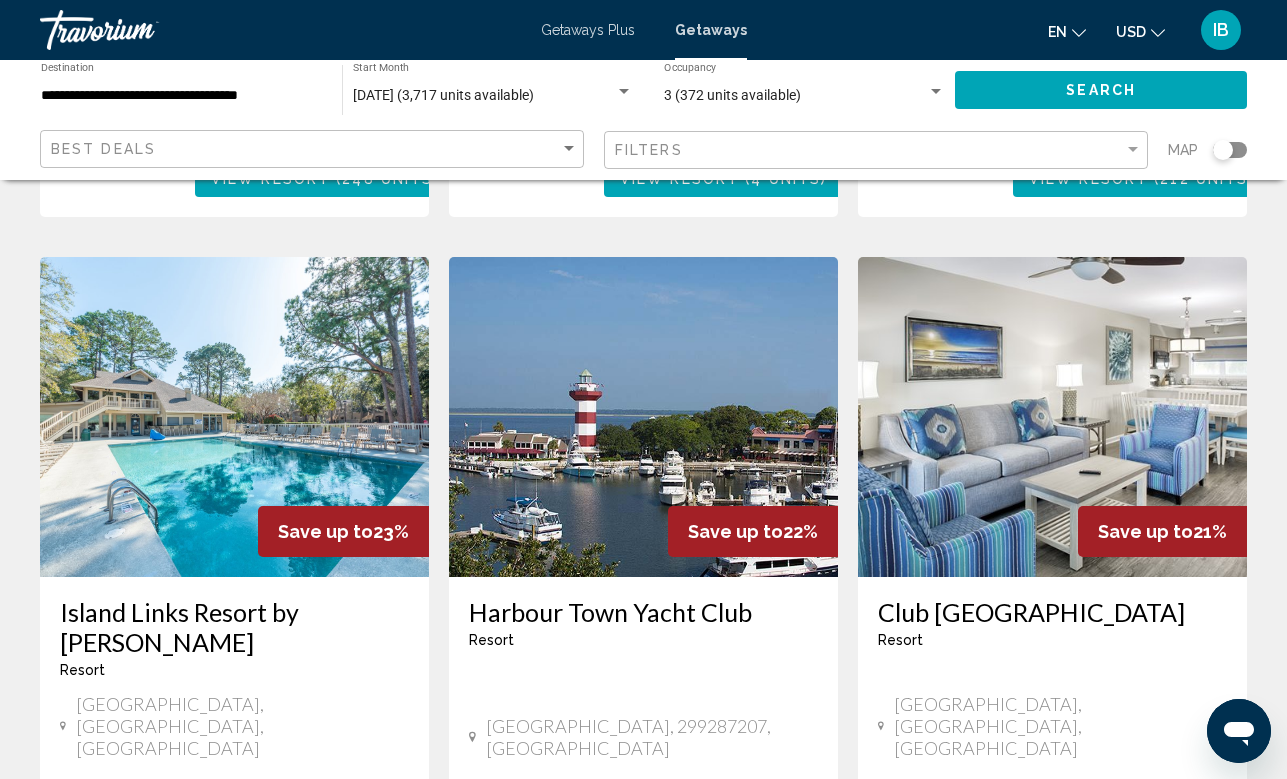 click on "page  1" at bounding box center (504, 1059) 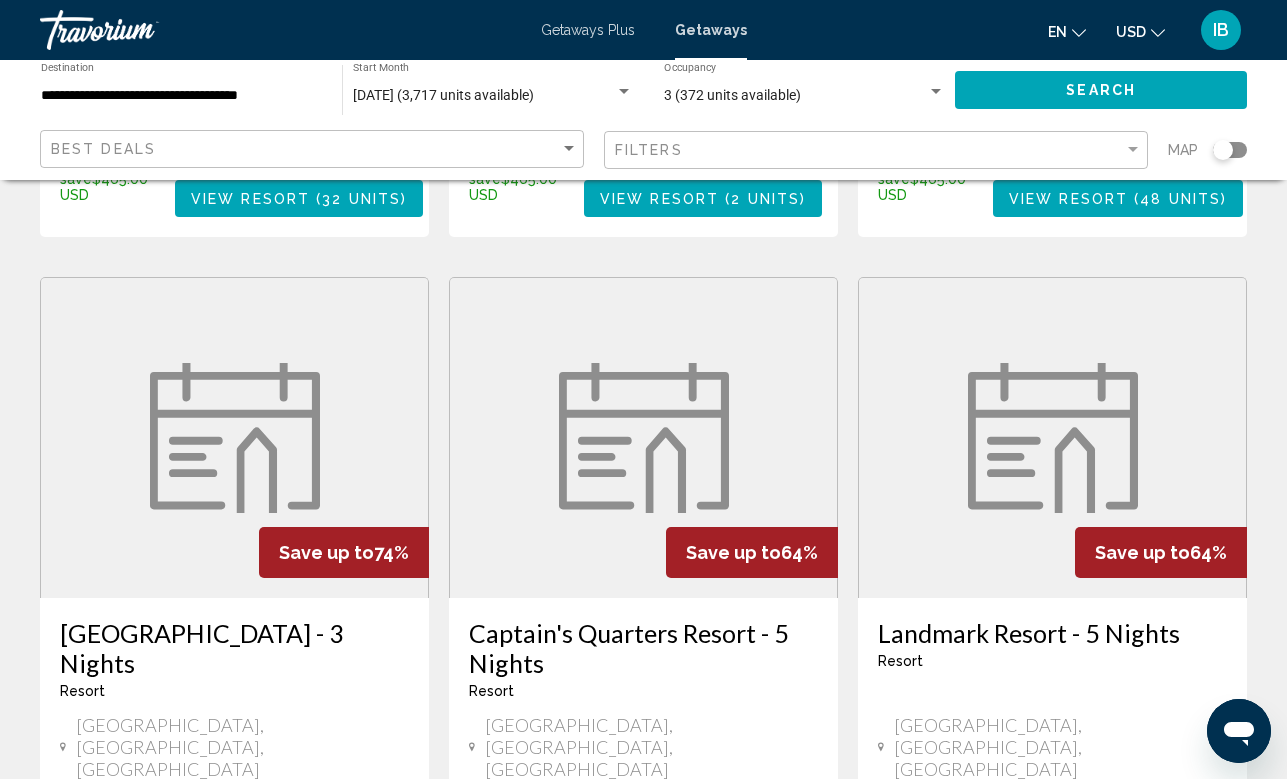 scroll, scrollTop: 1597, scrollLeft: 0, axis: vertical 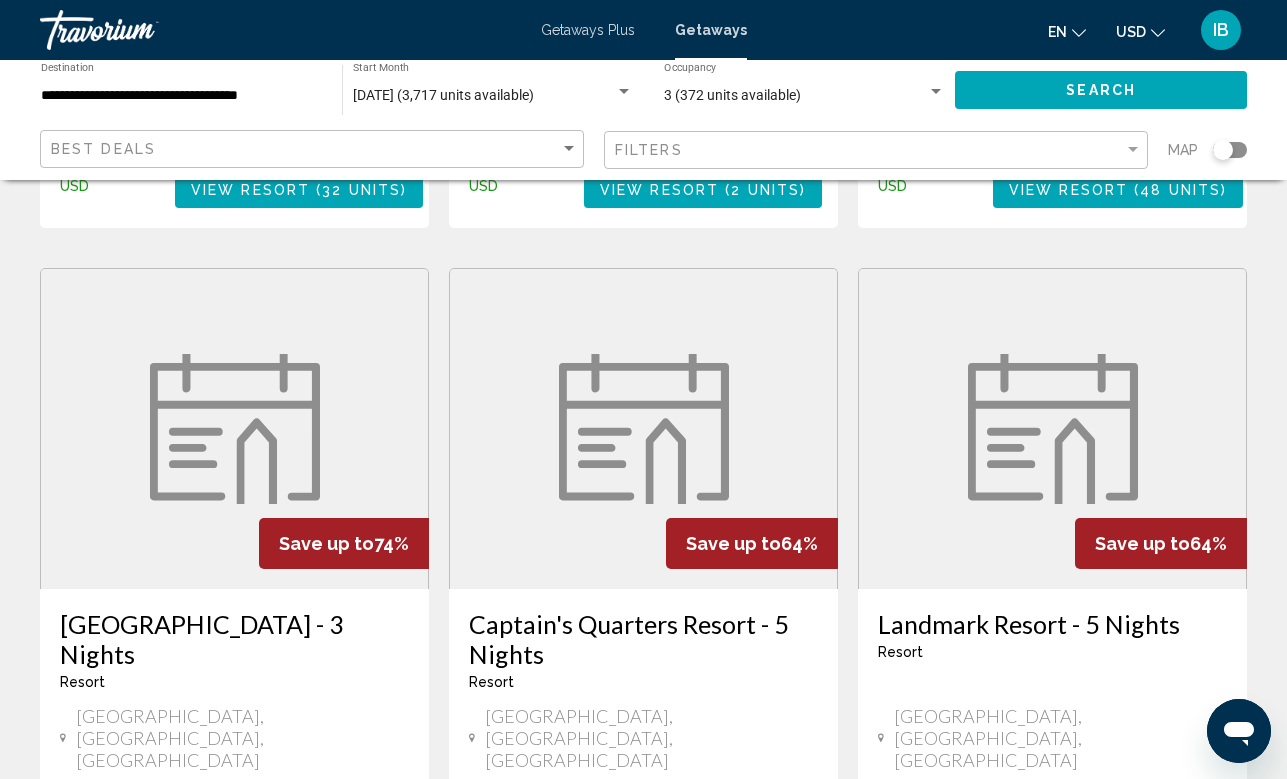 click on "Landmark Resort - 5 Nights  Resort  -  This is an adults only resort" at bounding box center (1052, 642) 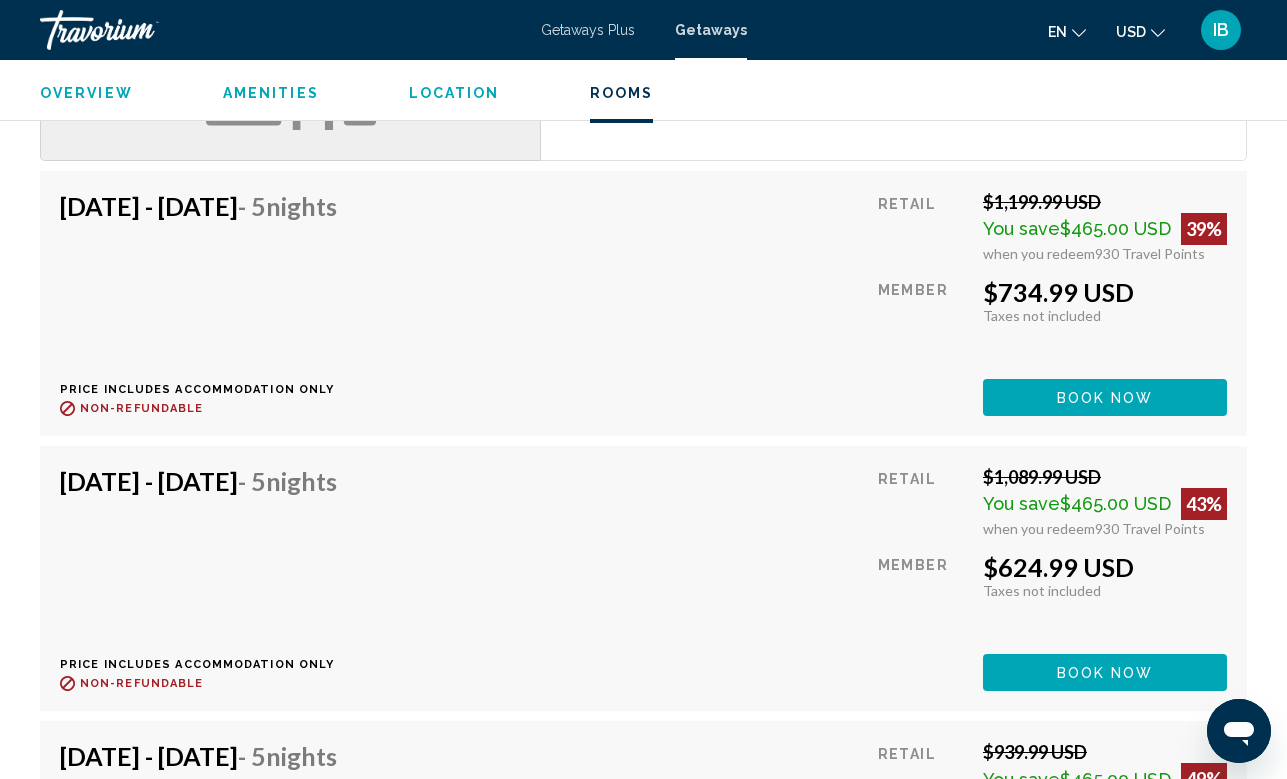 scroll, scrollTop: 3431, scrollLeft: 1, axis: both 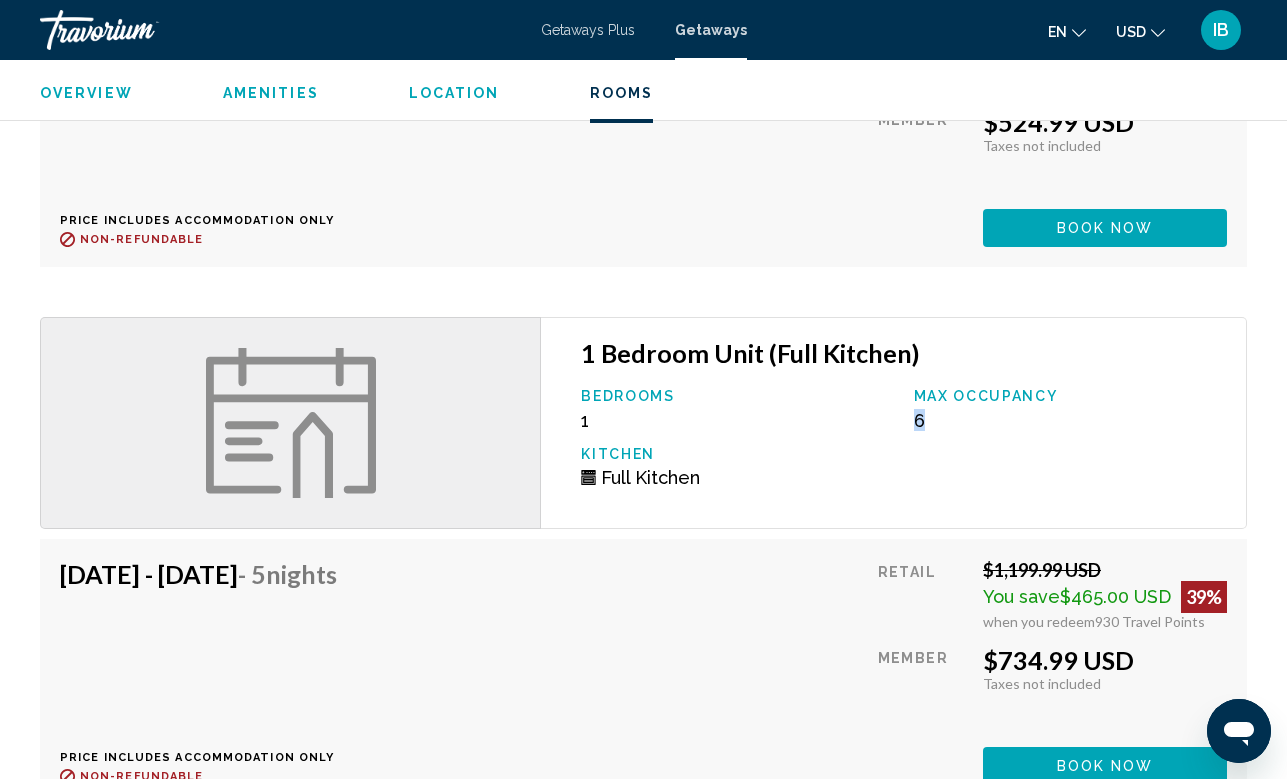 drag, startPoint x: 925, startPoint y: 407, endPoint x: 909, endPoint y: 407, distance: 16 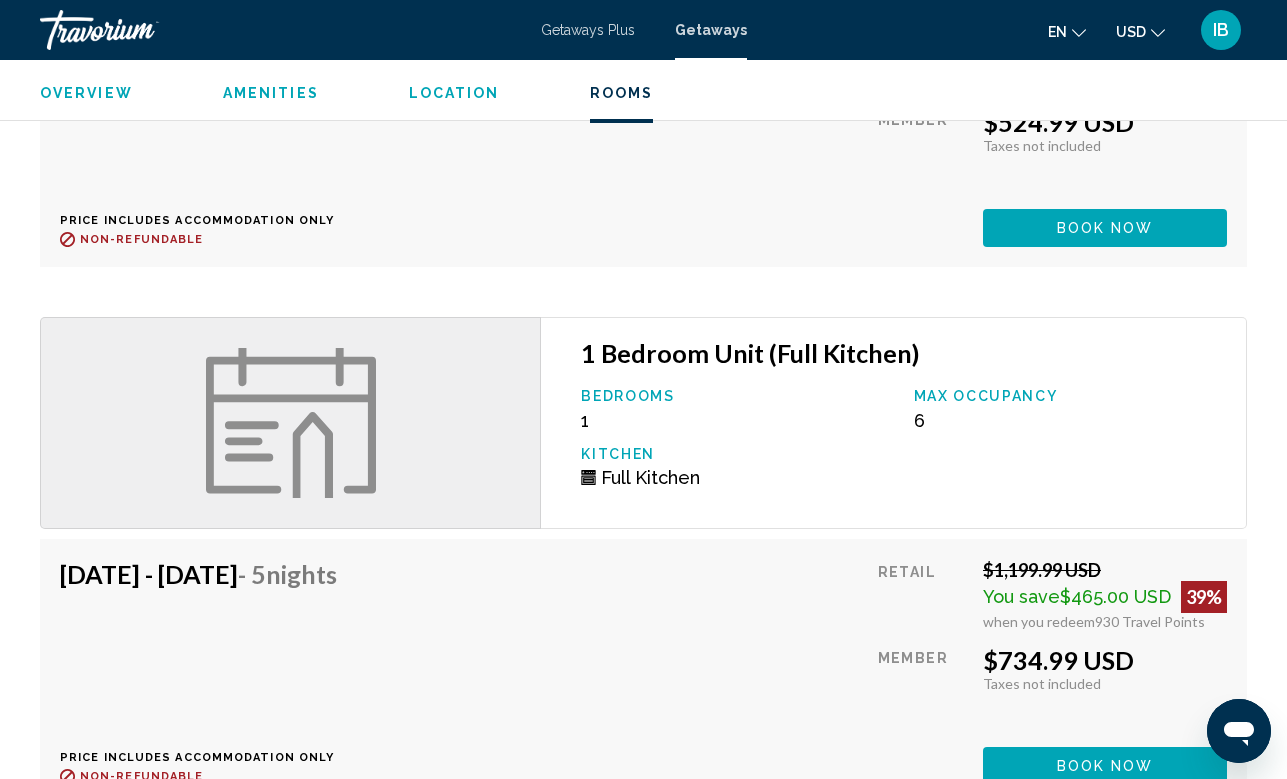 click on "Aug 3, 2025 - Aug 8, 2025  - 5  Nights Price includes accommodation only
Refundable until :
Non-refundable Retail  $1,199.99 USD  You save  $465.00 USD   39%  when you redeem  930  Travel Points  Member  $734.99 USD  Taxes included Taxes not included You earn  0  Travel Points  Book now This room is no longer available. Price includes accommodation only
Refundable until
Non-refundable Book now This room is no longer available." at bounding box center (643, -693) 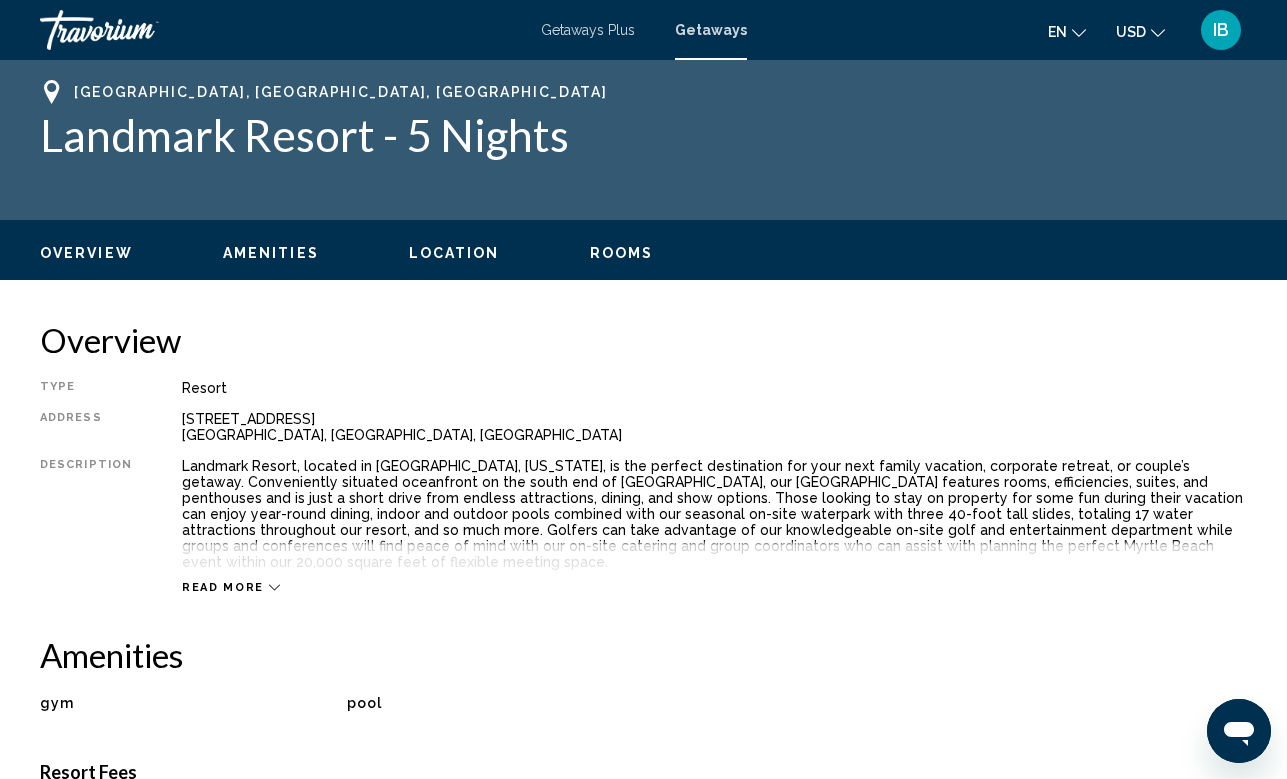 scroll, scrollTop: 0, scrollLeft: 0, axis: both 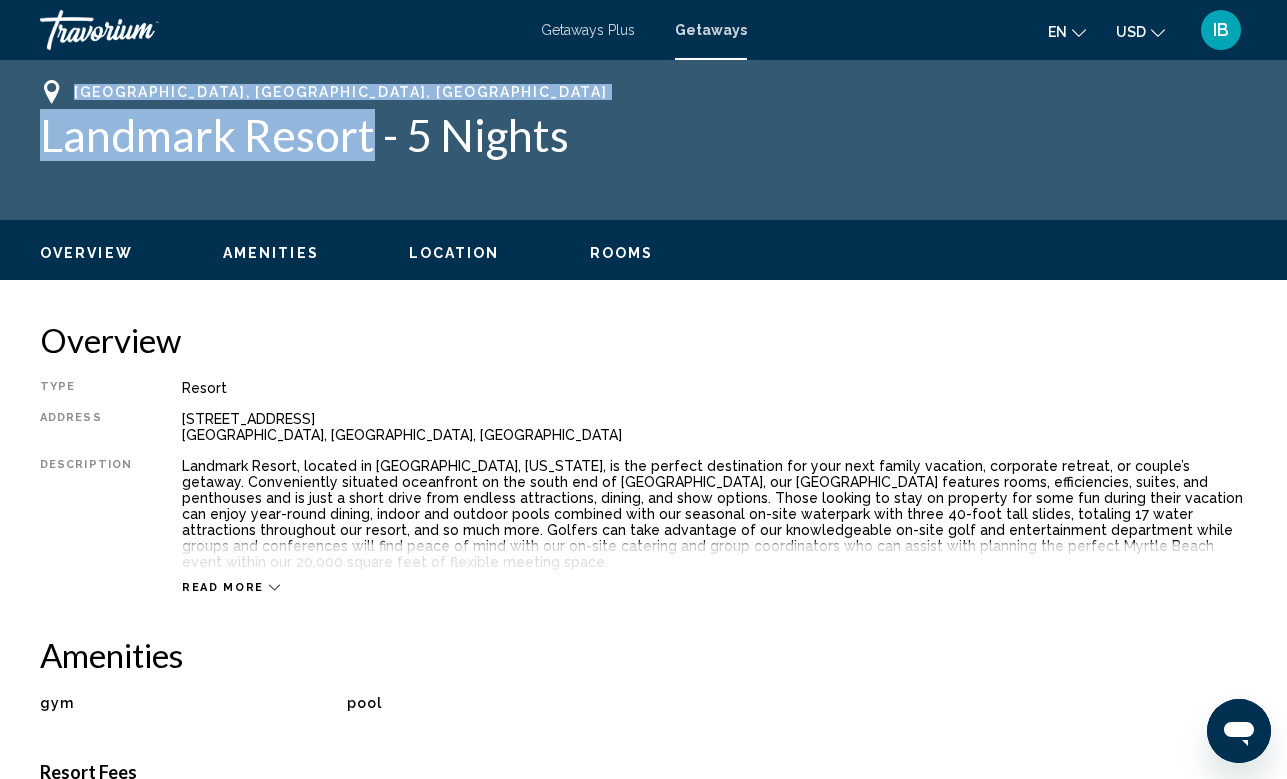 drag, startPoint x: 80, startPoint y: 92, endPoint x: 369, endPoint y: 143, distance: 293.4655 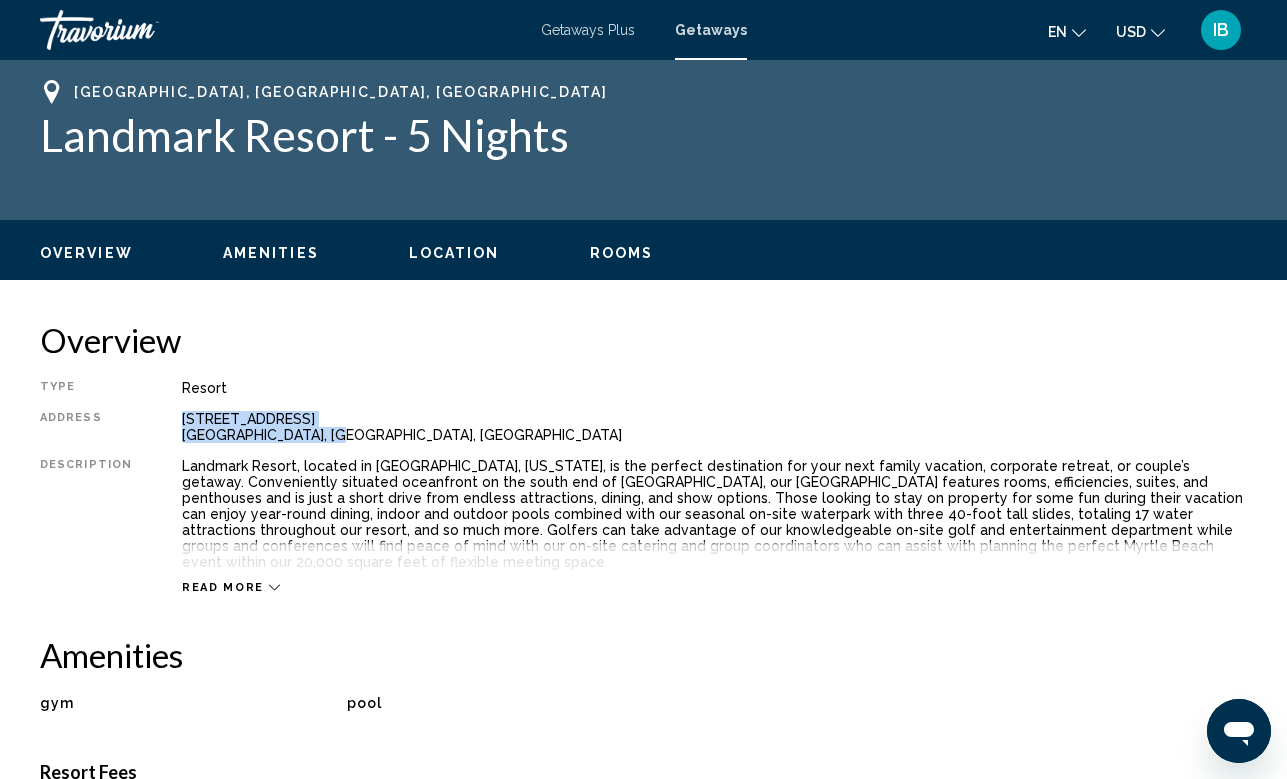 drag, startPoint x: 176, startPoint y: 420, endPoint x: 333, endPoint y: 445, distance: 158.97798 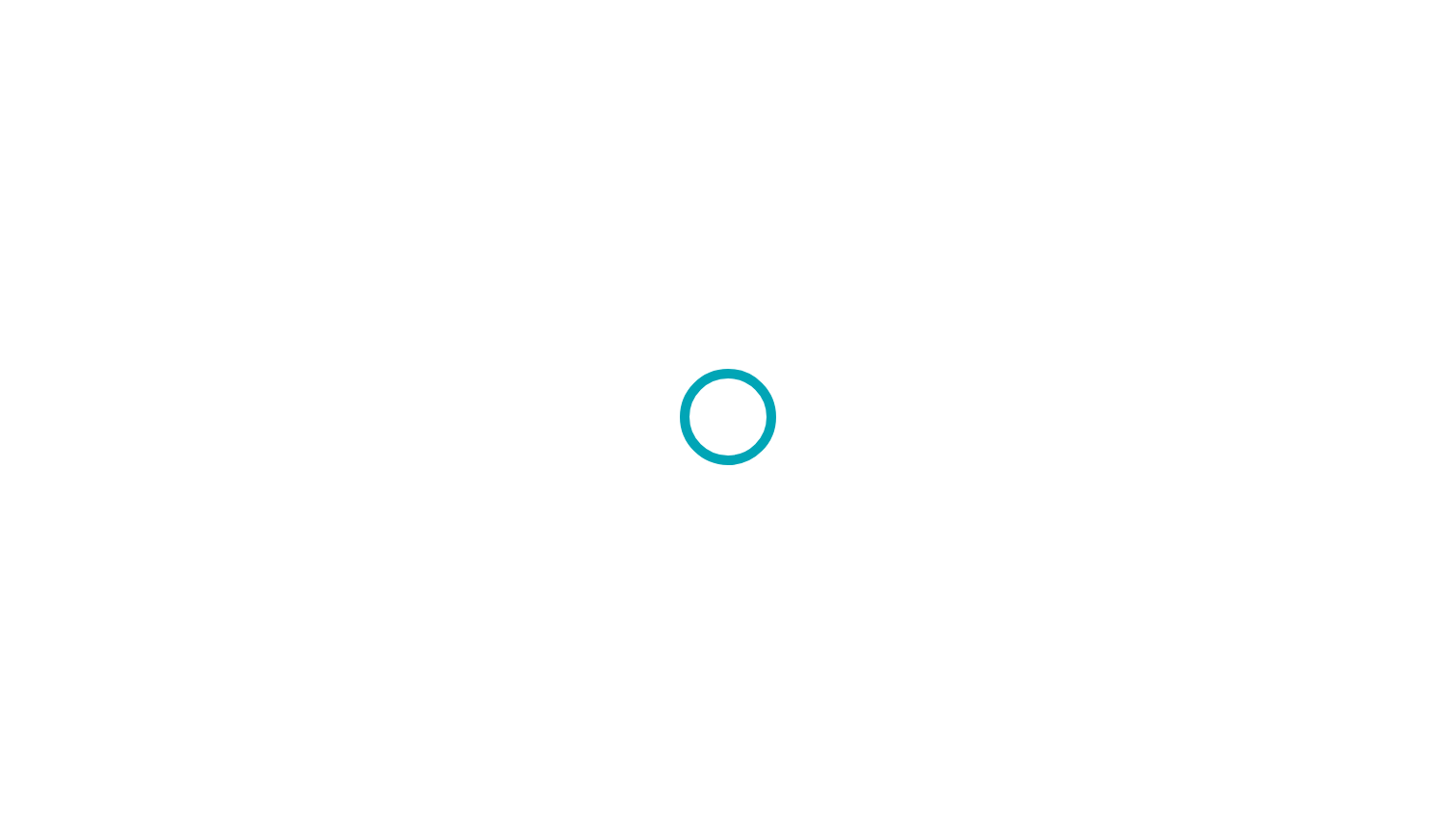 scroll, scrollTop: 0, scrollLeft: 0, axis: both 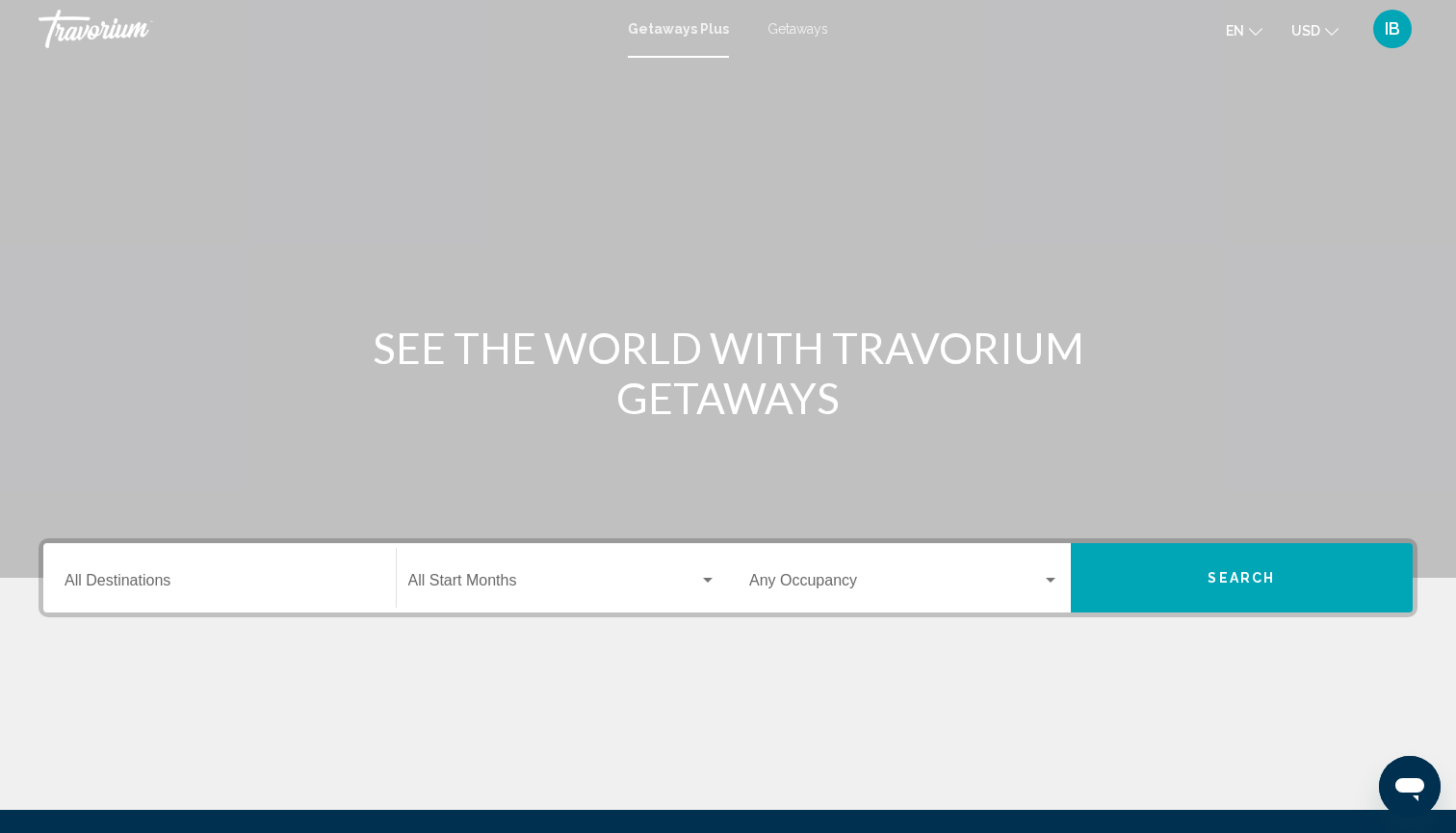 click on "Getaways" at bounding box center [797, 29] 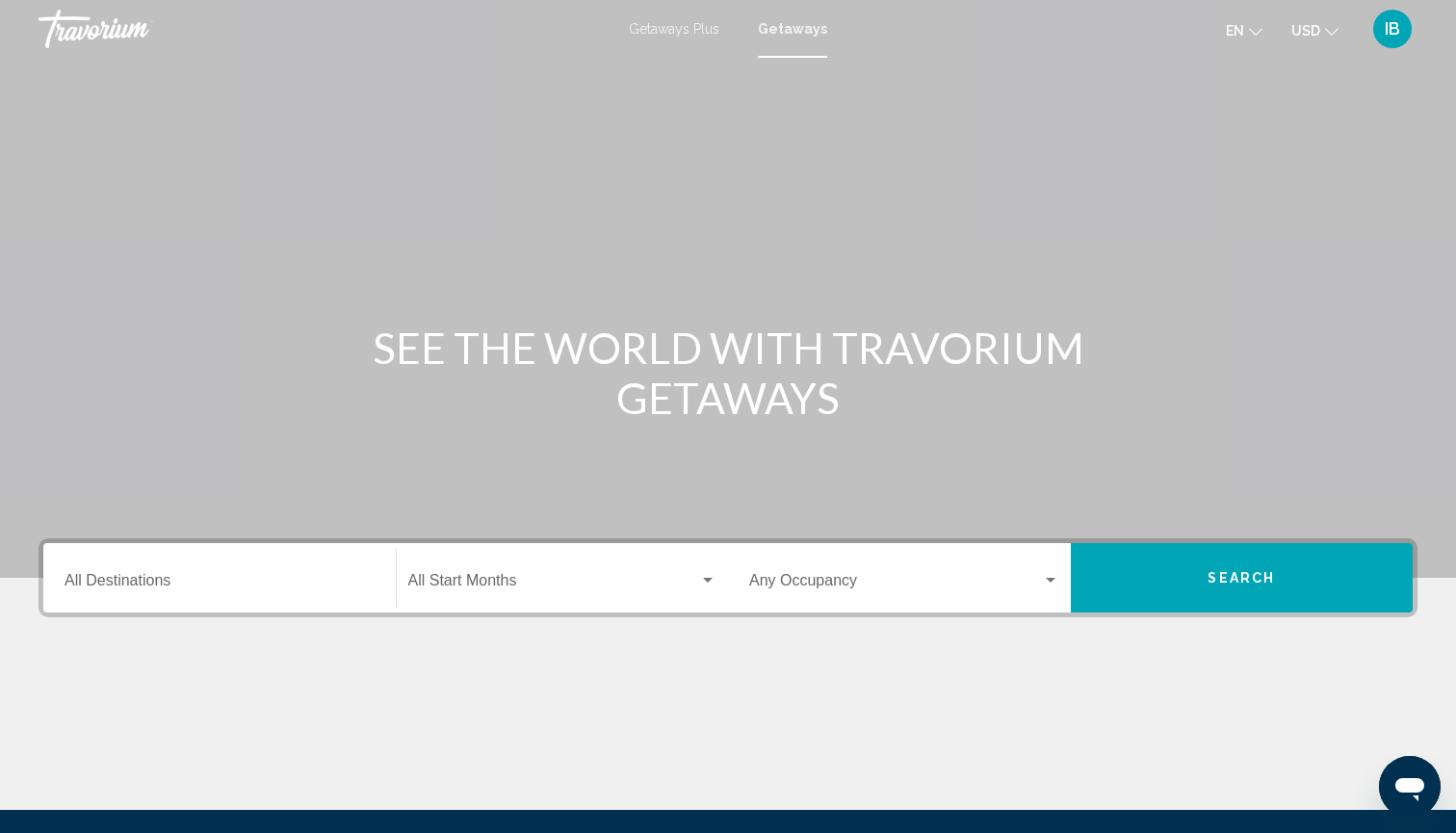 click on "Destination All Destinations" at bounding box center (220, 585) 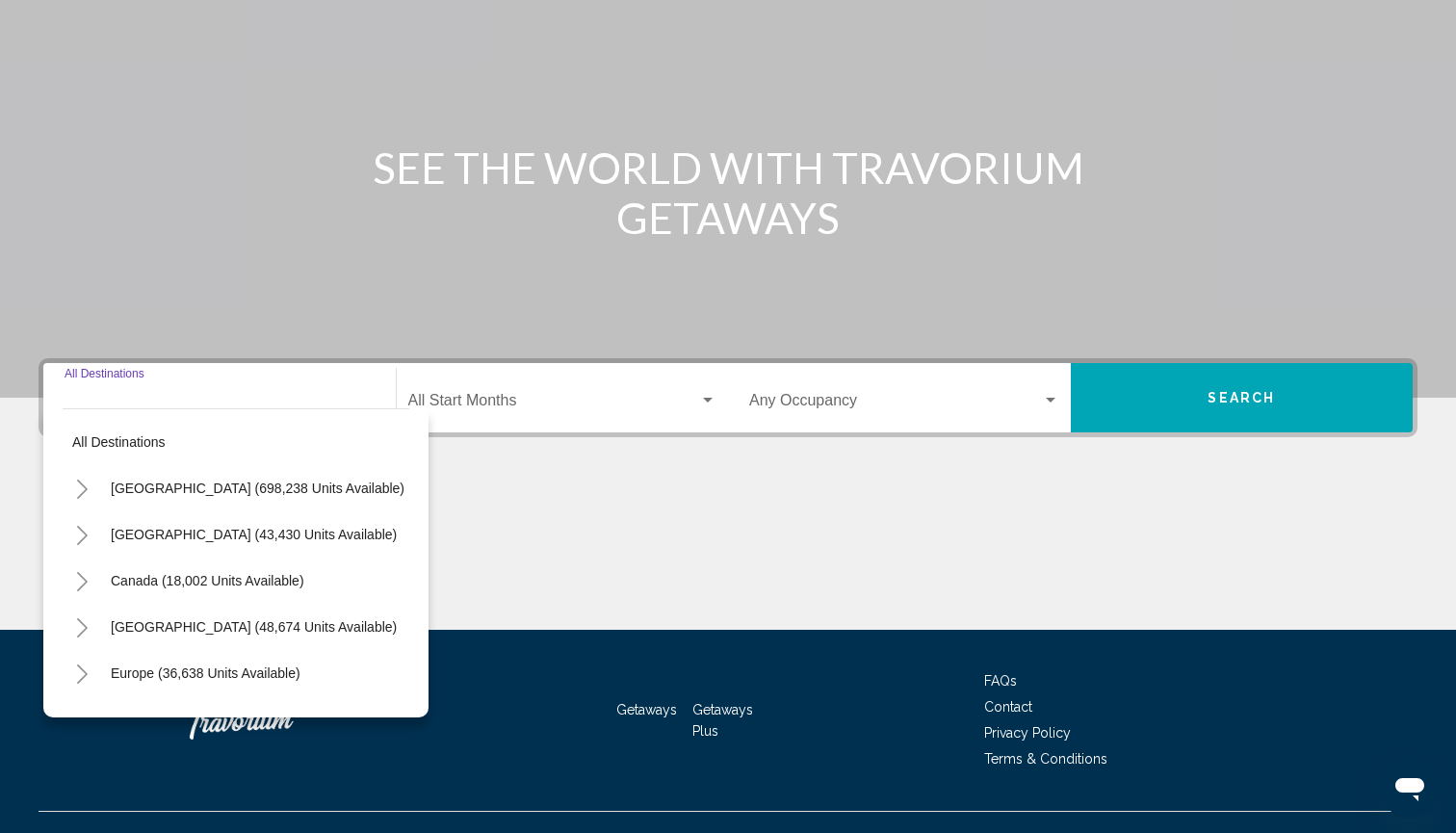 scroll, scrollTop: 213, scrollLeft: 0, axis: vertical 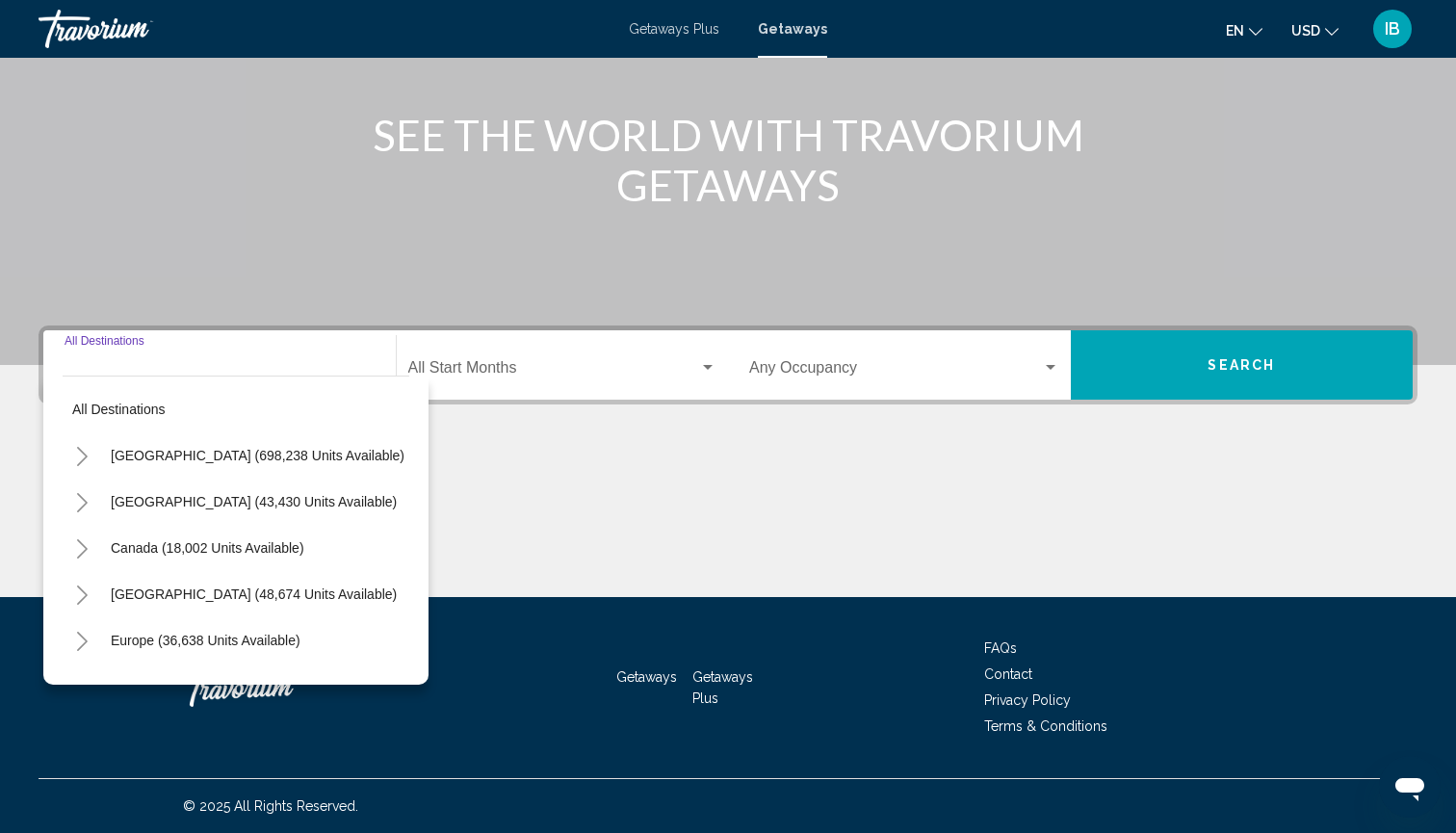 click 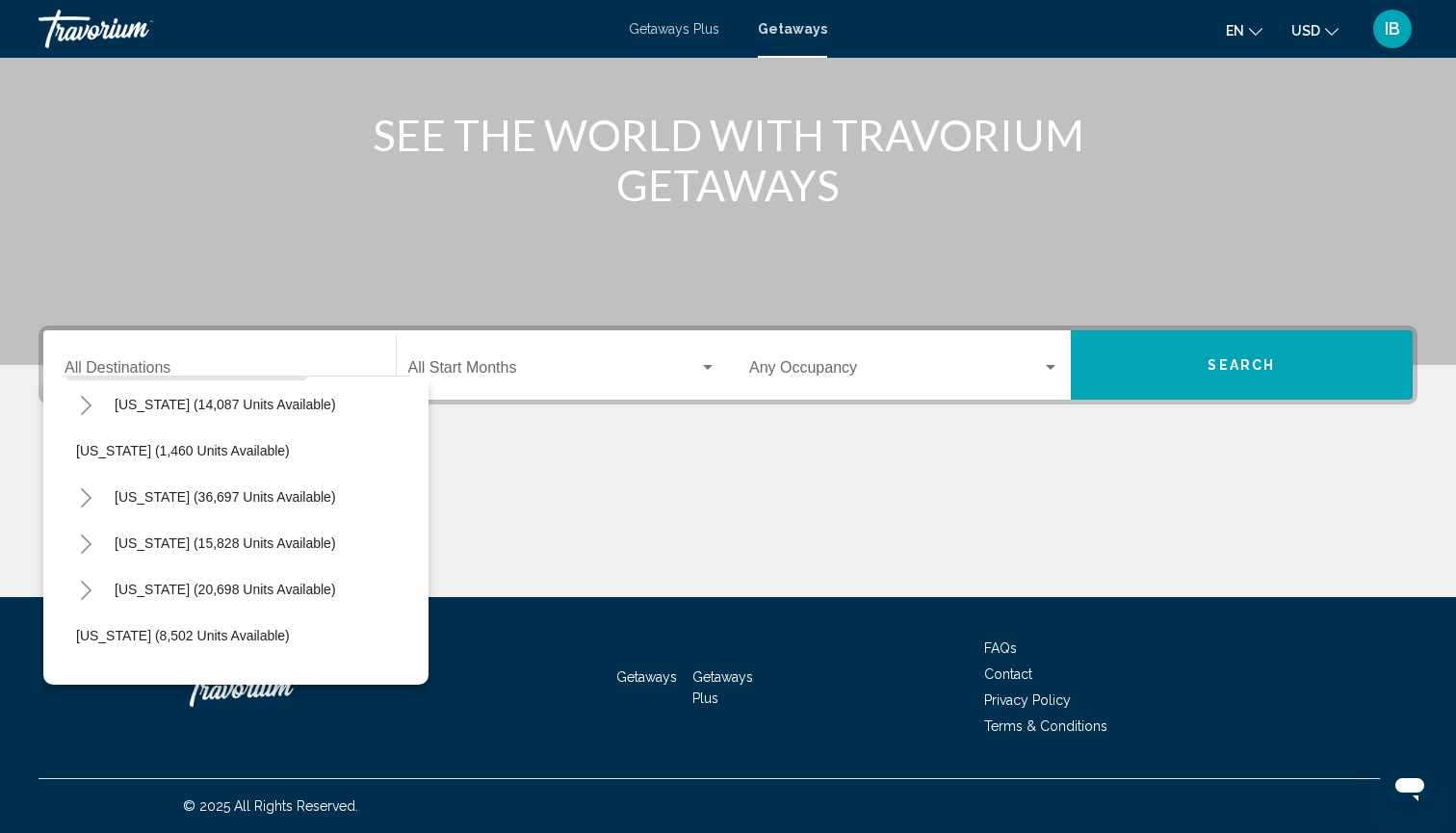 scroll, scrollTop: 1580, scrollLeft: 15, axis: both 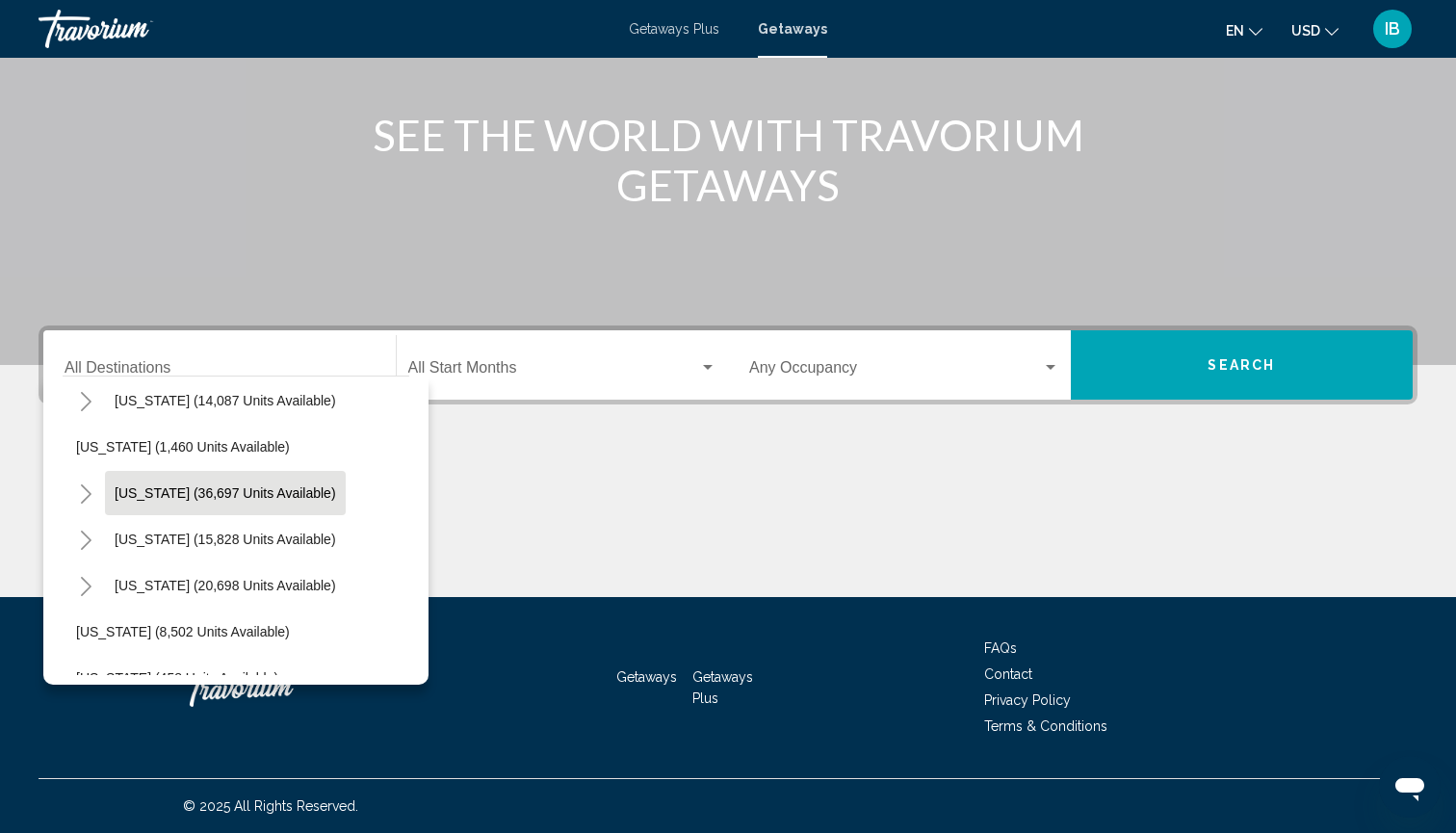 click on "[US_STATE] (36,697 units available)" 